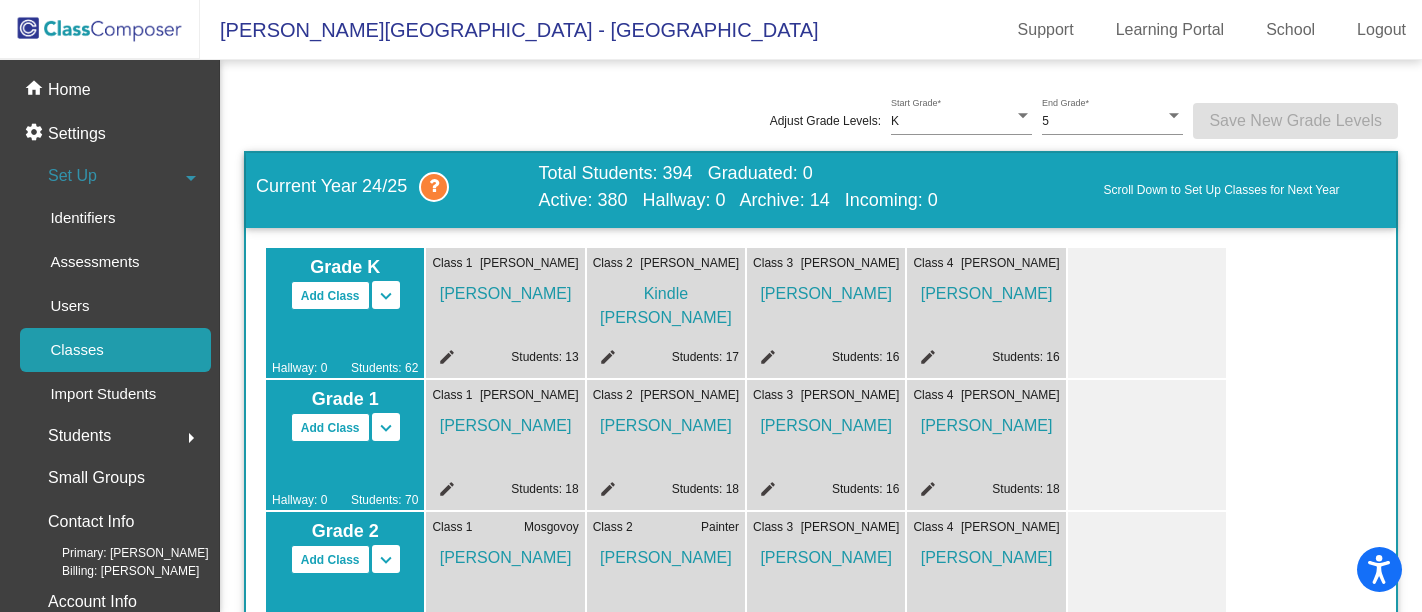 scroll, scrollTop: 0, scrollLeft: 0, axis: both 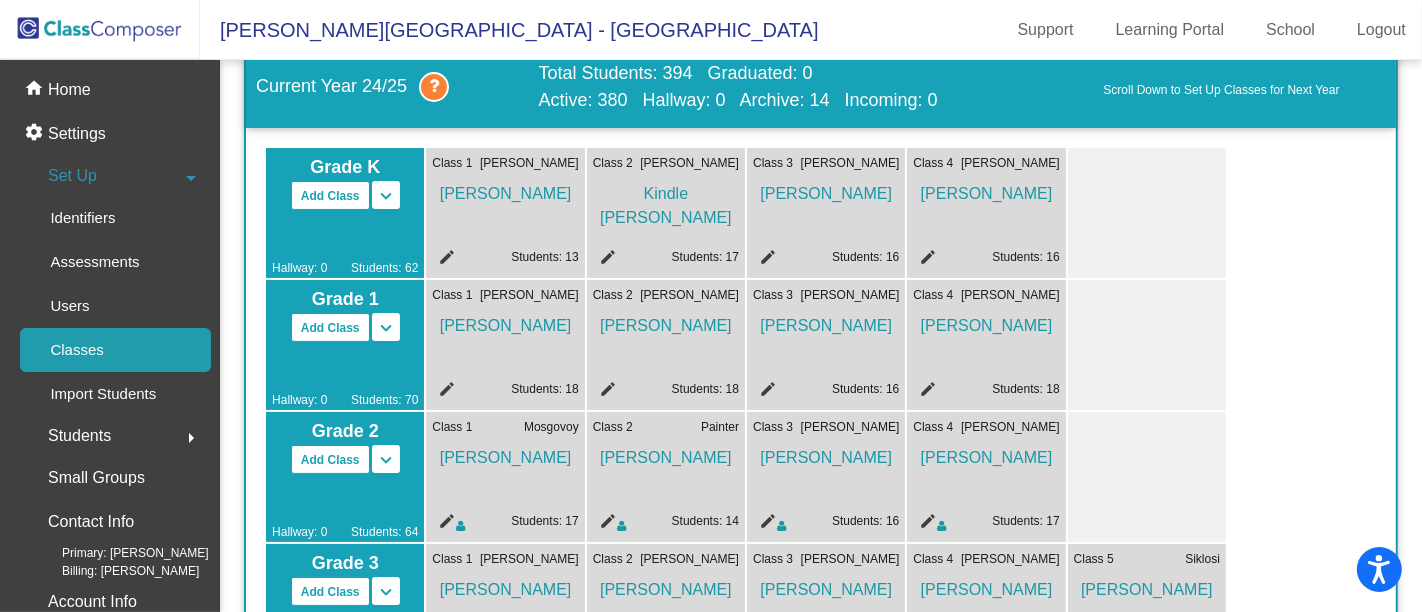 click on "Students" 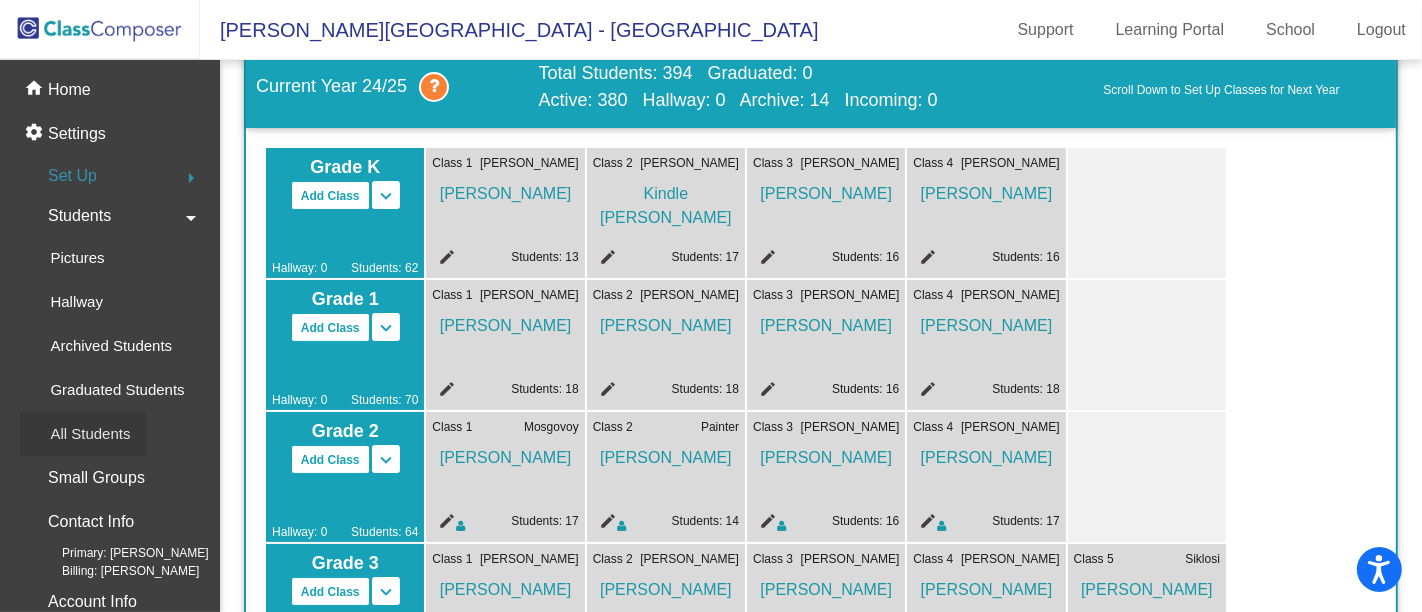click on "All Students" 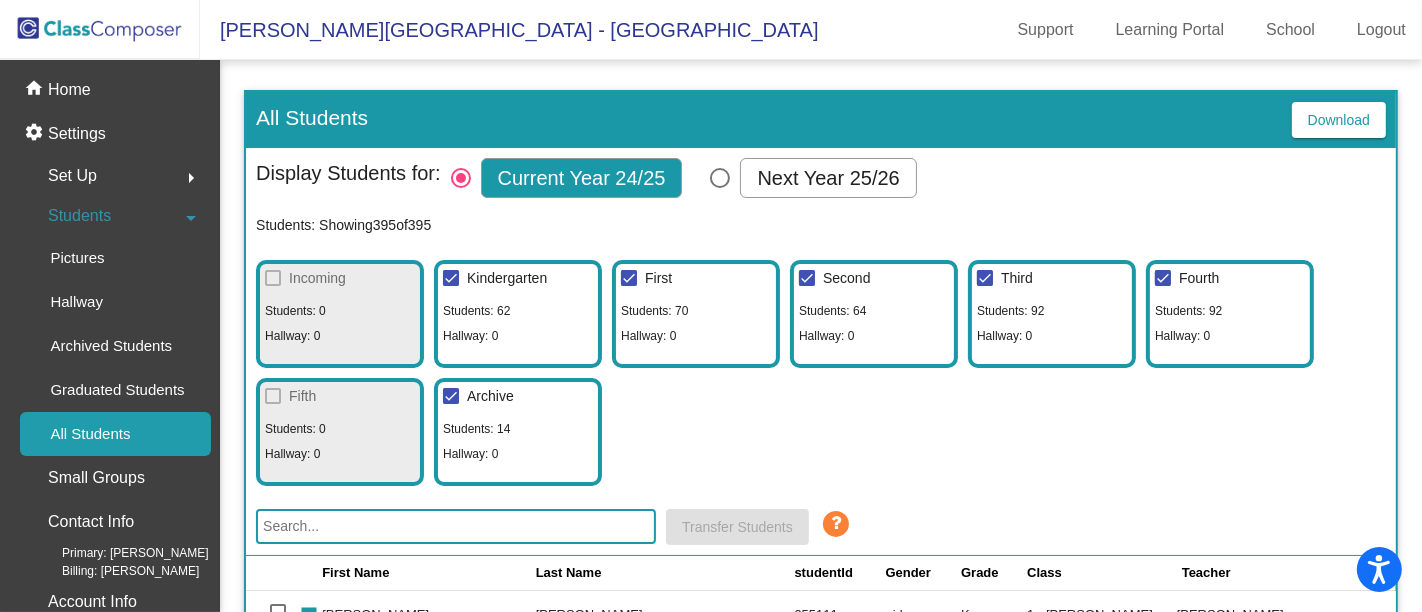 click at bounding box center (720, 178) 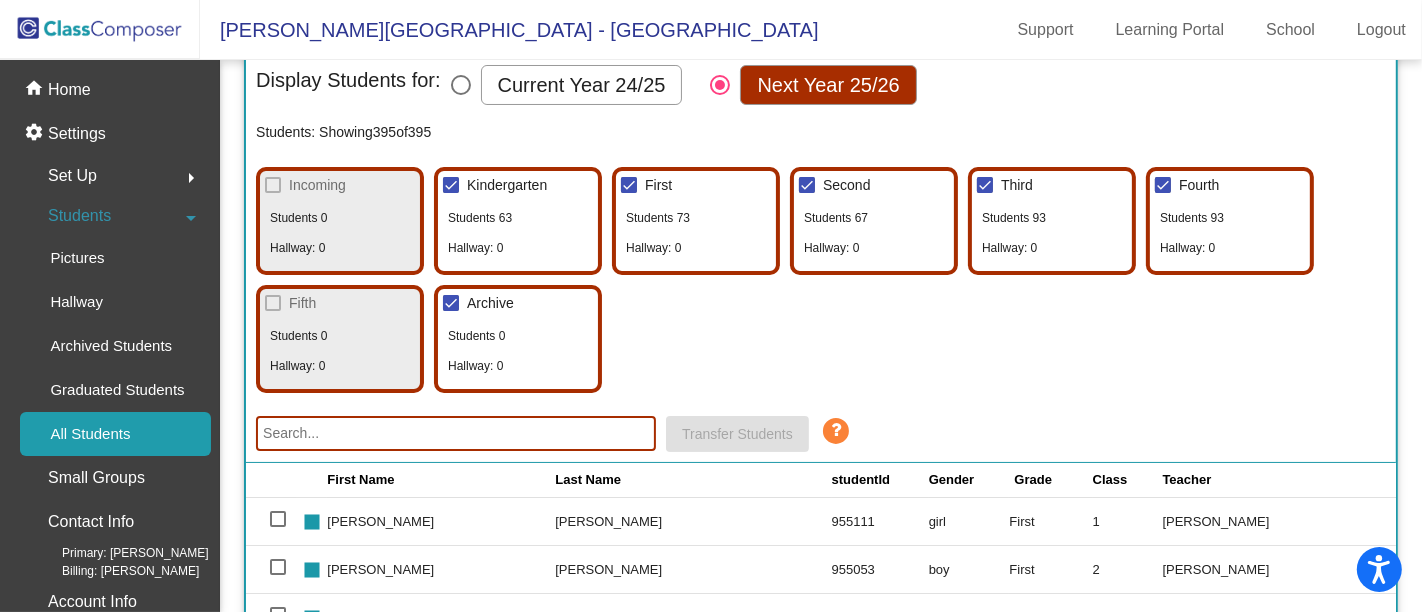 scroll, scrollTop: 88, scrollLeft: 0, axis: vertical 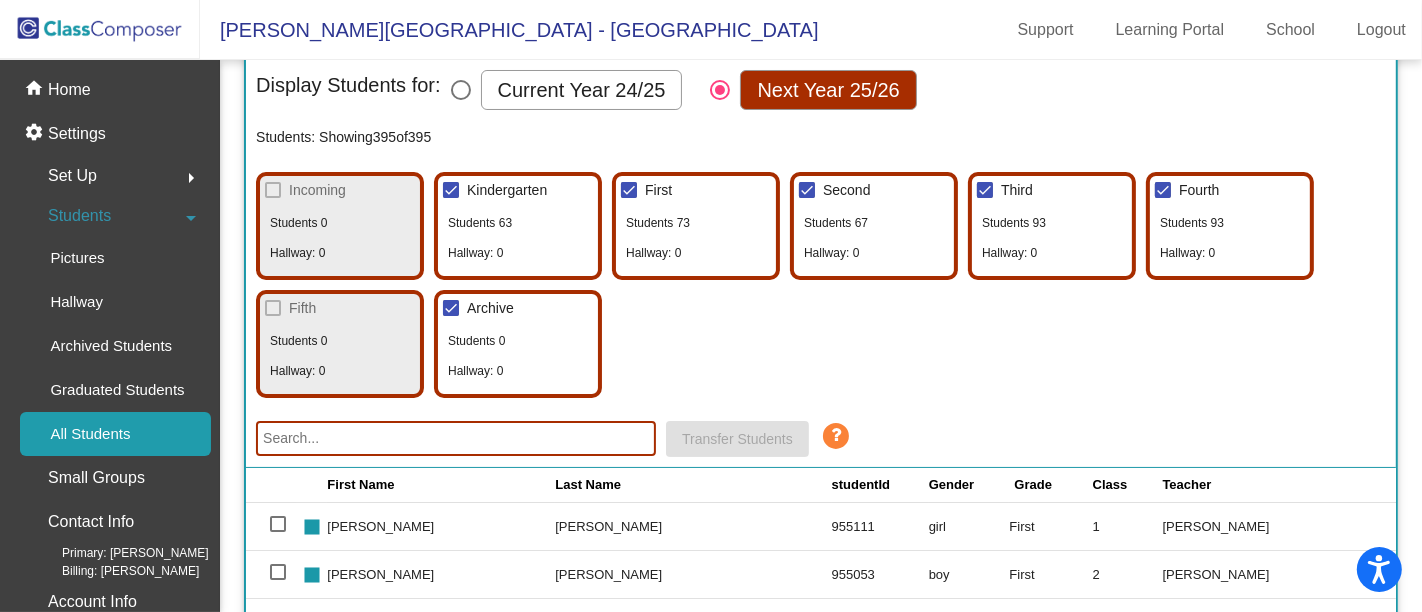click 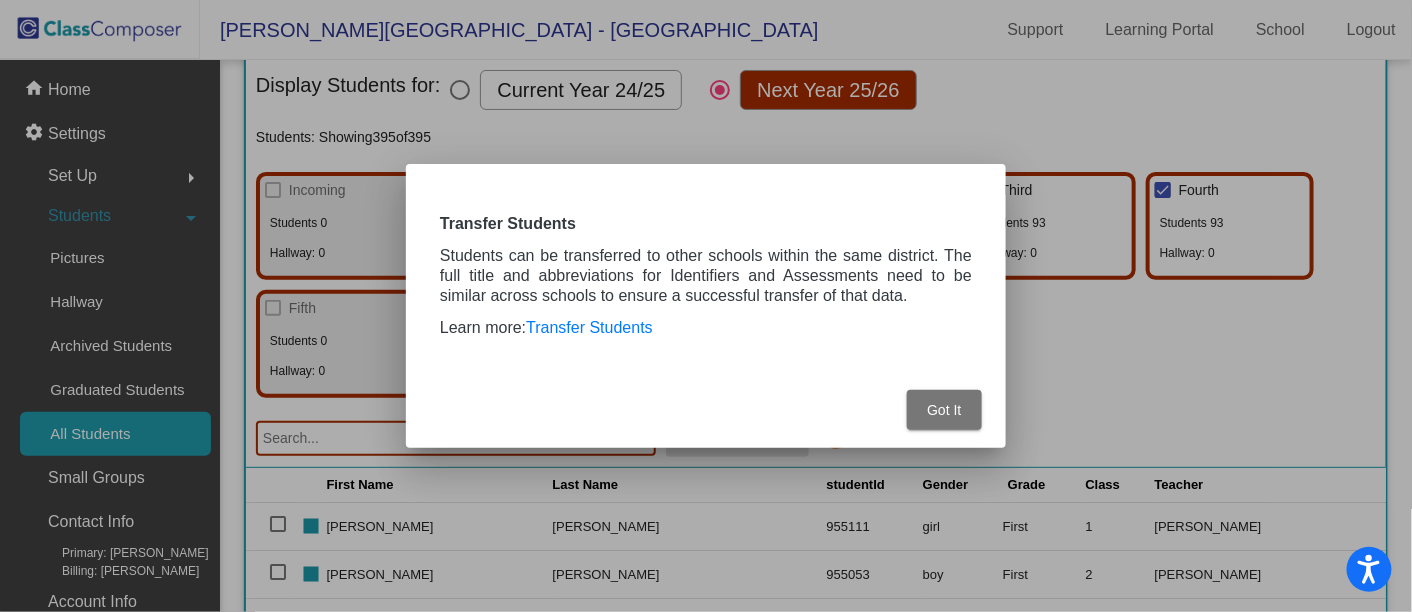 click at bounding box center [706, 306] 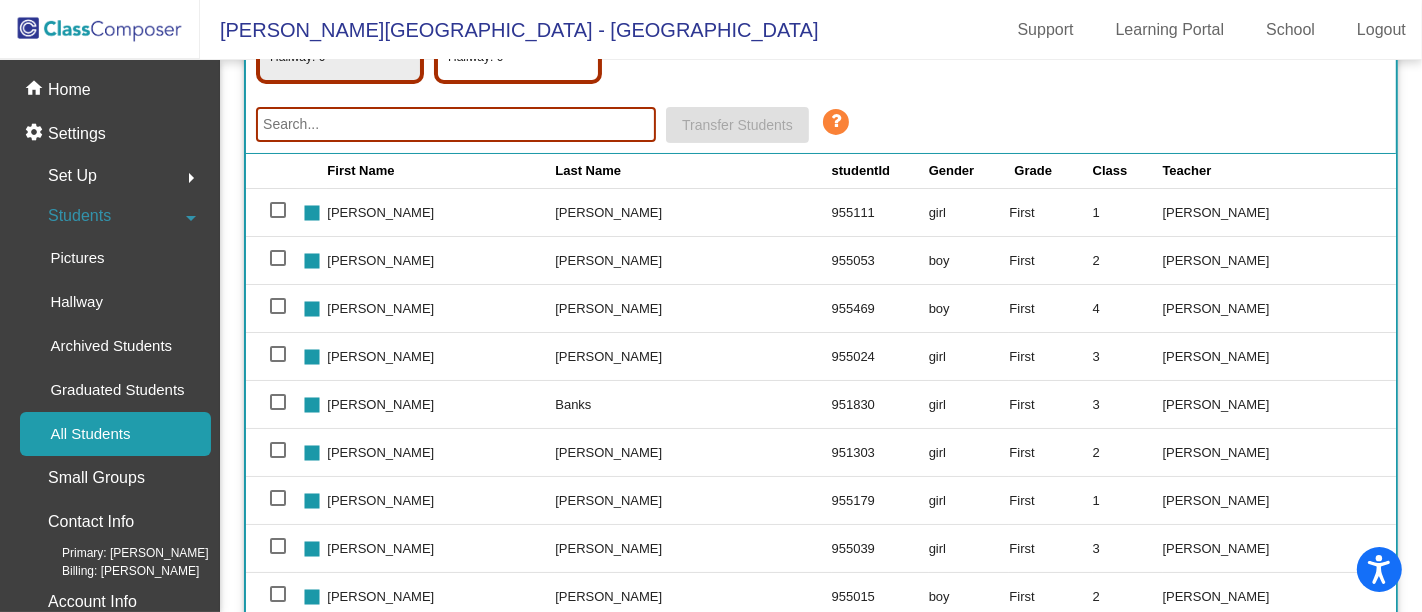 scroll, scrollTop: 58, scrollLeft: 0, axis: vertical 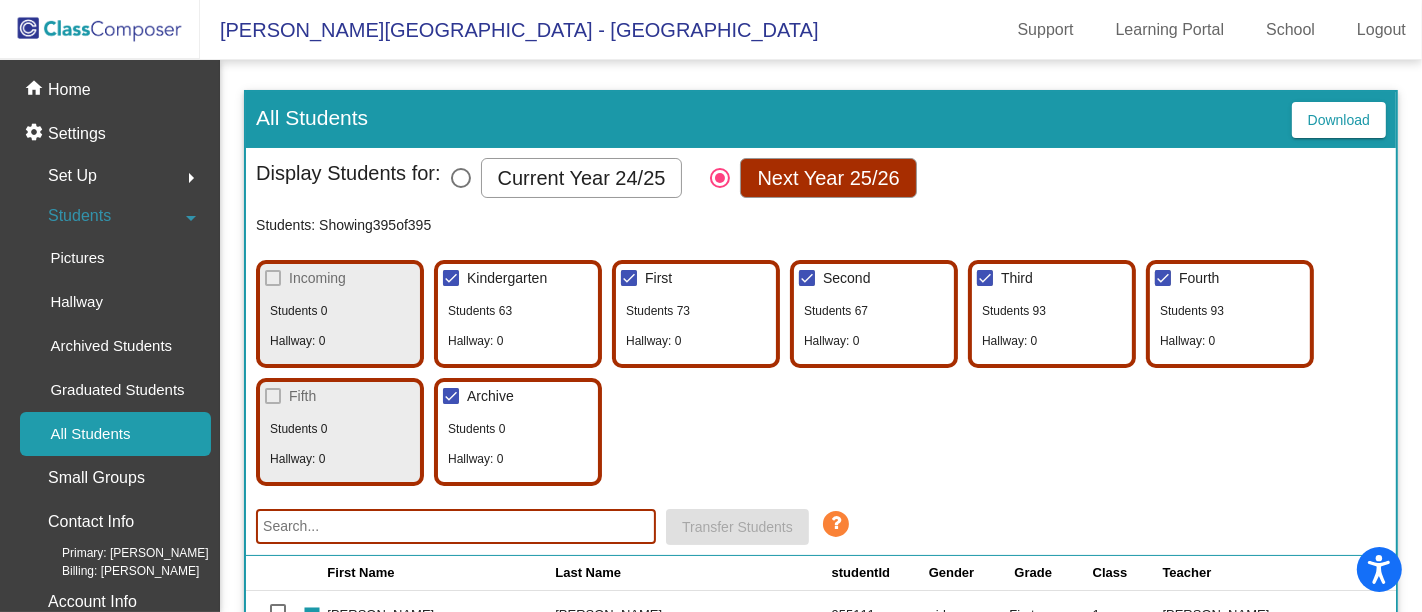 click on "arrow_drop_down" 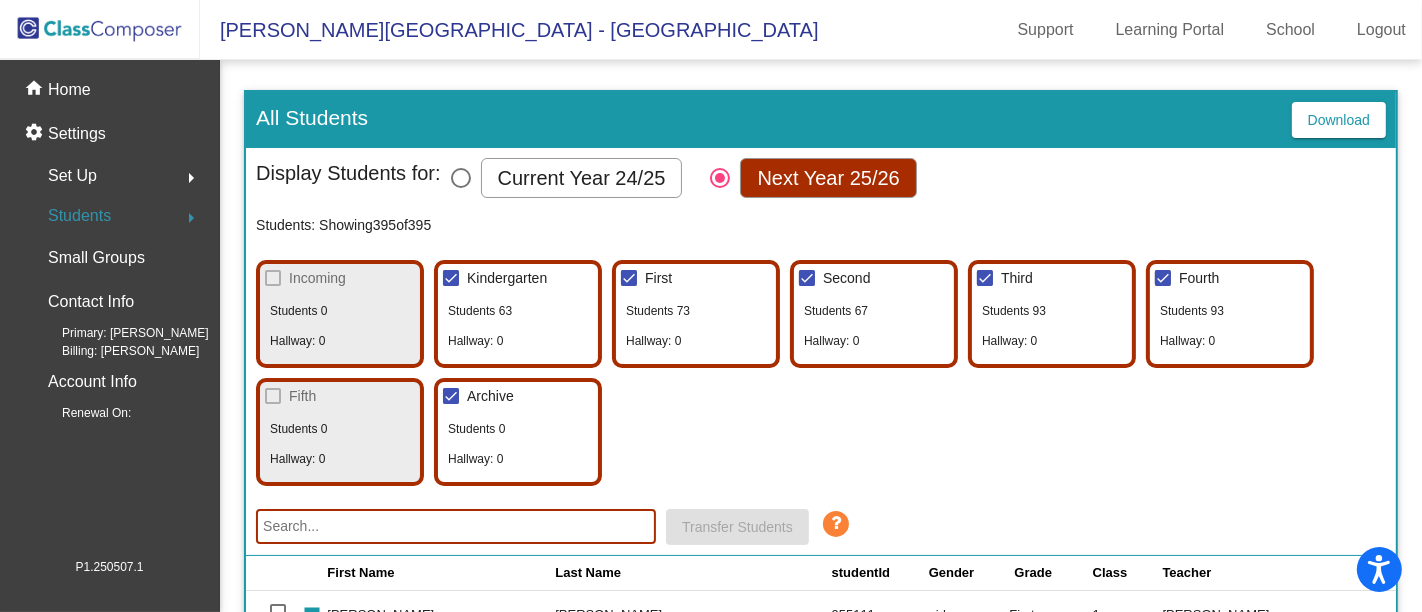 click on "Students" 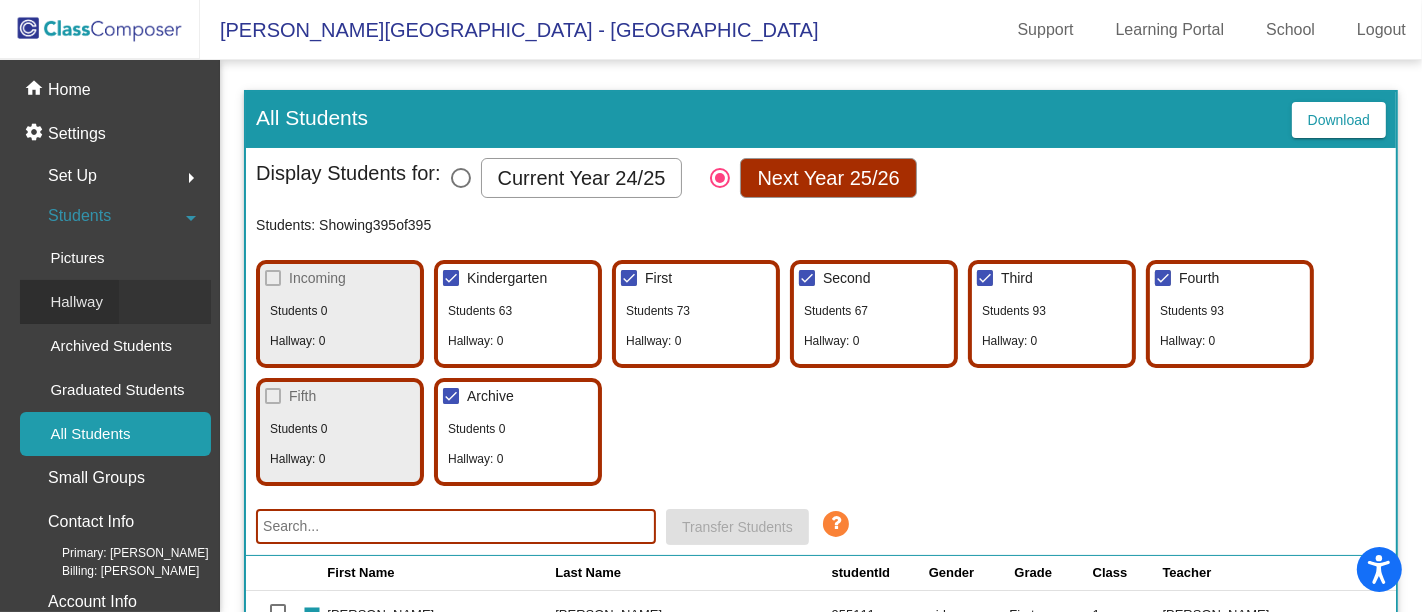click on "Hallway" 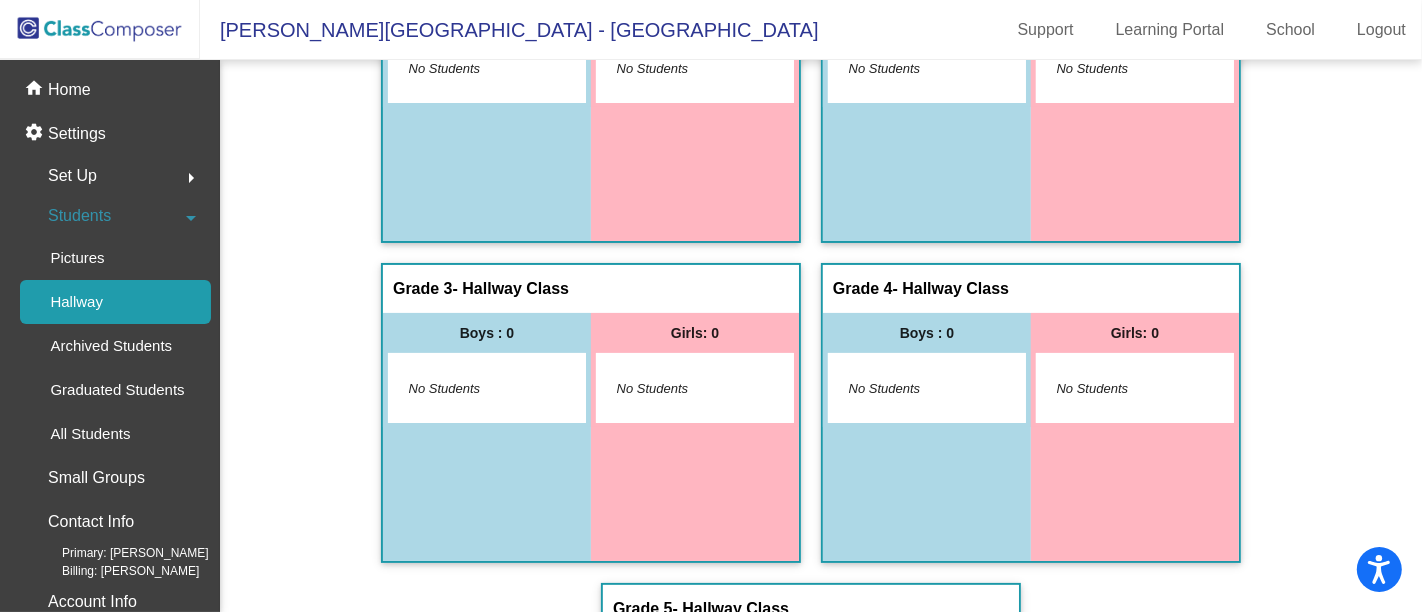scroll, scrollTop: 0, scrollLeft: 0, axis: both 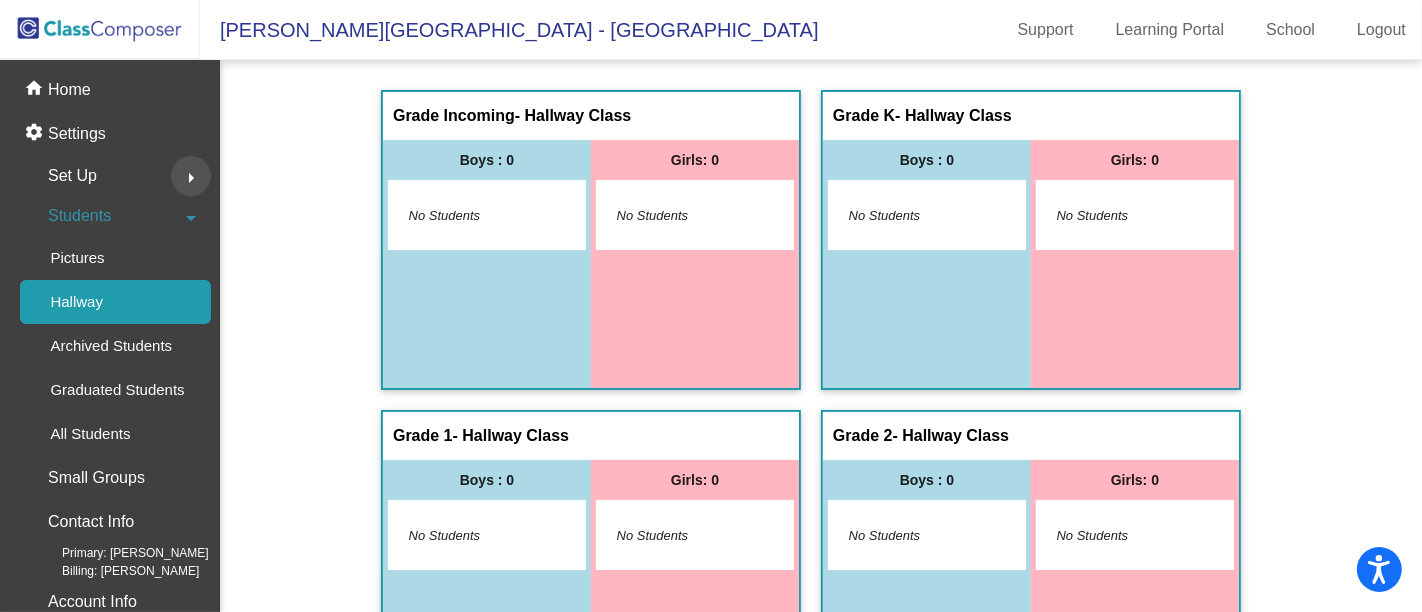 click on "arrow_right" 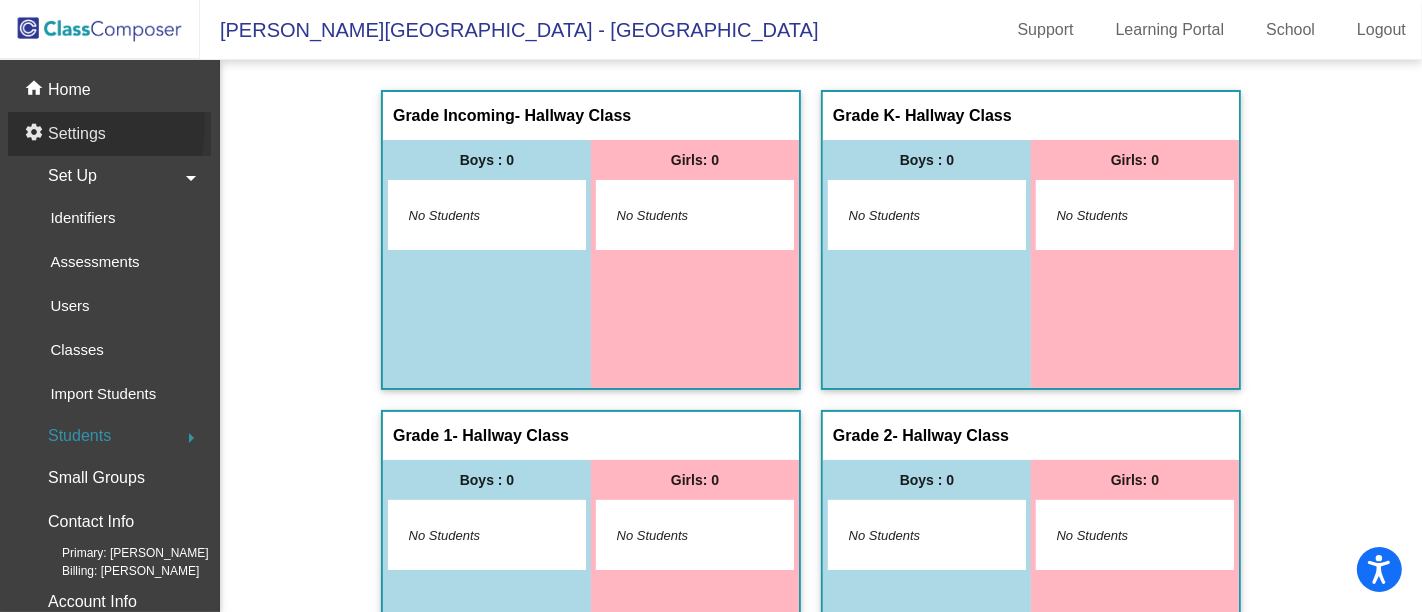 click on "Settings" 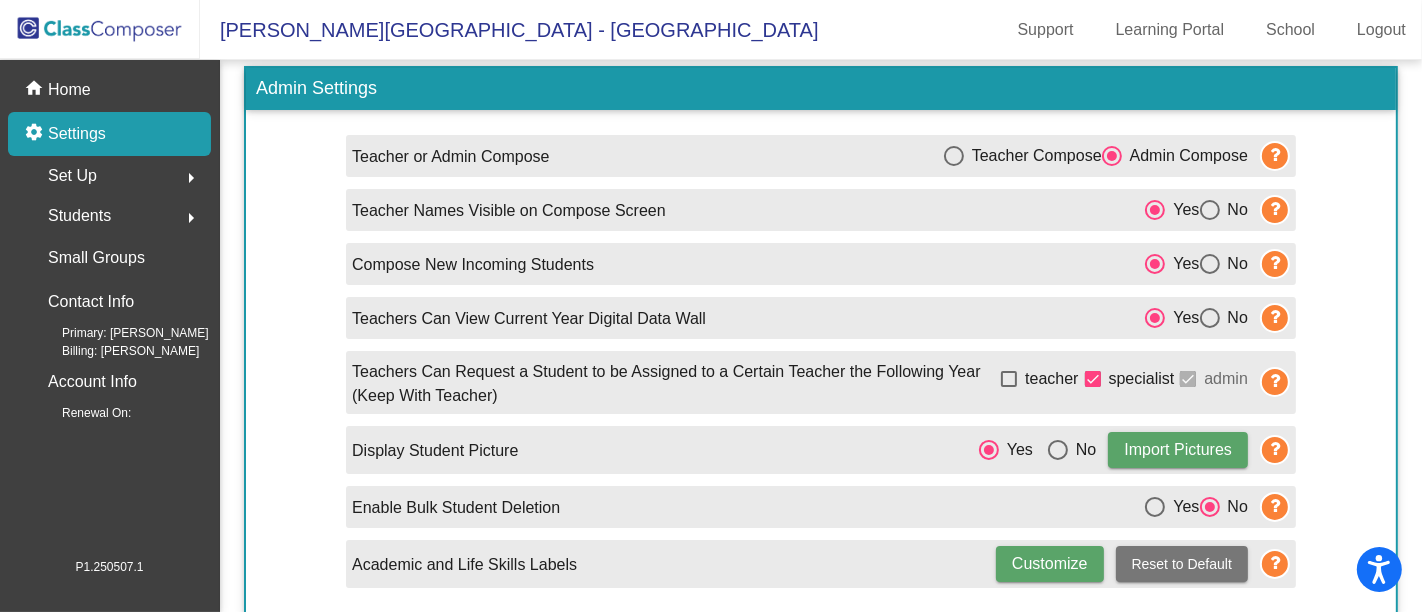 scroll, scrollTop: 0, scrollLeft: 0, axis: both 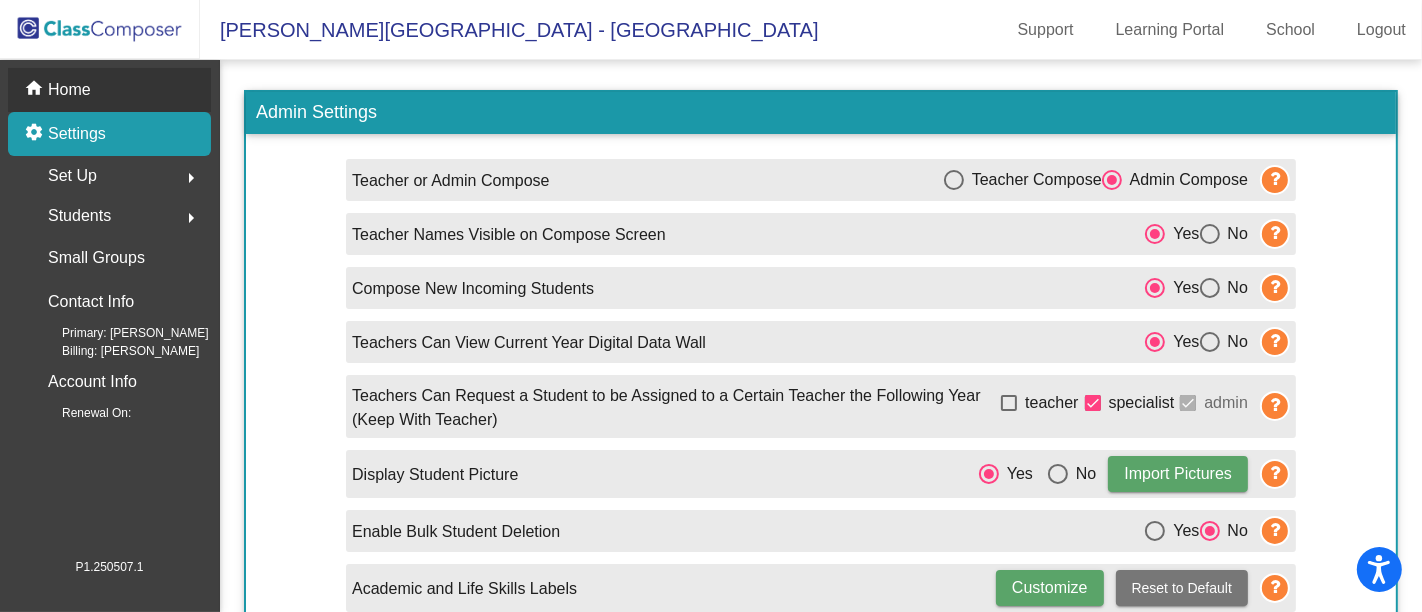 click on "Home" 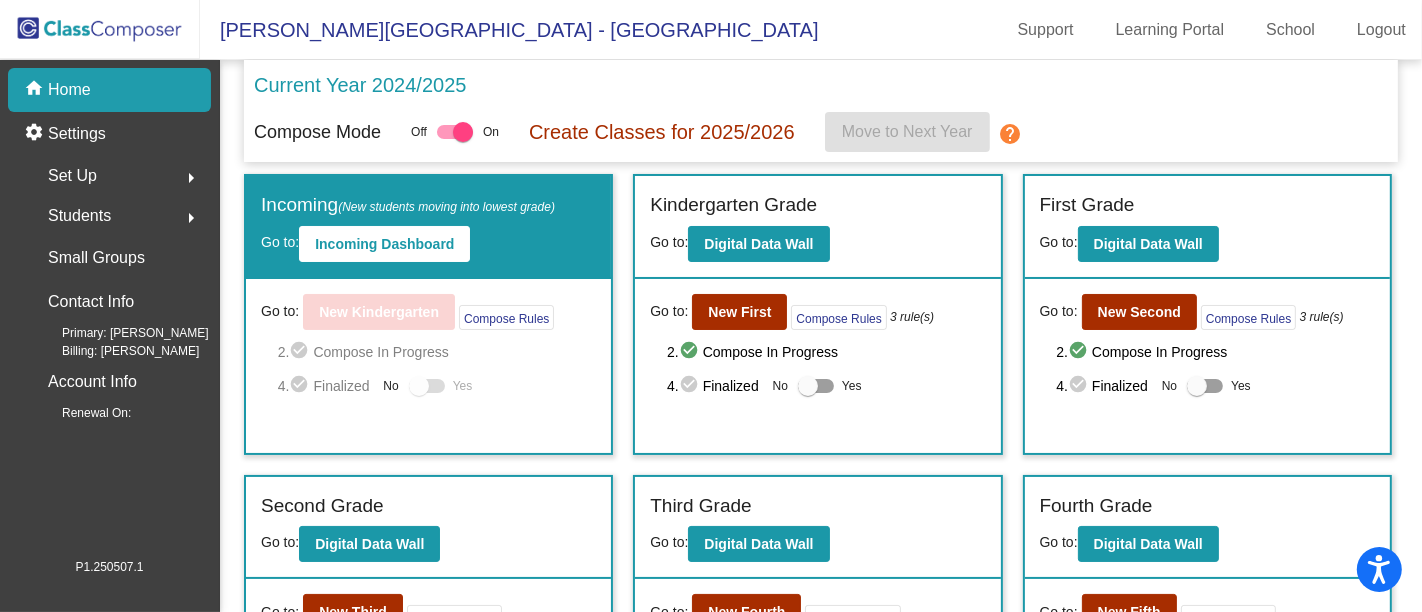 click on "Students  arrow_right" 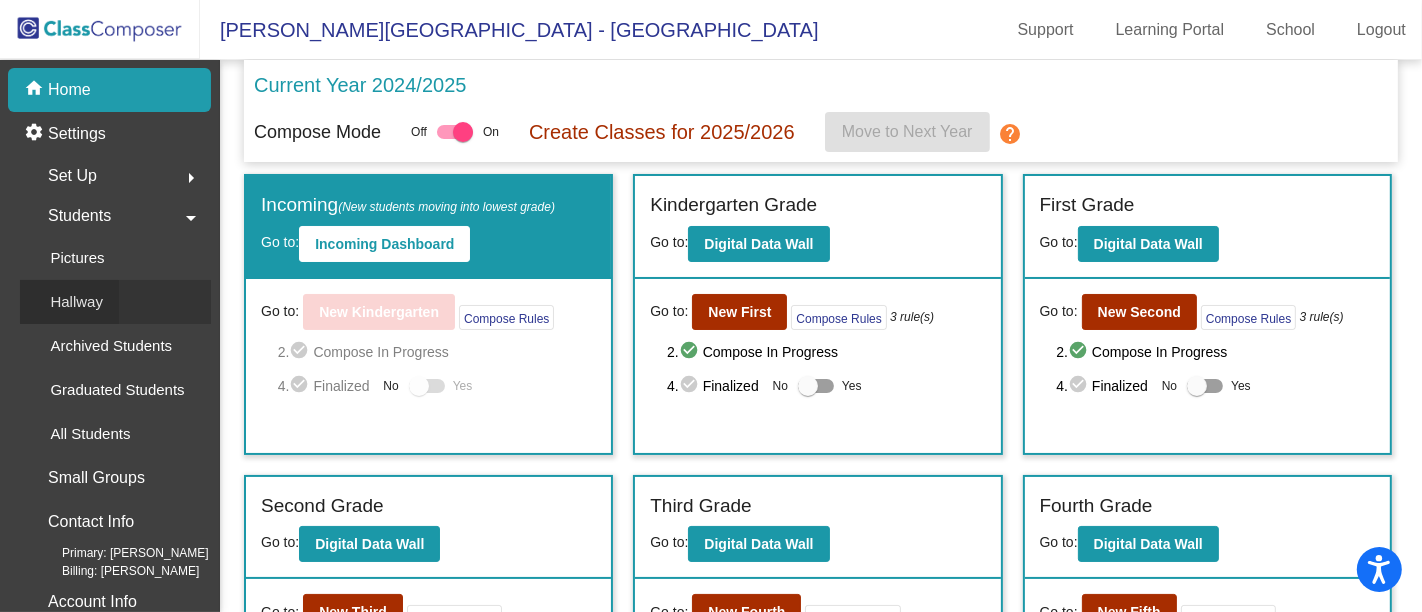 click on "Hallway" 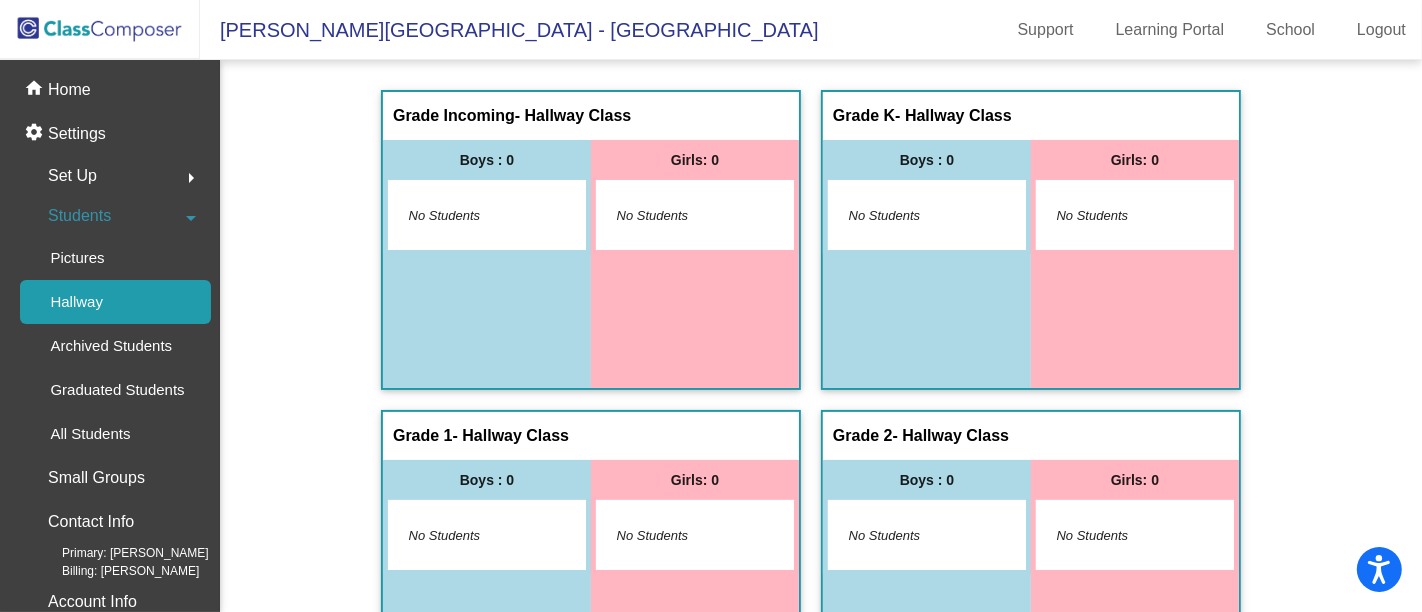 click on "No Students" at bounding box center (487, 215) 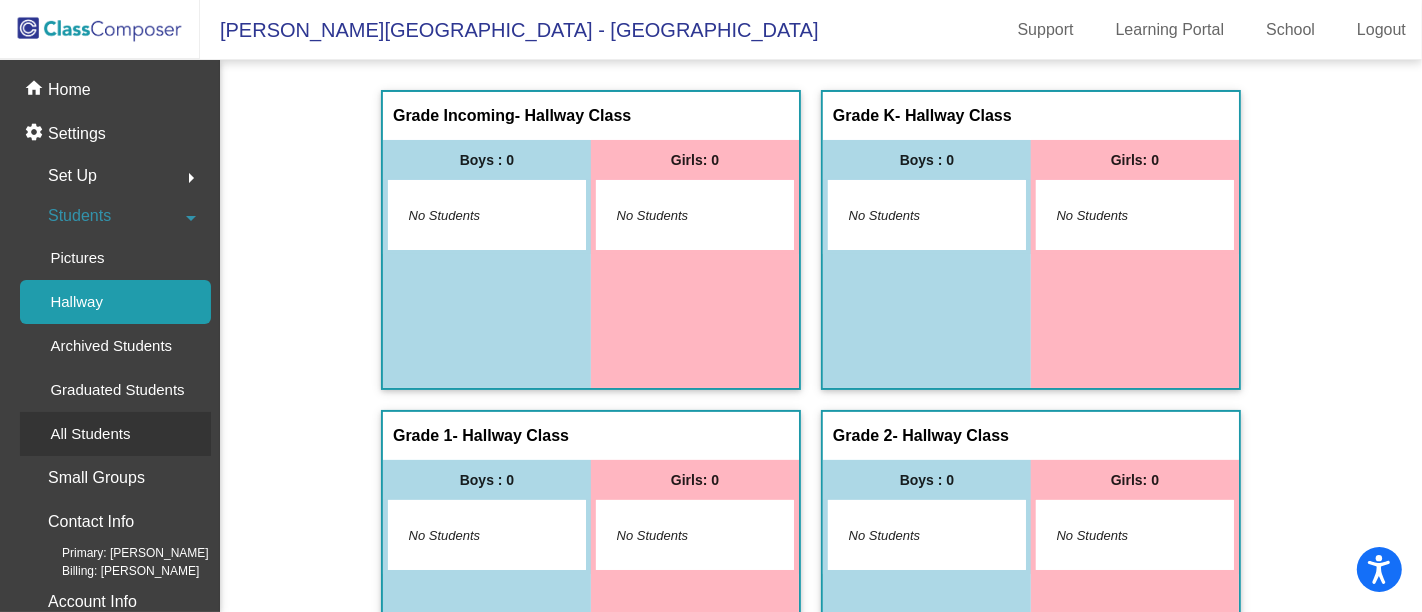 click on "All Students" 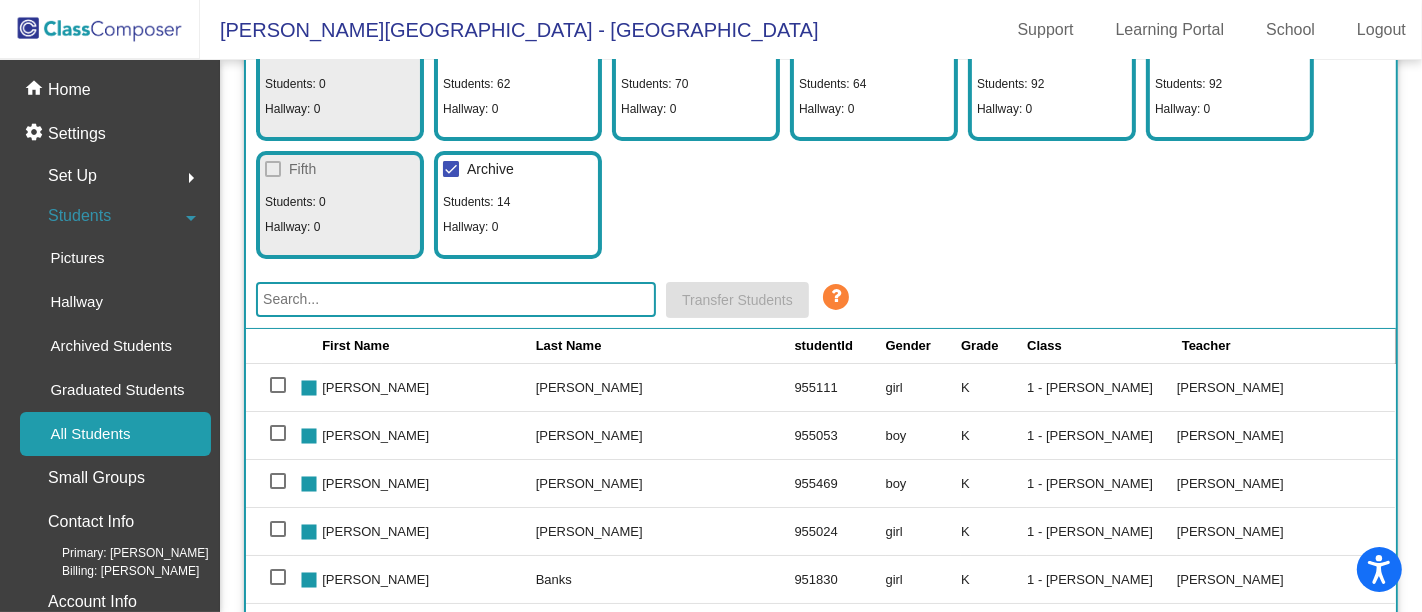 scroll, scrollTop: 0, scrollLeft: 0, axis: both 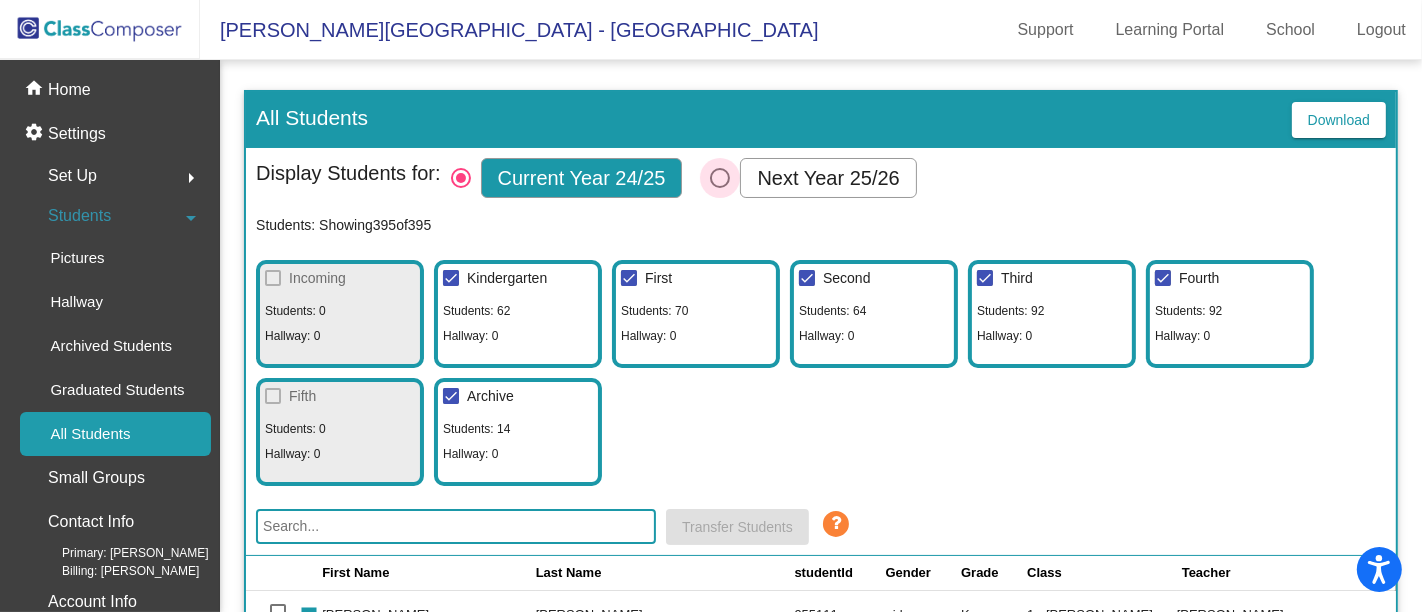 click at bounding box center (720, 178) 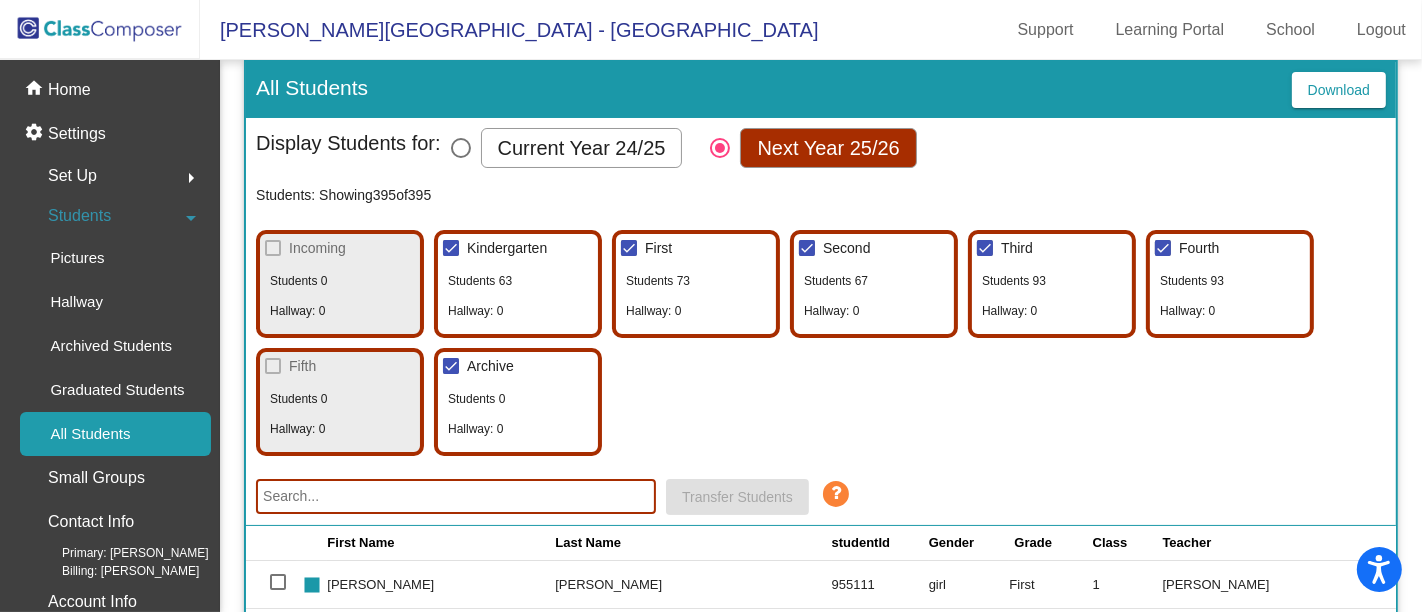 scroll, scrollTop: 0, scrollLeft: 0, axis: both 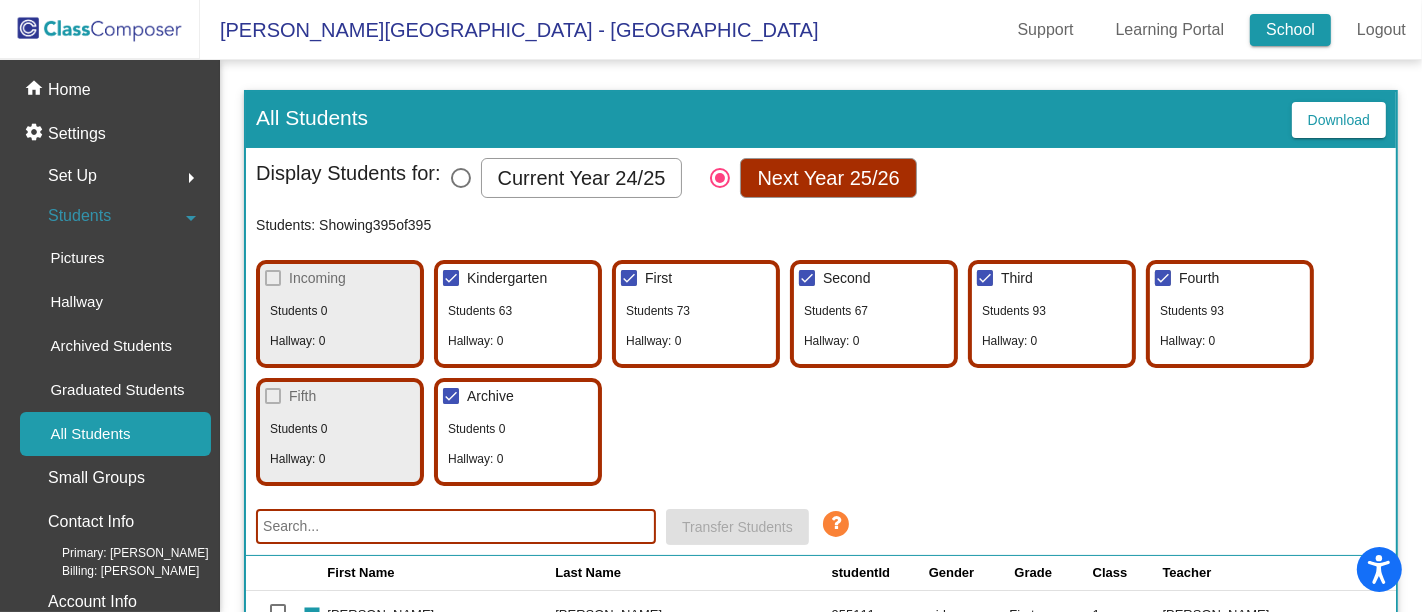 click on "School" 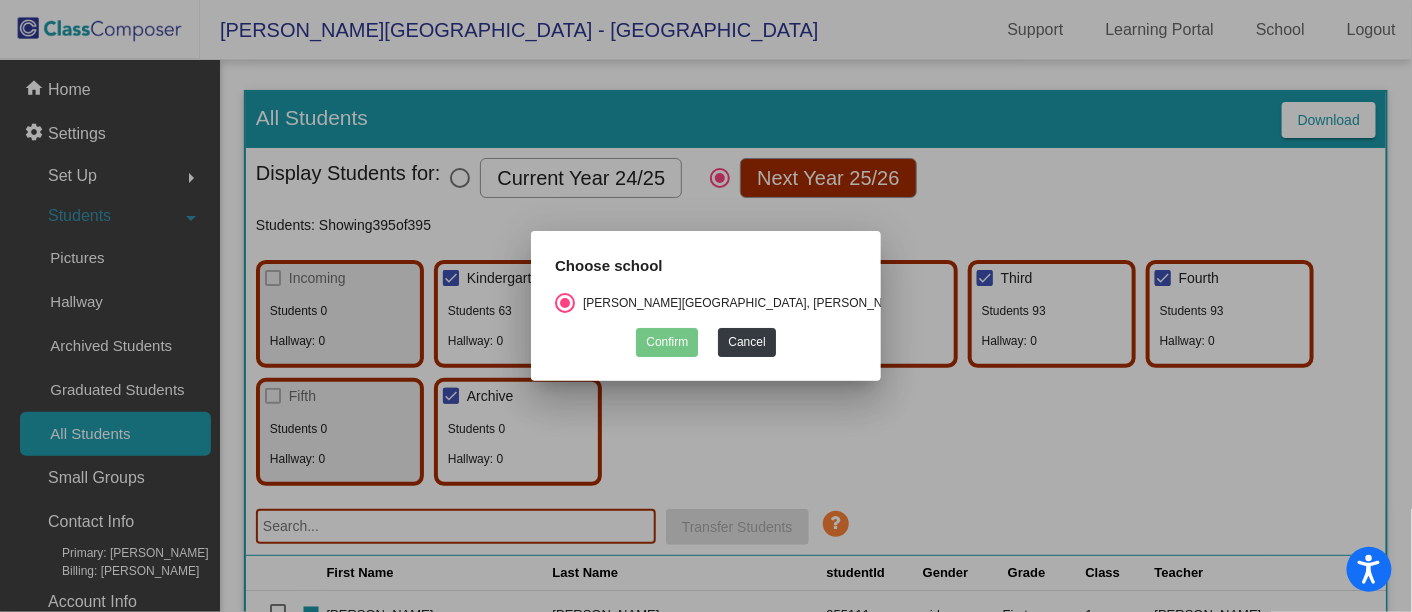 click at bounding box center [706, 306] 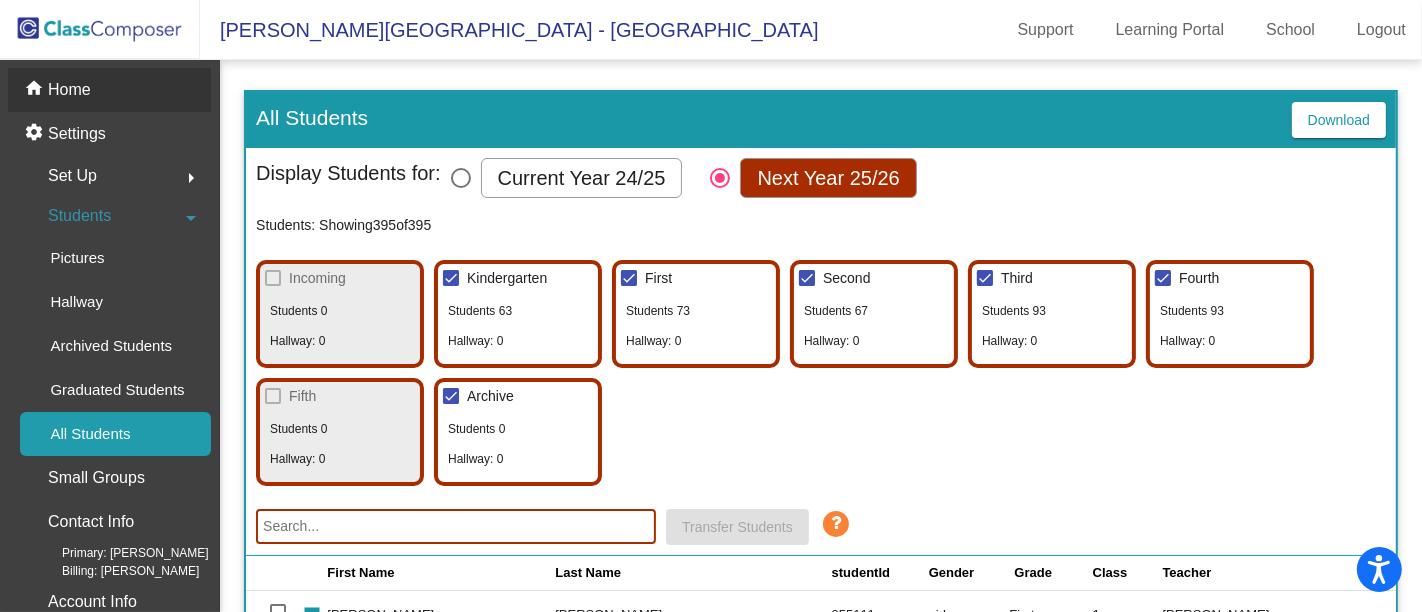 click on "Home" 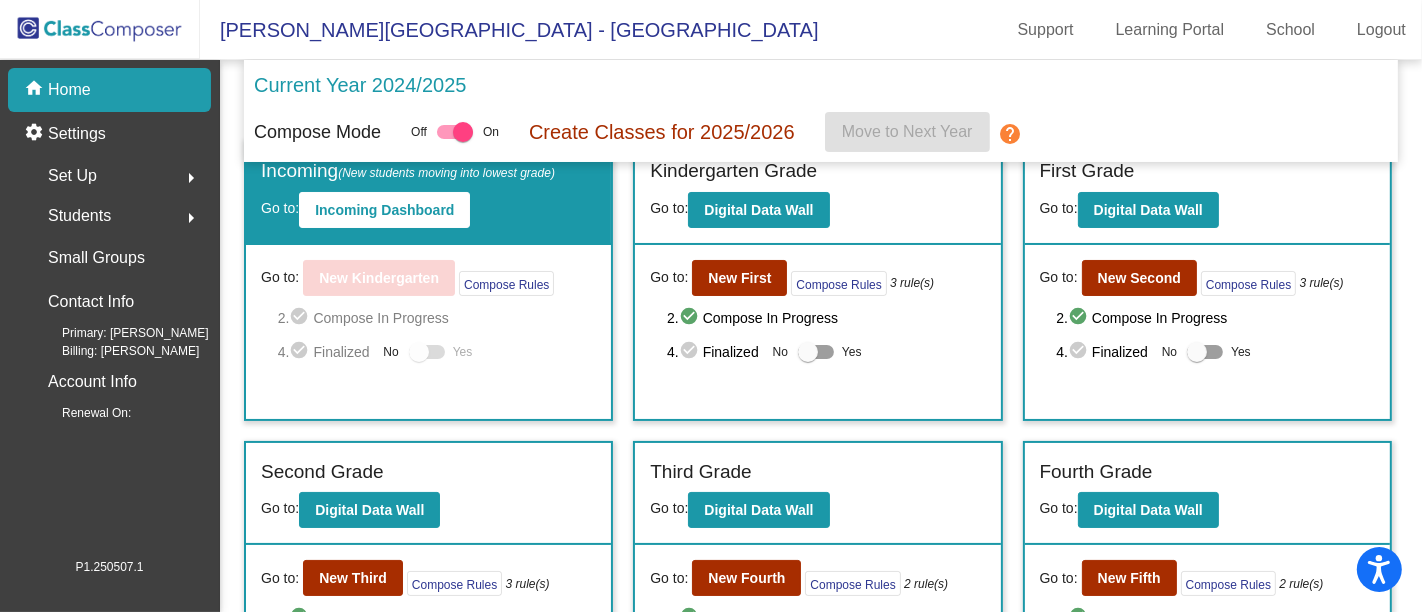 scroll, scrollTop: 18, scrollLeft: 0, axis: vertical 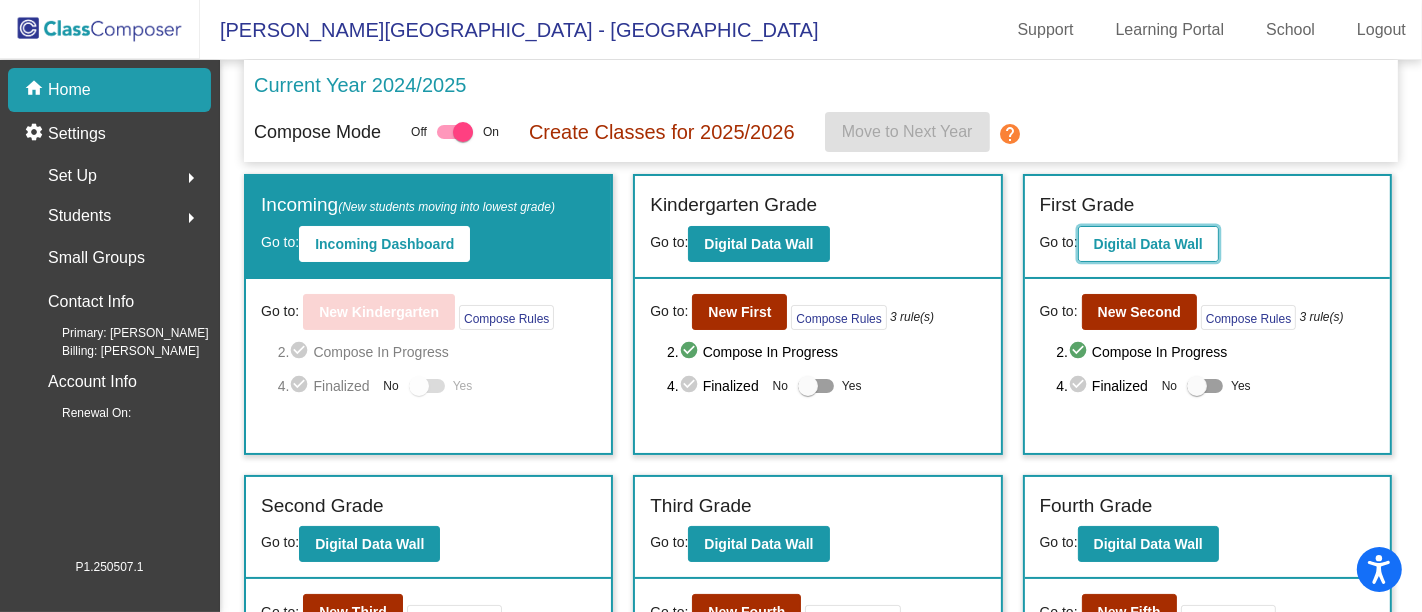 click on "Digital Data Wall" 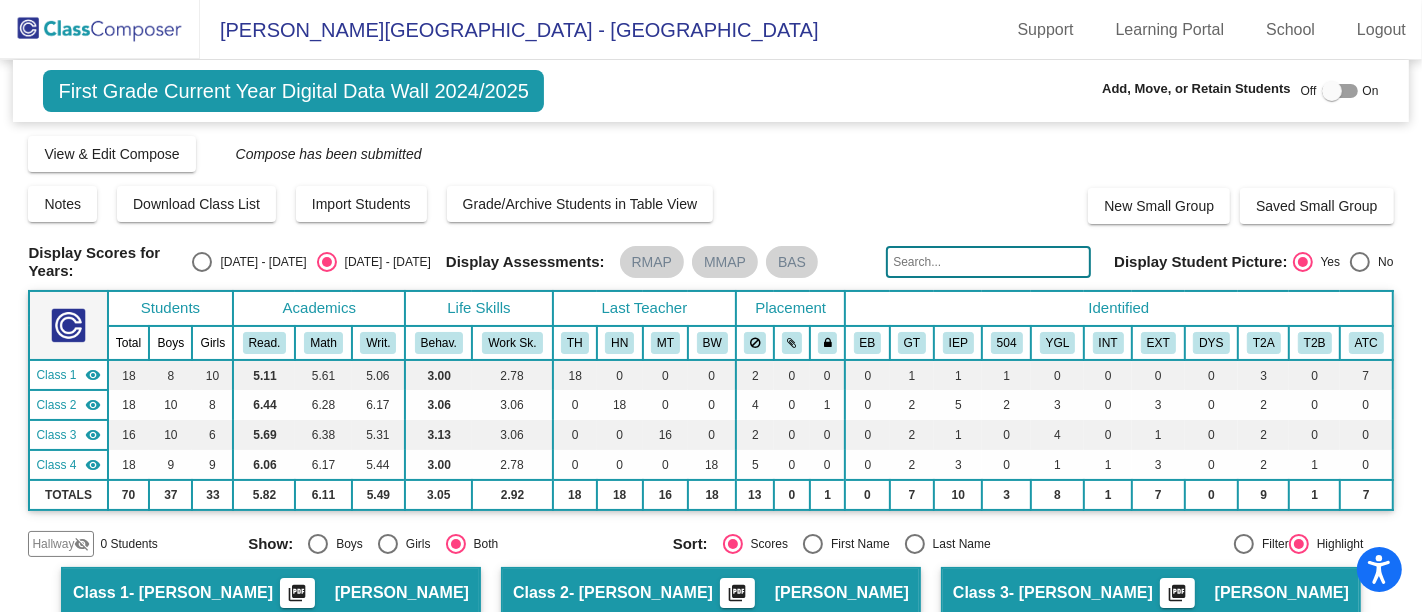 drag, startPoint x: 1320, startPoint y: 86, endPoint x: 1353, endPoint y: 89, distance: 33.13608 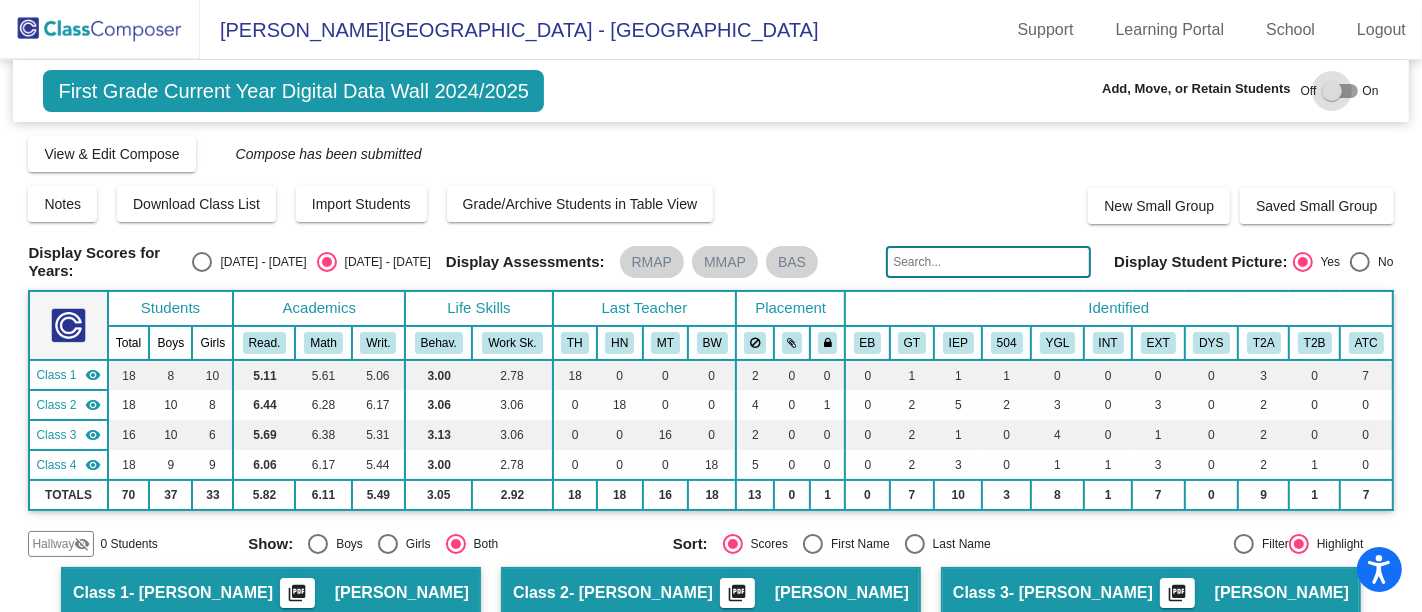 checkbox on "true" 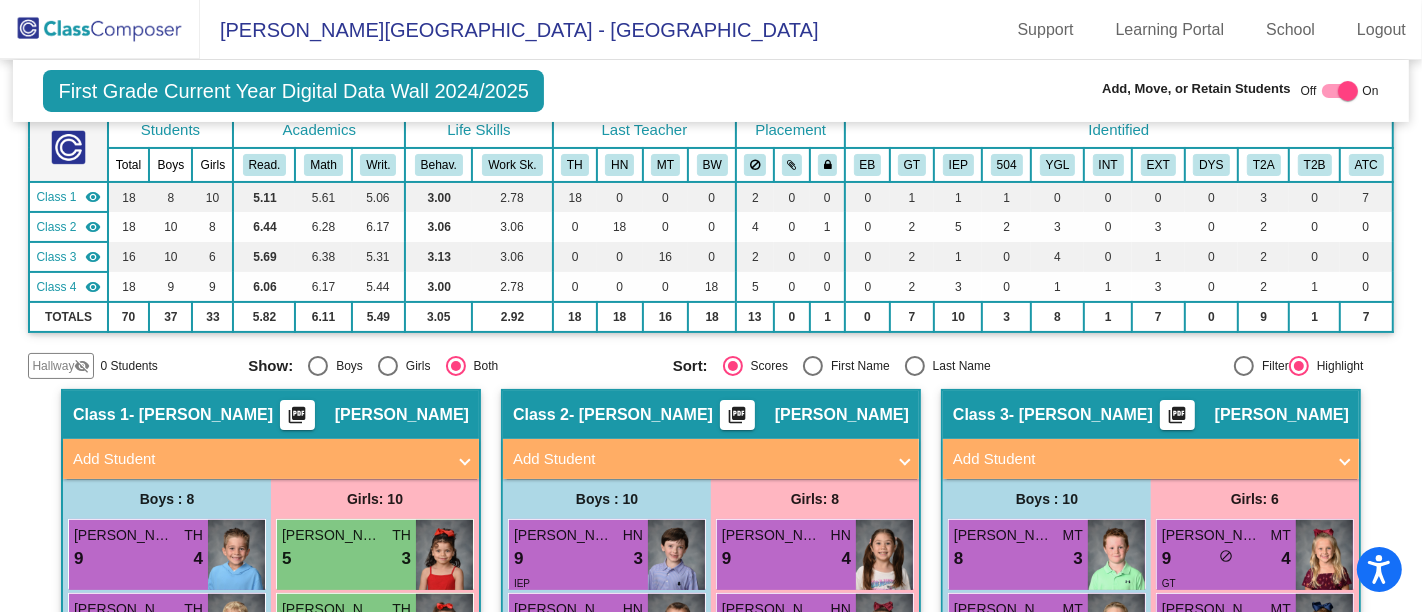 scroll, scrollTop: 0, scrollLeft: 0, axis: both 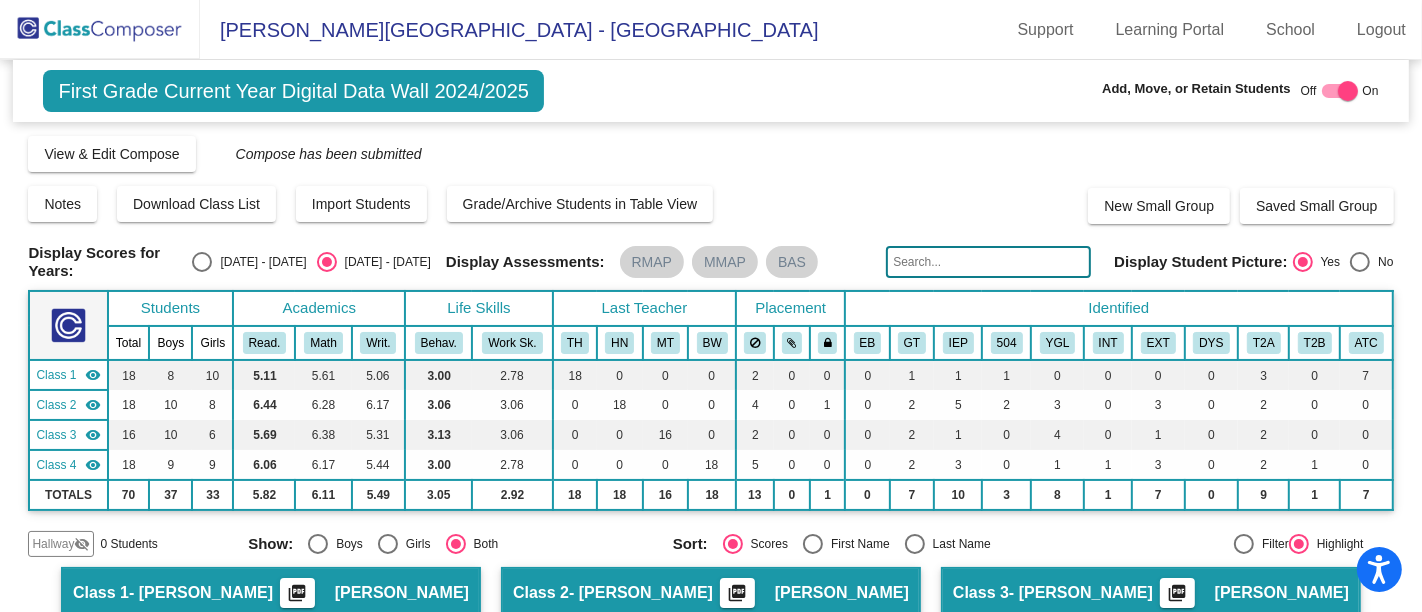 click on "Hallway" 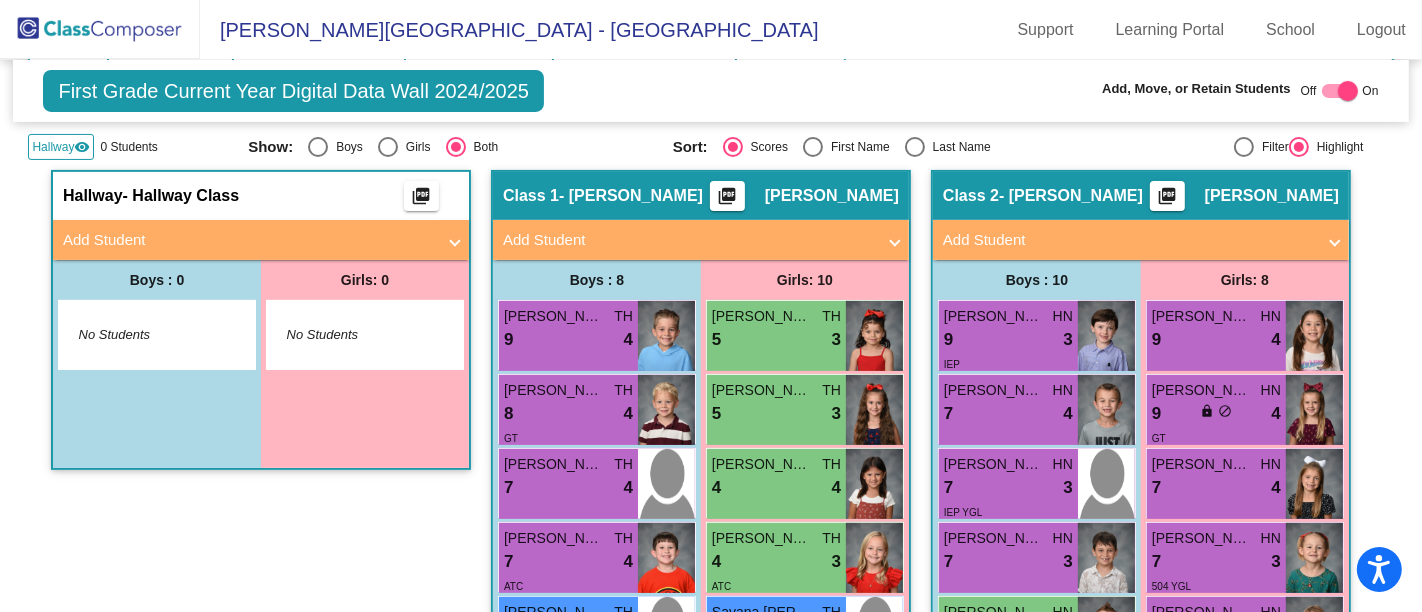 scroll, scrollTop: 407, scrollLeft: 0, axis: vertical 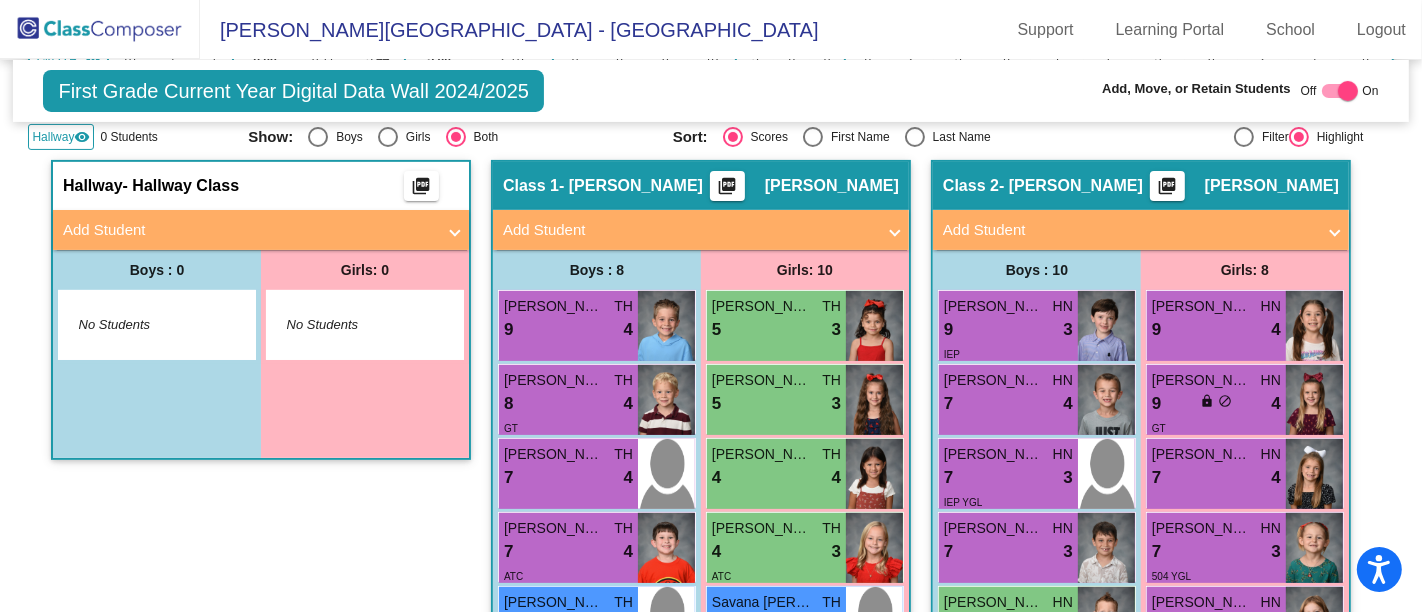 click on "Add Student" at bounding box center (249, 230) 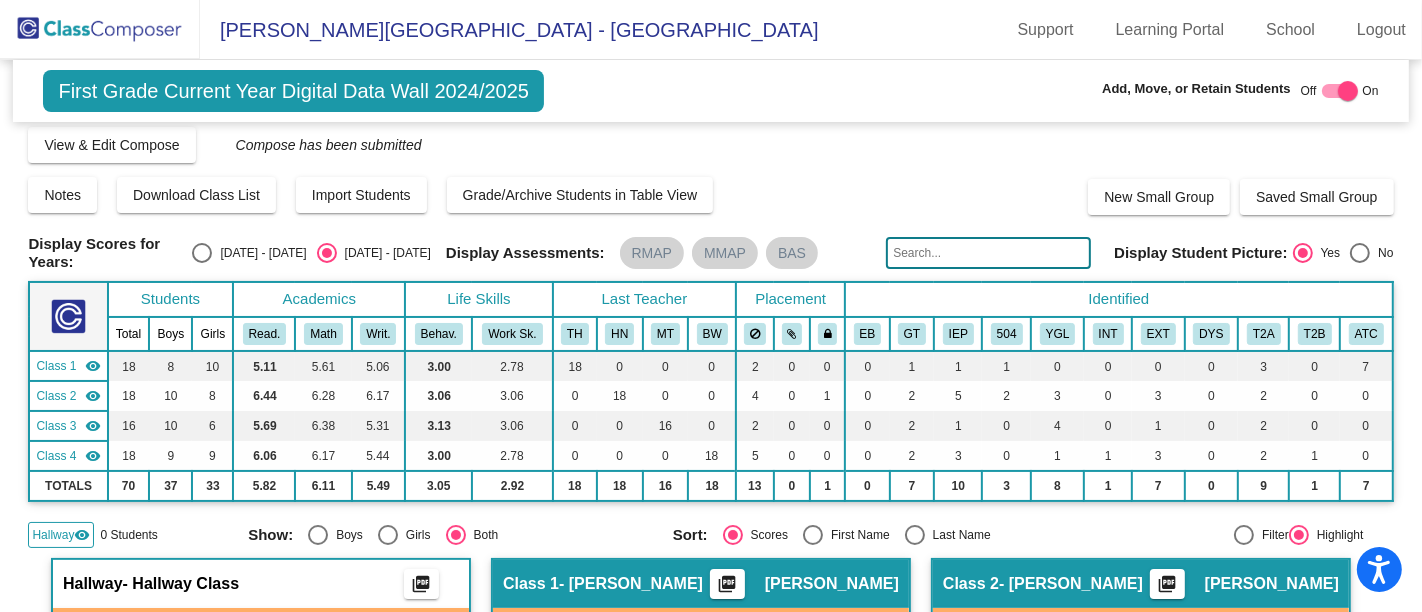 scroll, scrollTop: 0, scrollLeft: 0, axis: both 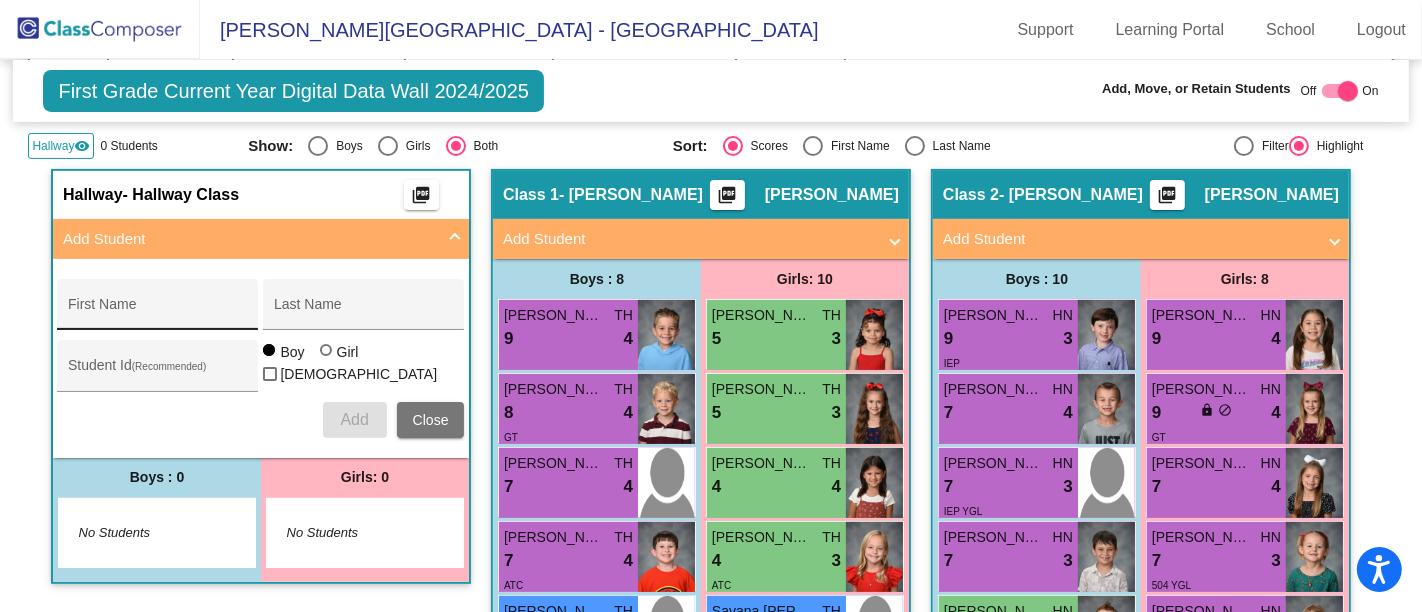click on "First Name" at bounding box center (158, 310) 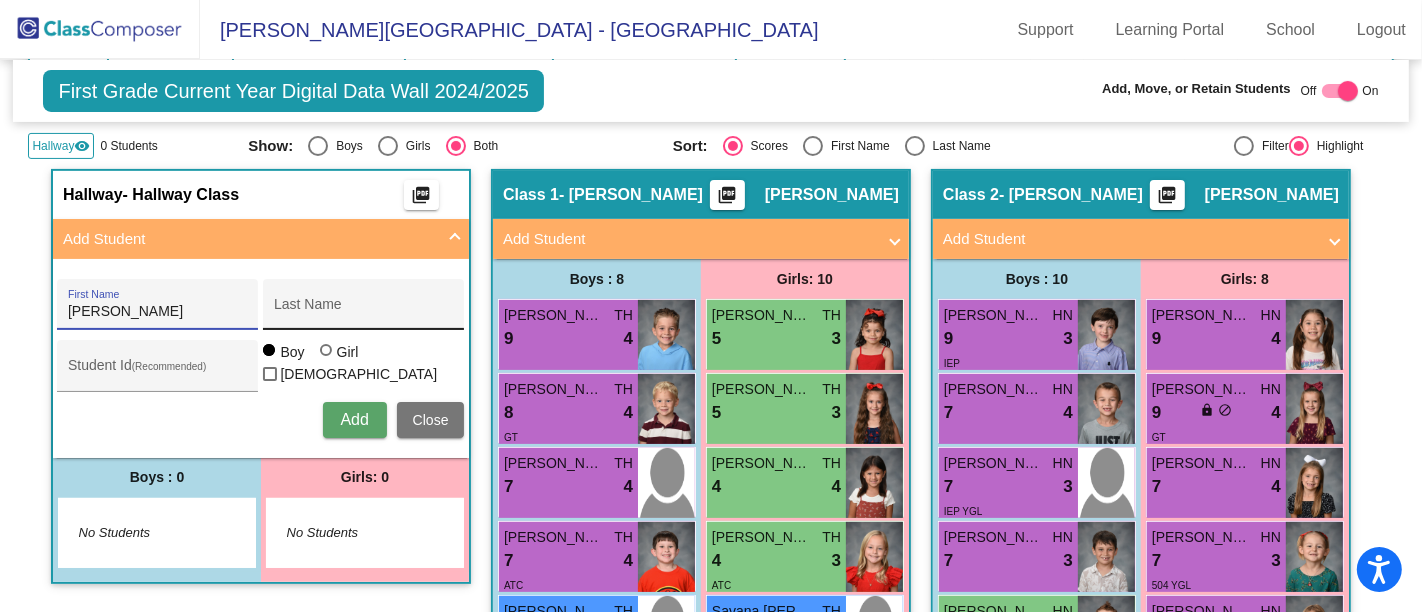 type on "[PERSON_NAME]" 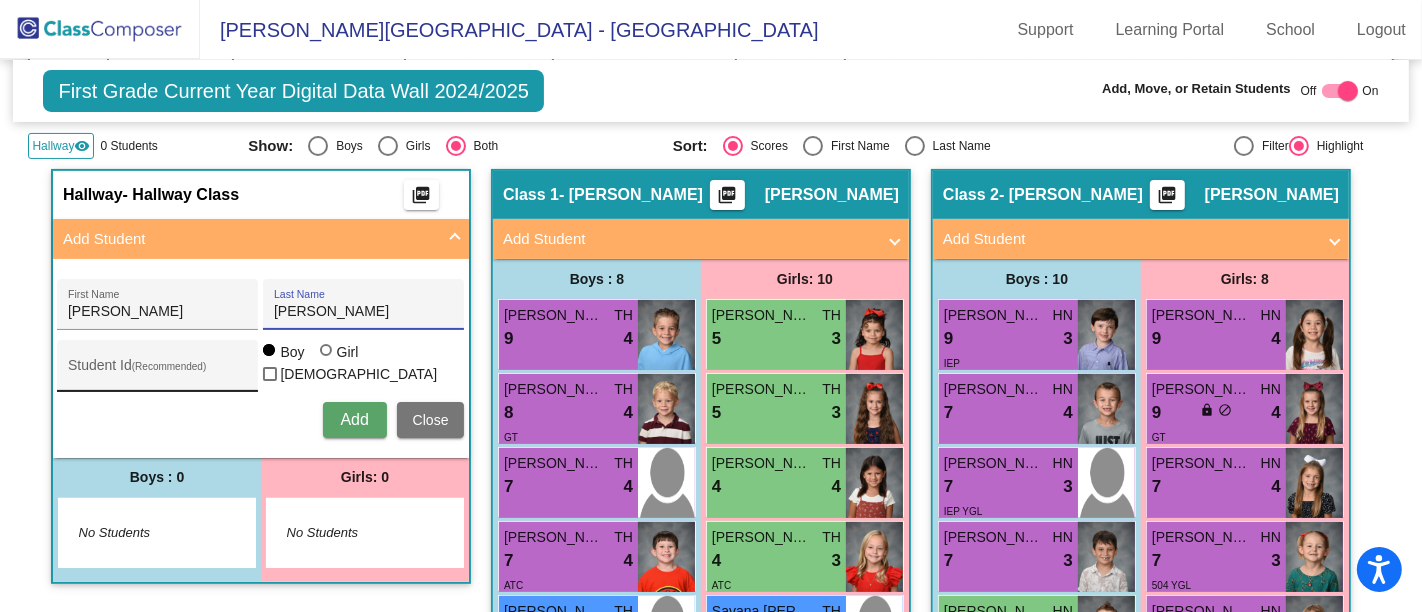 type on "[PERSON_NAME]" 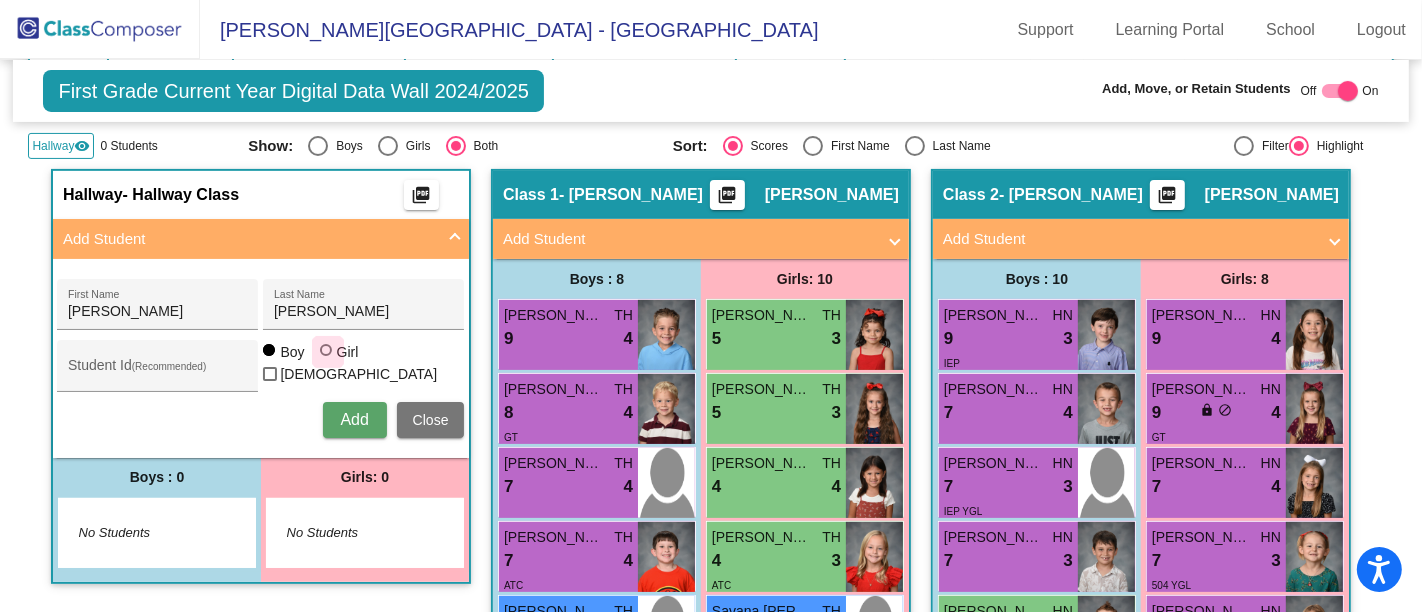 click at bounding box center (326, 350) 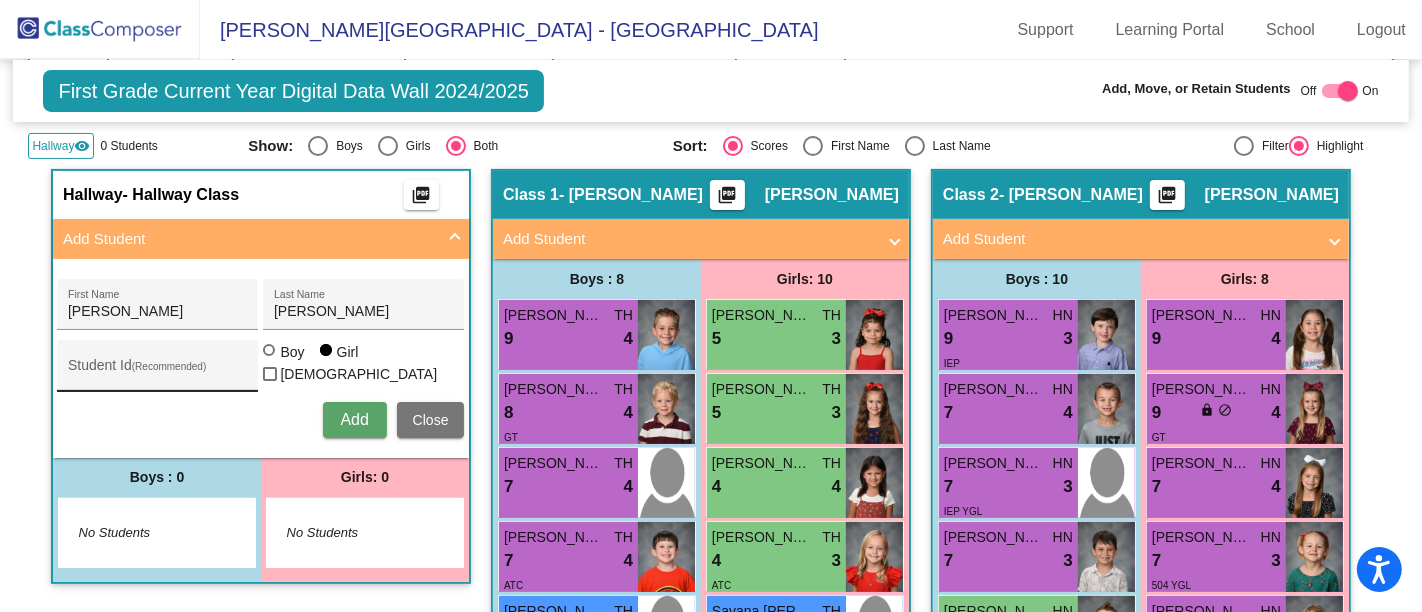 click on "Student Id  (Recommended)" at bounding box center [158, 373] 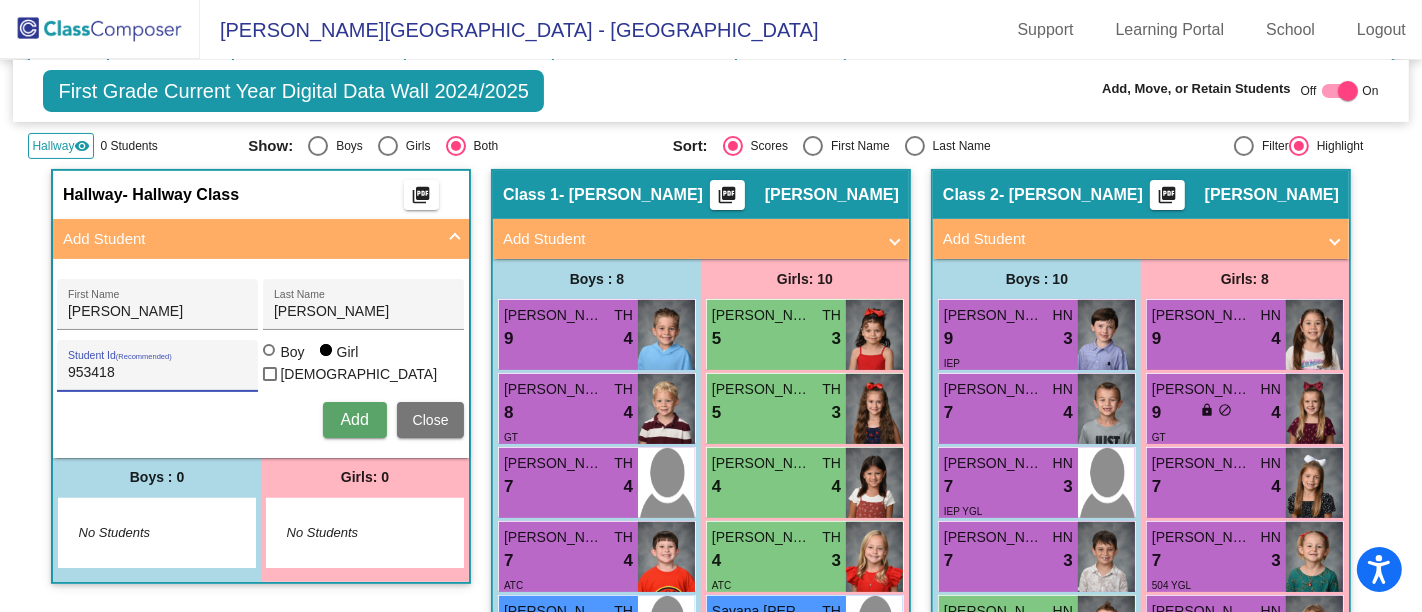 type on "953418" 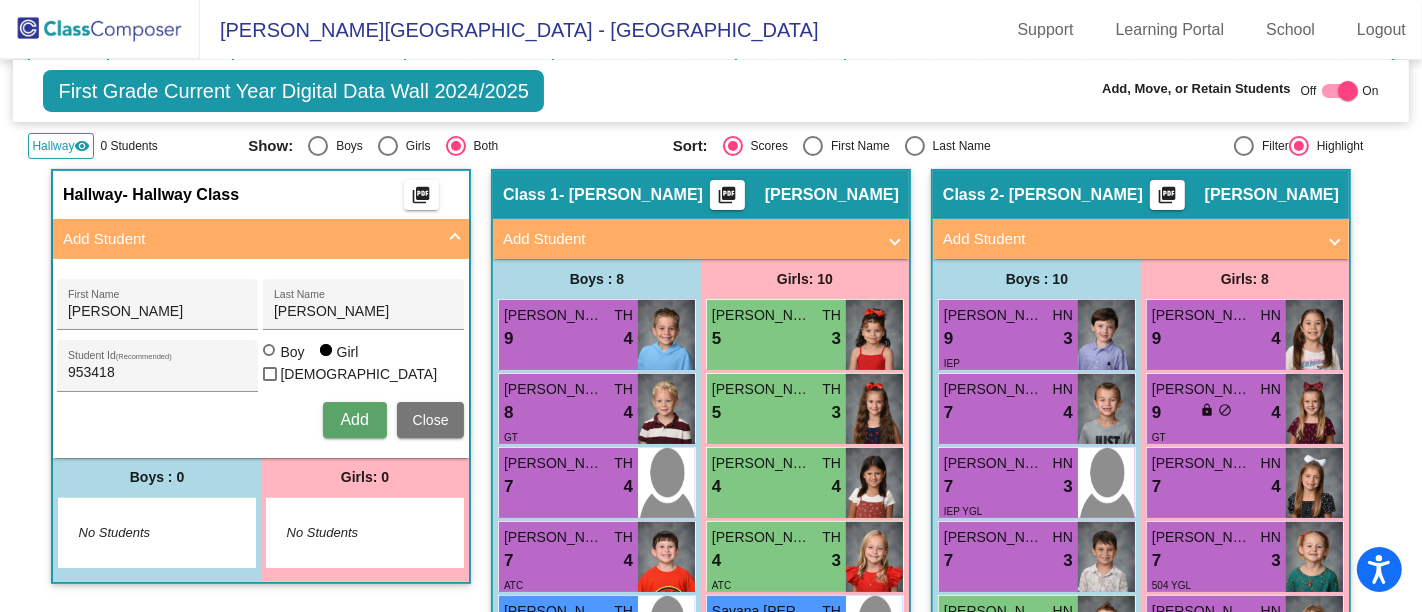 type 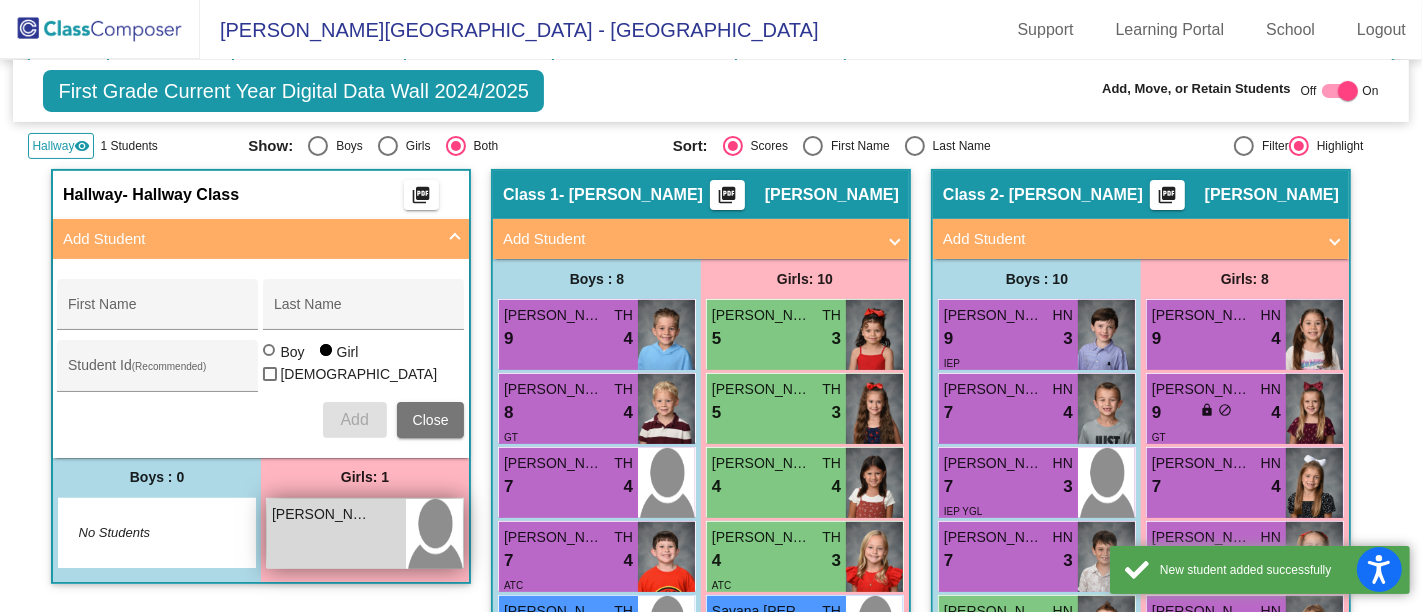 click on "[PERSON_NAME] lock do_not_disturb_alt" at bounding box center [336, 534] 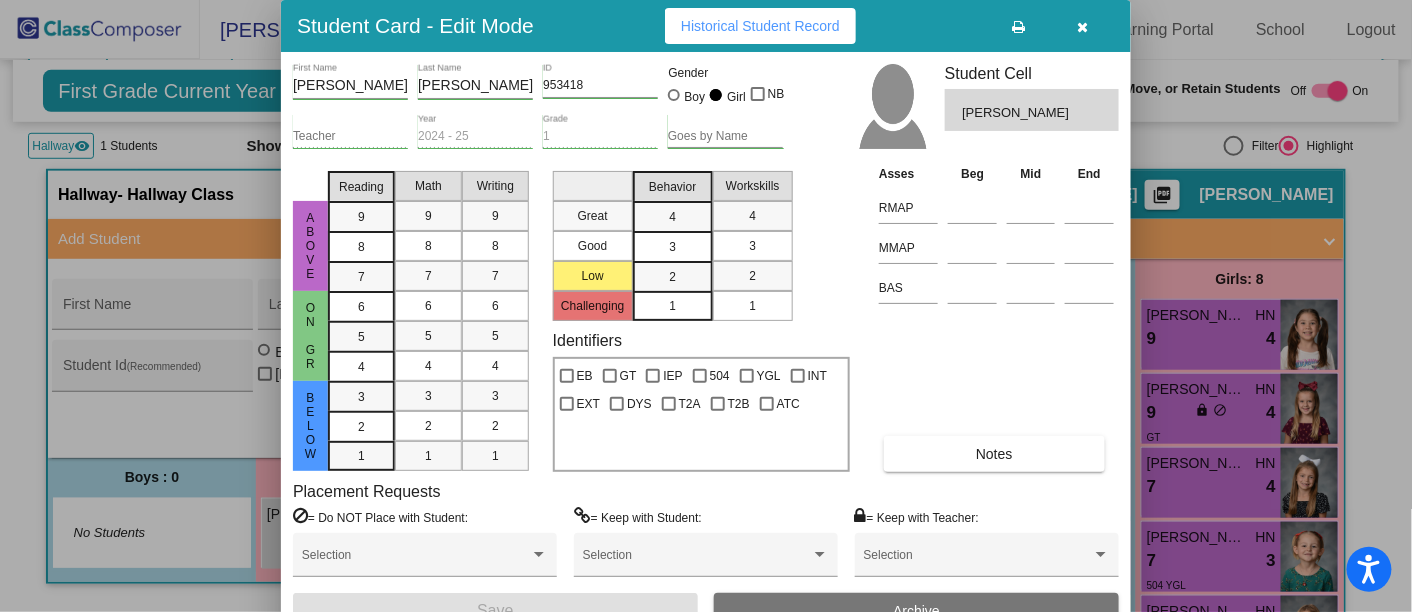 click on "Notes" at bounding box center (994, 454) 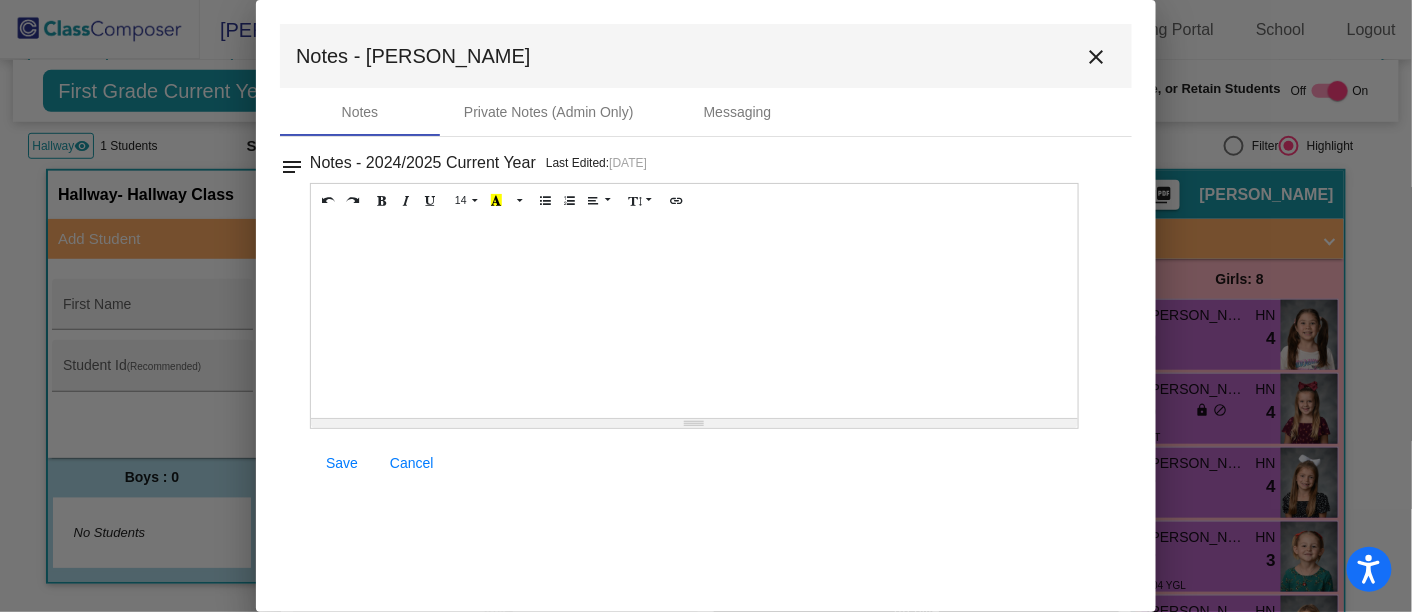 click at bounding box center (694, 318) 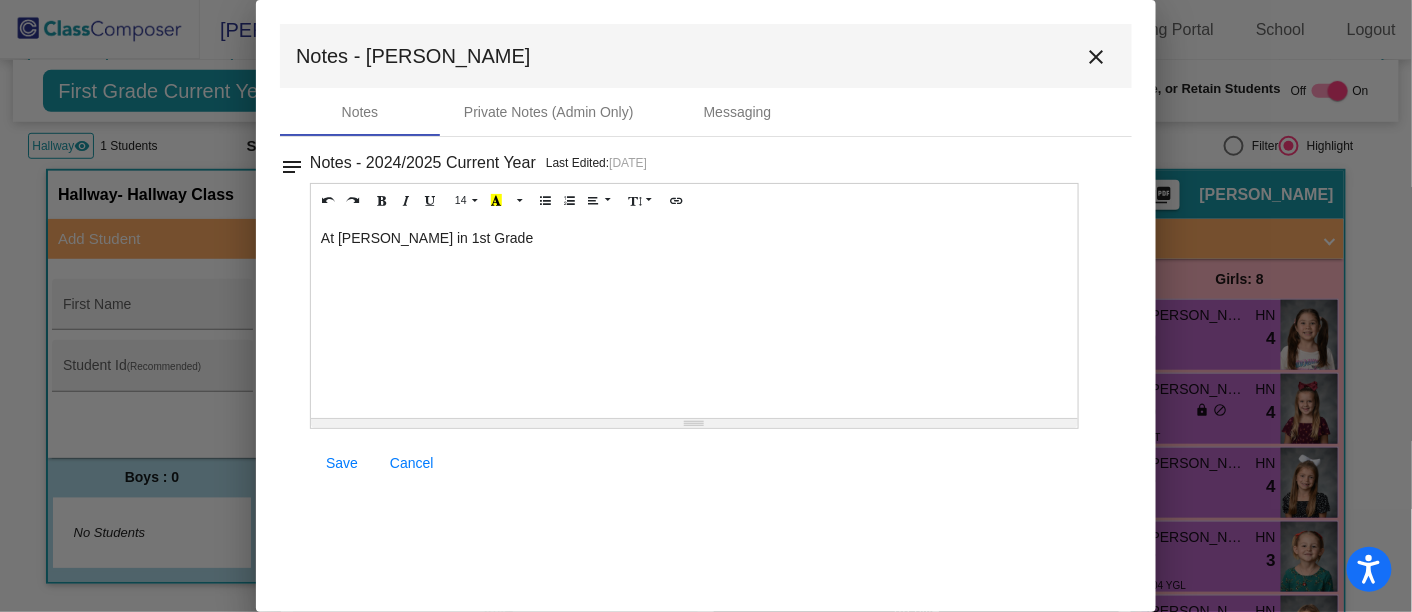 click on "Save" at bounding box center (342, 463) 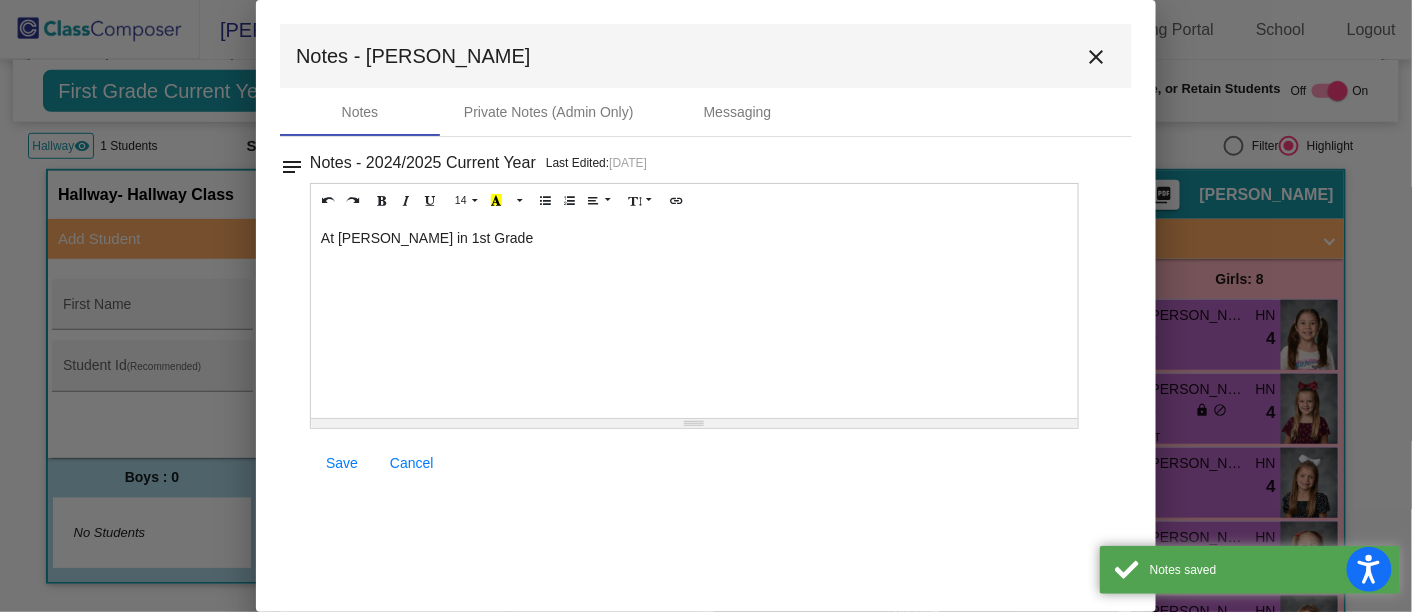 click on "close" at bounding box center (1096, 57) 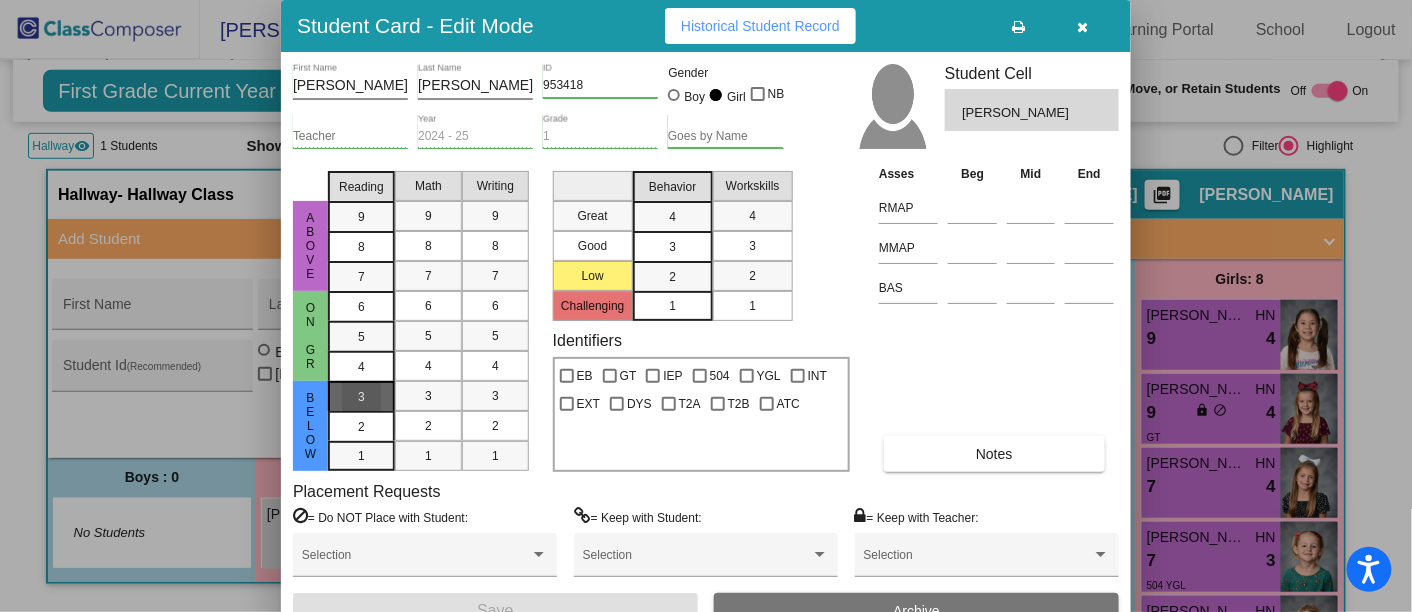 click on "3" at bounding box center (361, 397) 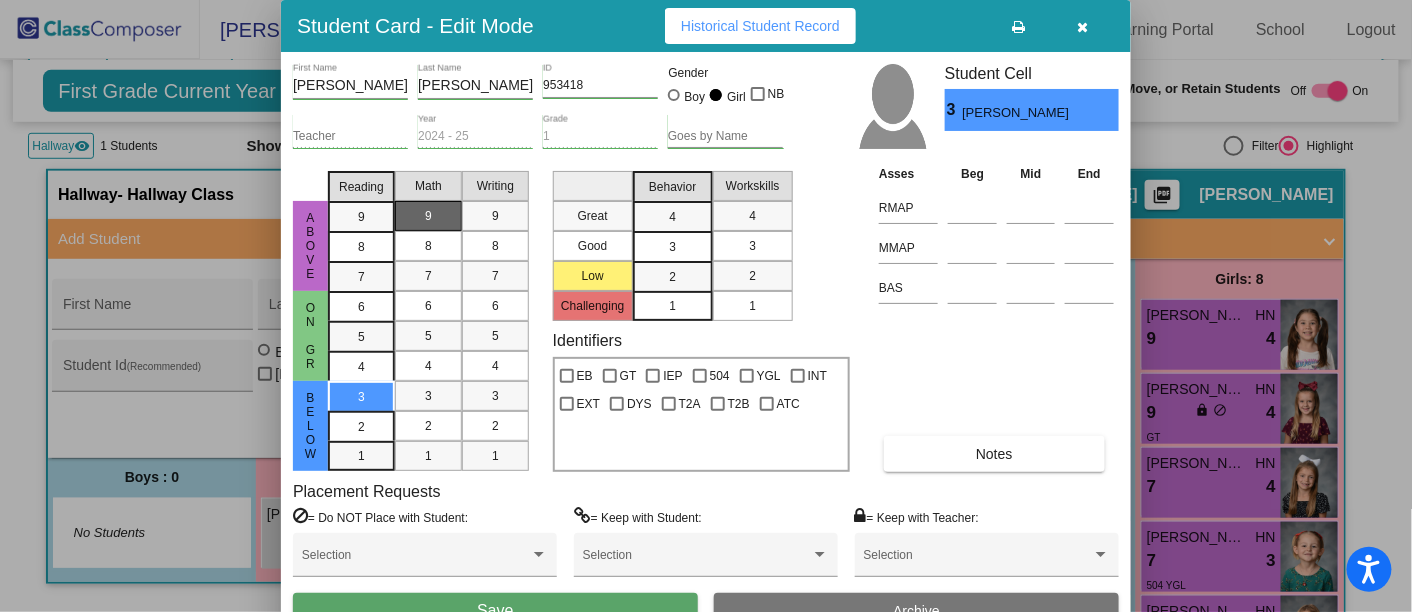 click on "9" at bounding box center [428, 216] 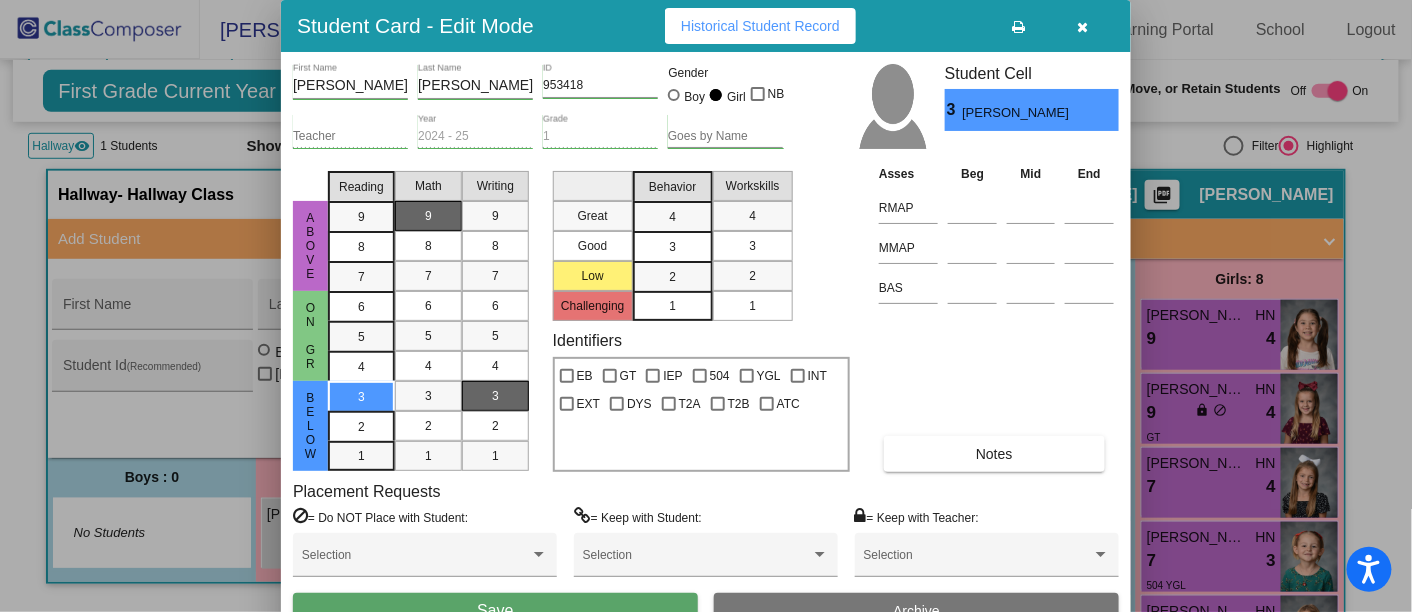 click on "3" at bounding box center (495, 396) 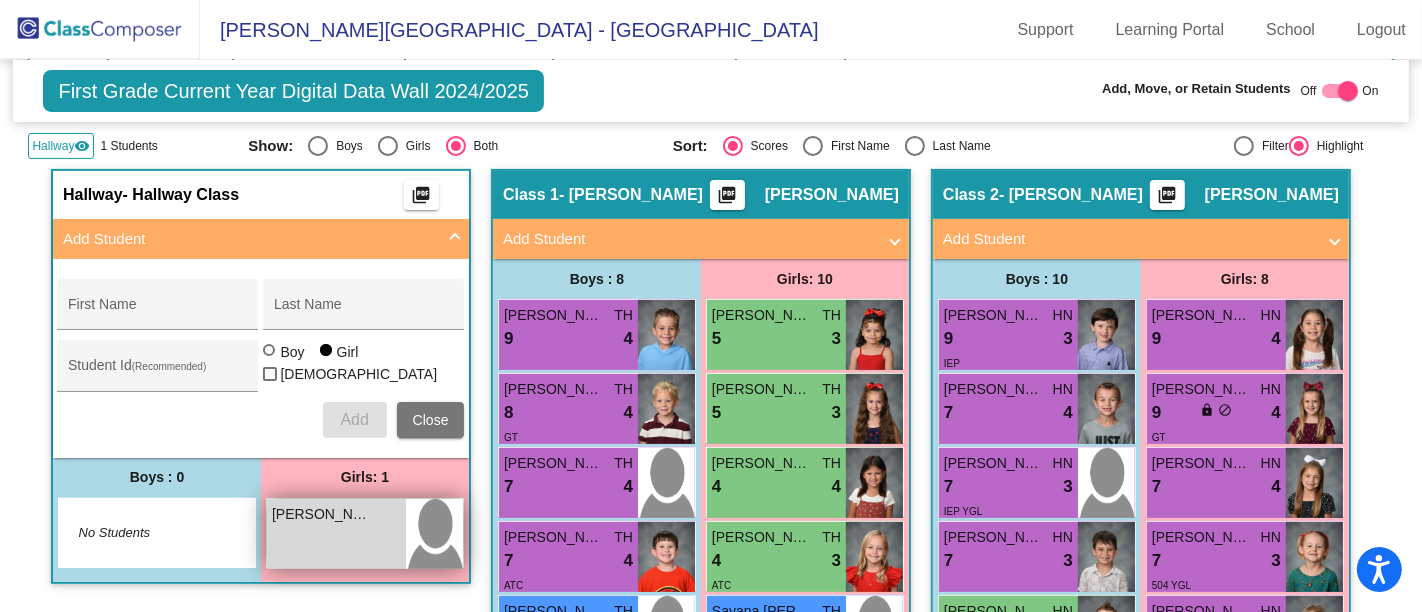 click on "[PERSON_NAME] lock do_not_disturb_alt" at bounding box center [336, 534] 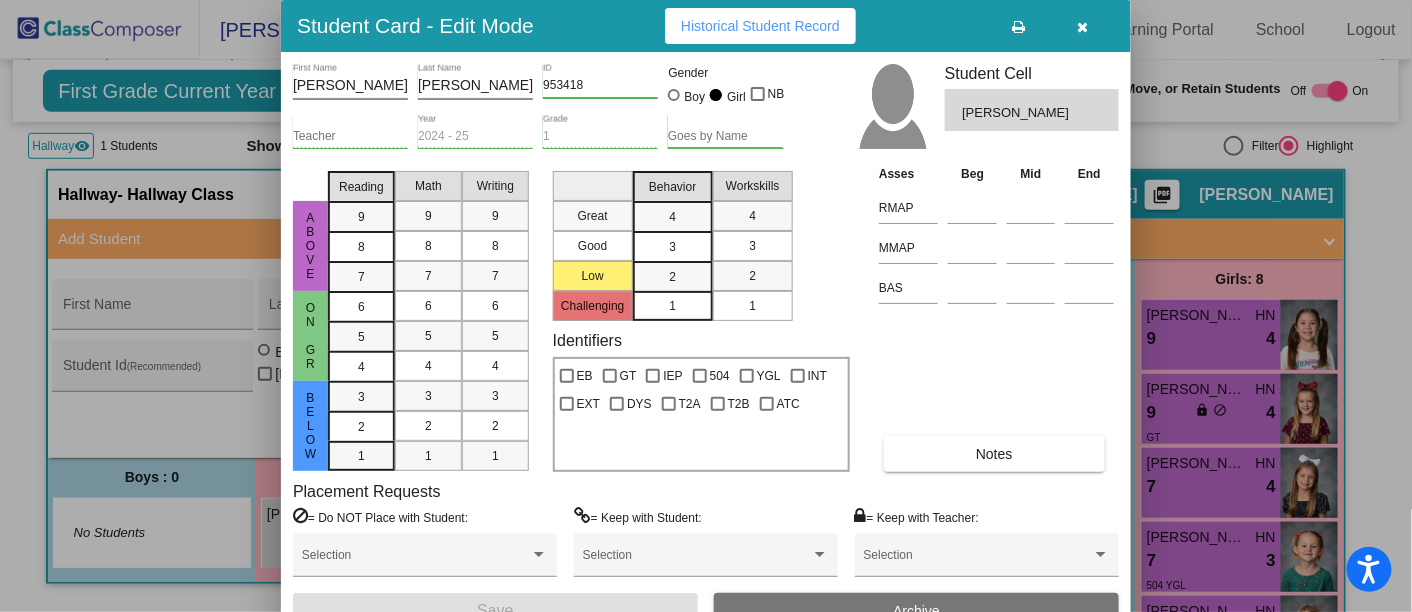 drag, startPoint x: 1134, startPoint y: 531, endPoint x: 1126, endPoint y: 615, distance: 84.38009 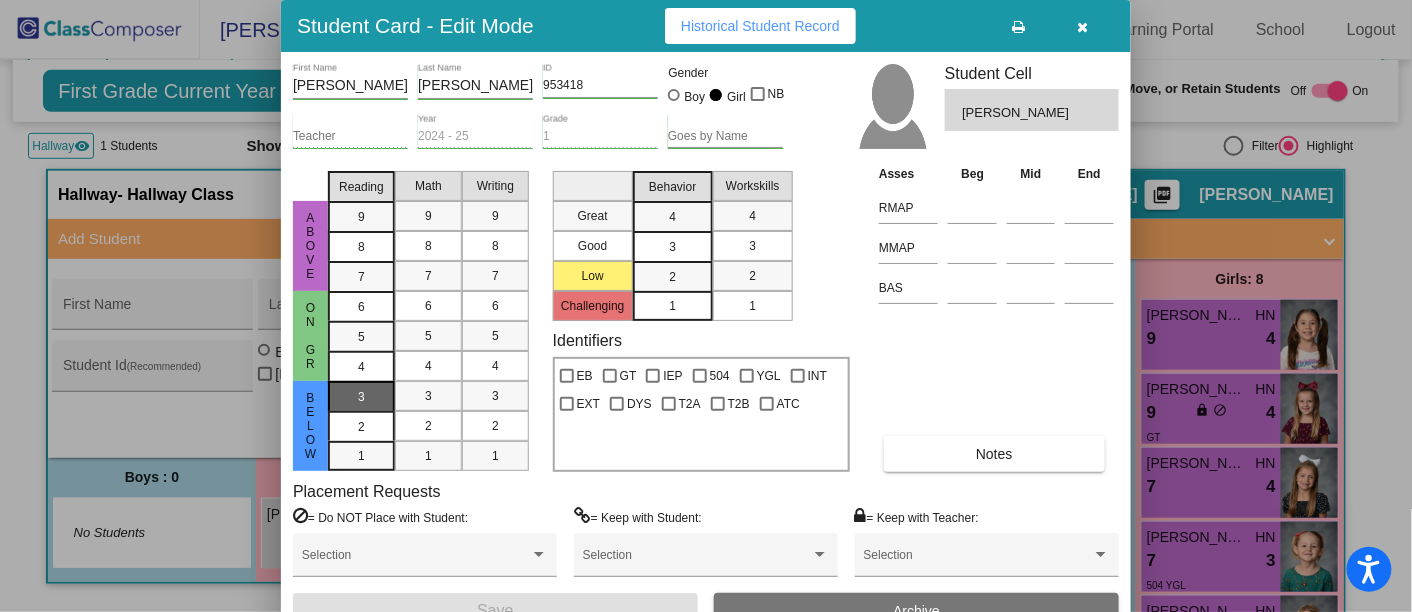 click on "3" at bounding box center [361, 397] 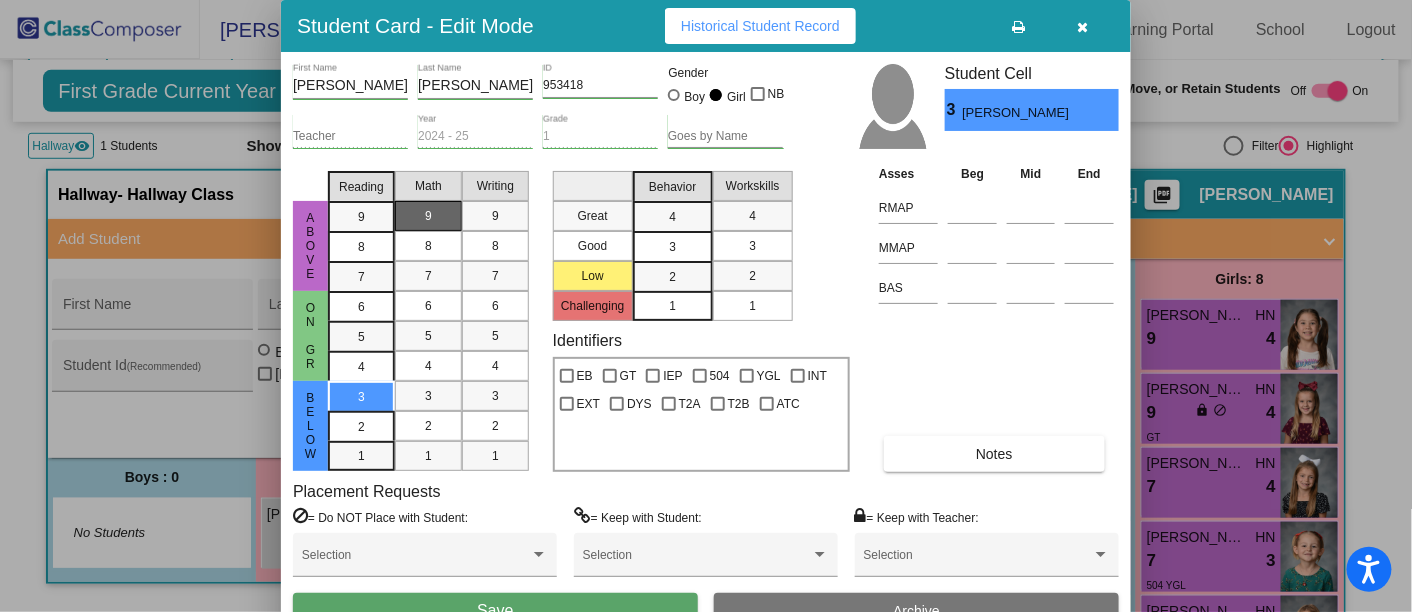 click on "9" at bounding box center (428, 216) 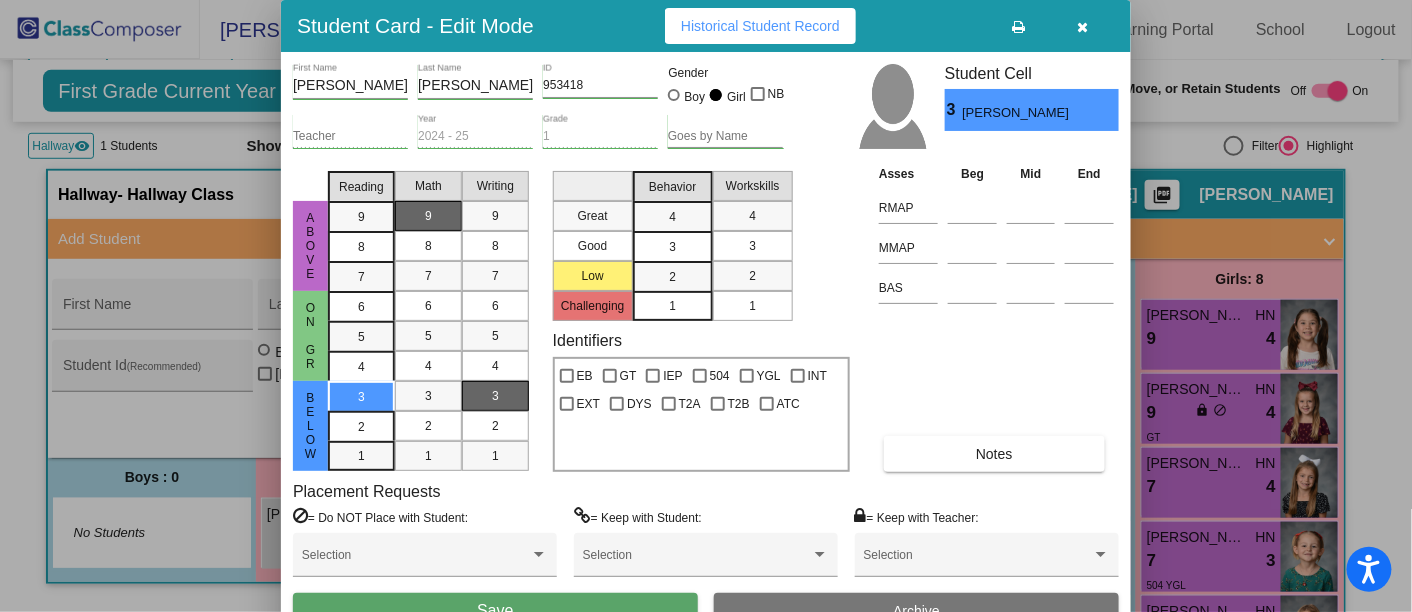 click on "3" at bounding box center (495, 396) 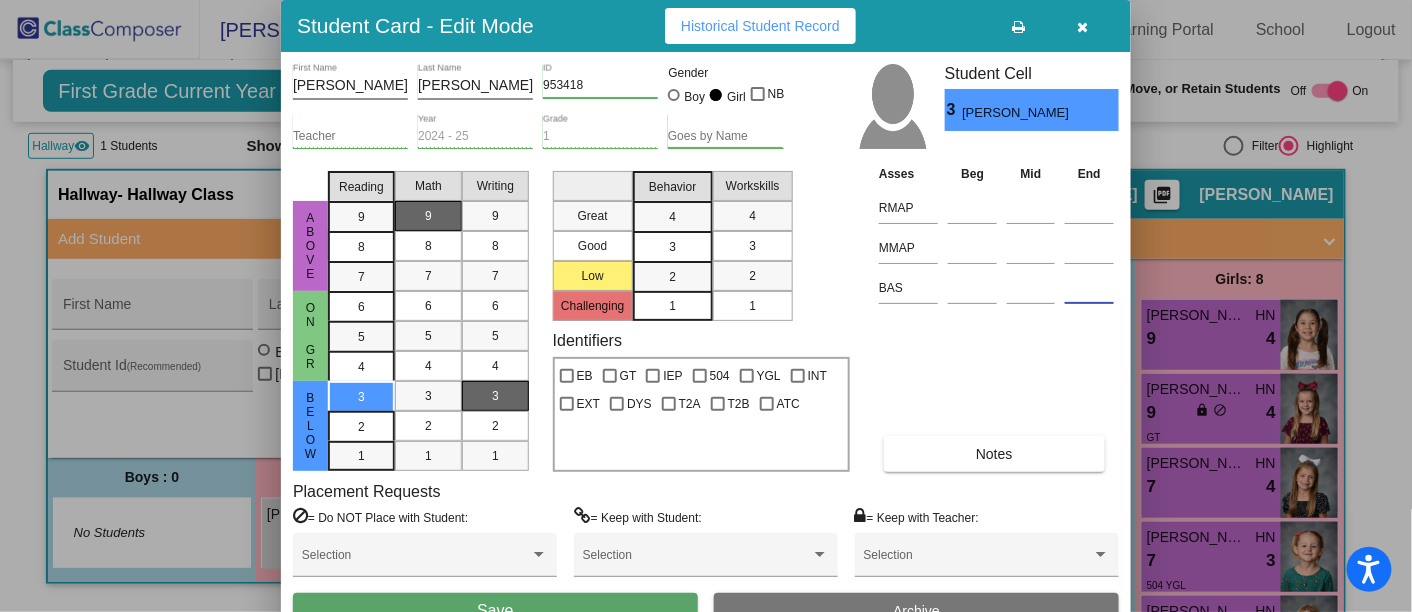 click at bounding box center (1089, 288) 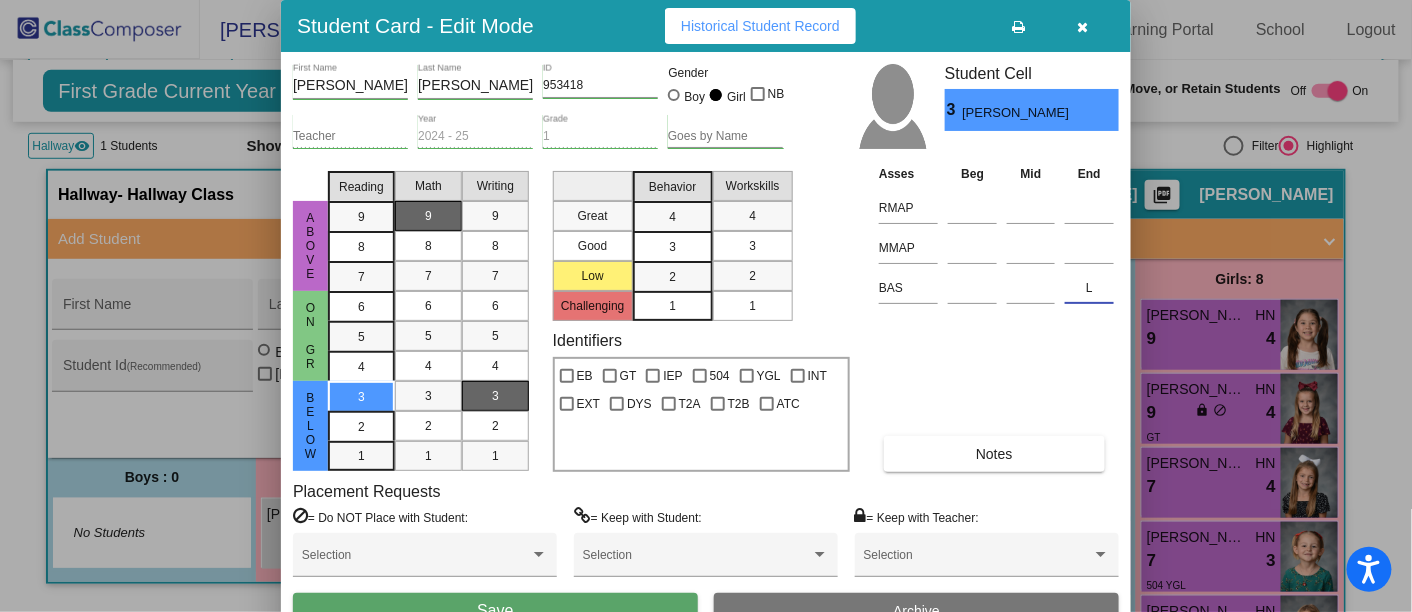 type on "L" 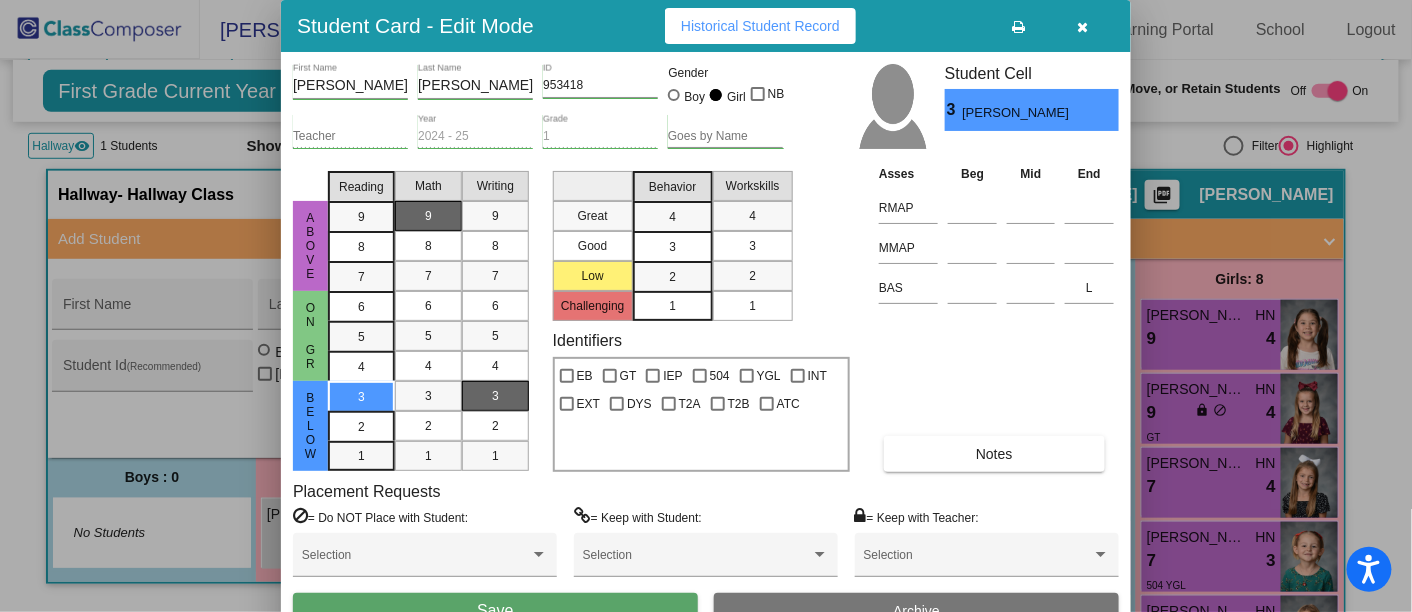 click on "Asses Beg Mid End RMAP MMAP BAS L  Notes" at bounding box center (996, 317) 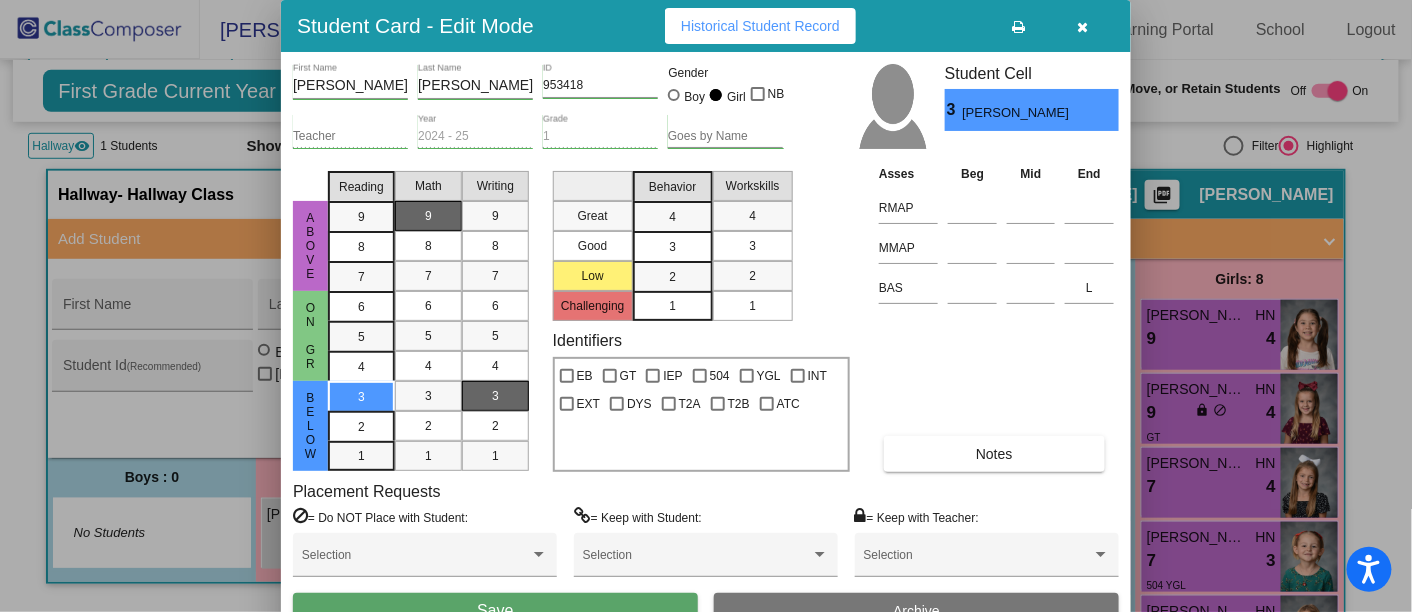 click on "Save" at bounding box center [495, 611] 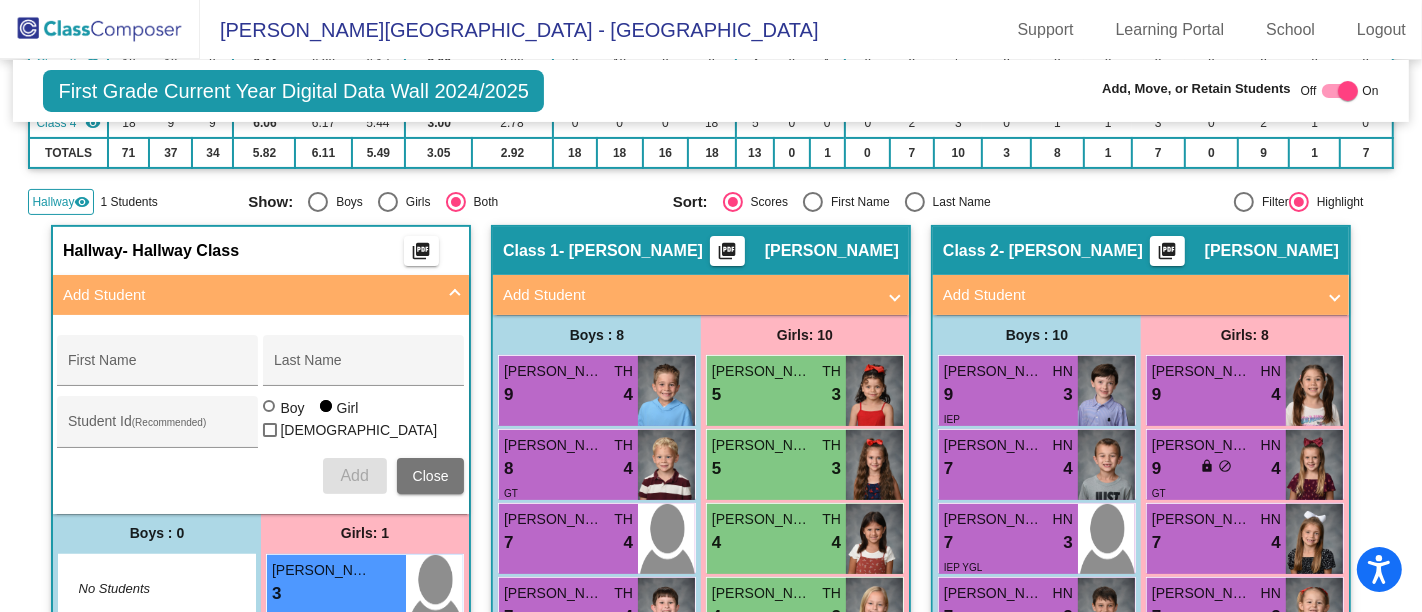 scroll, scrollTop: 336, scrollLeft: 0, axis: vertical 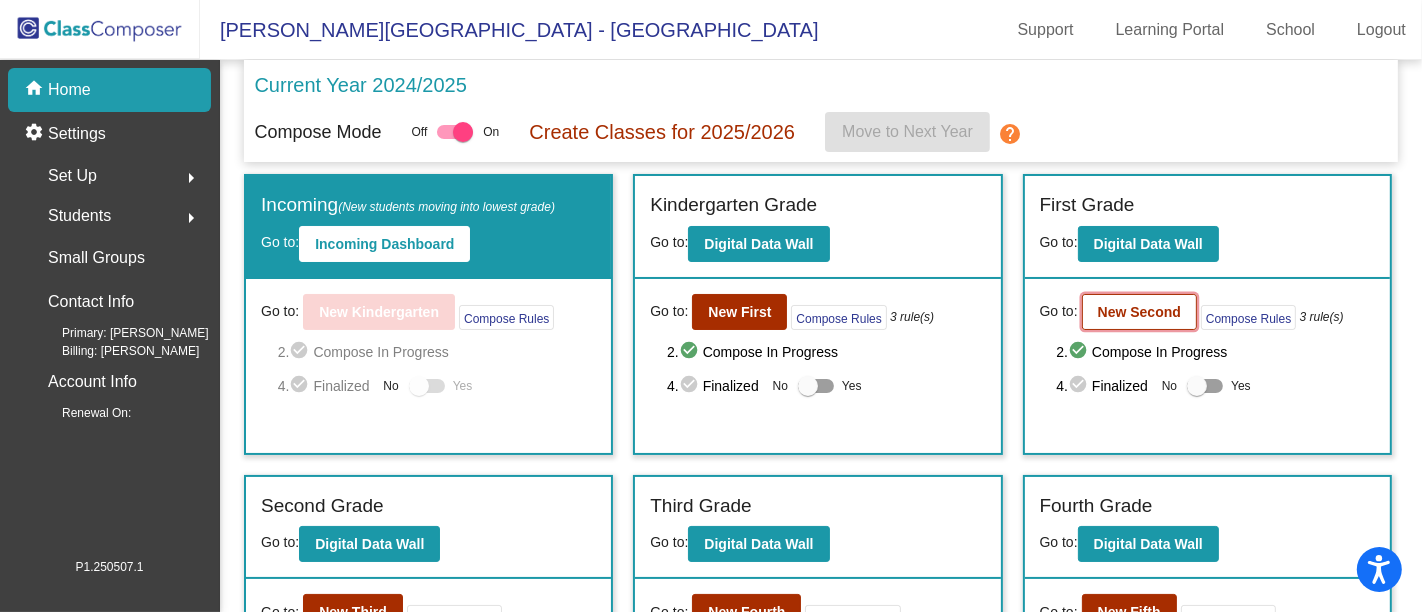 click on "New Second" 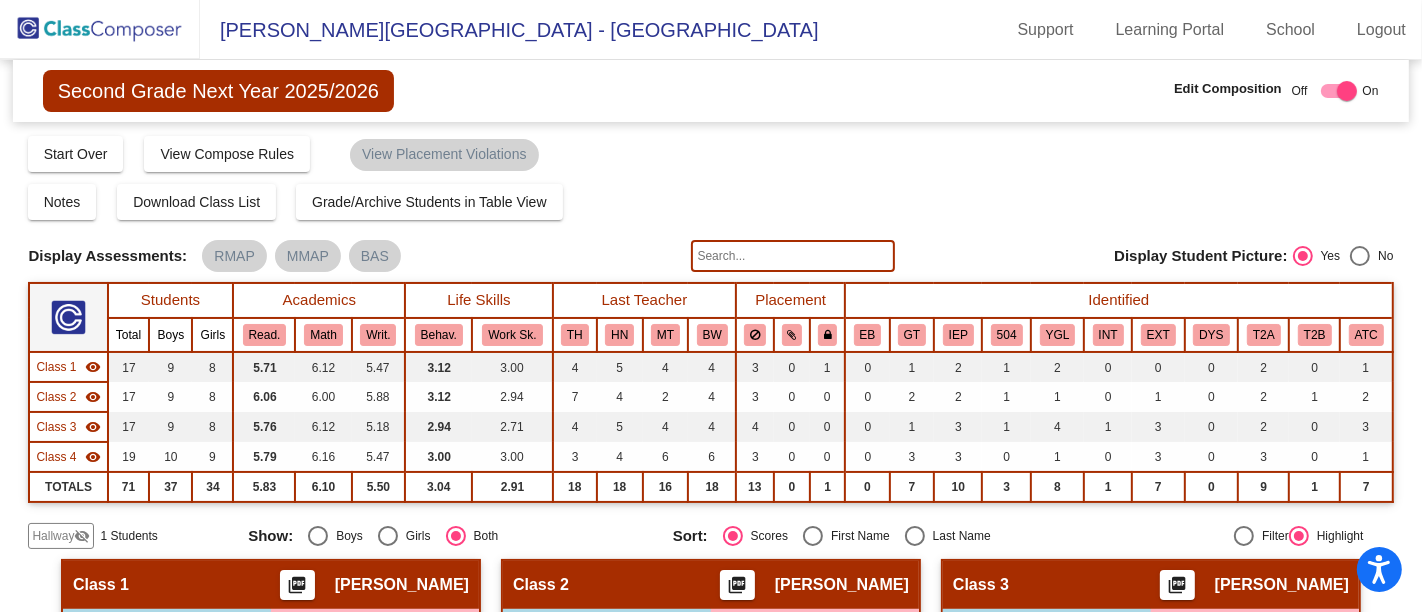click on "Hallway" 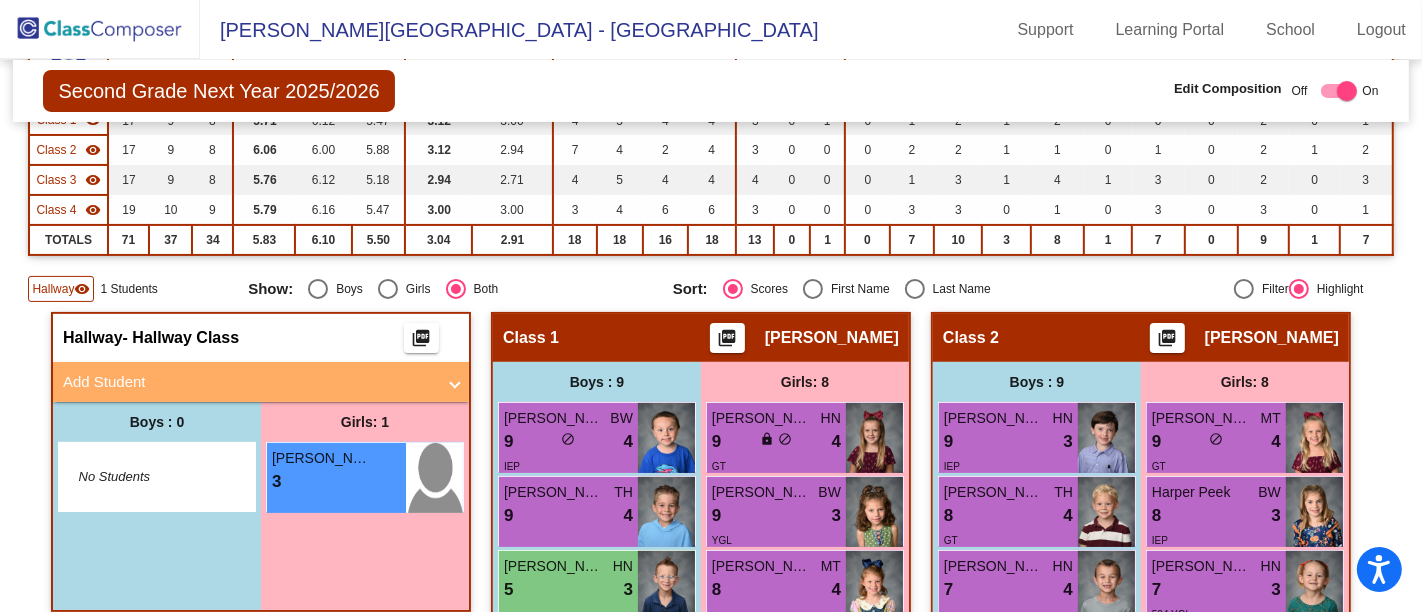 scroll, scrollTop: 249, scrollLeft: 0, axis: vertical 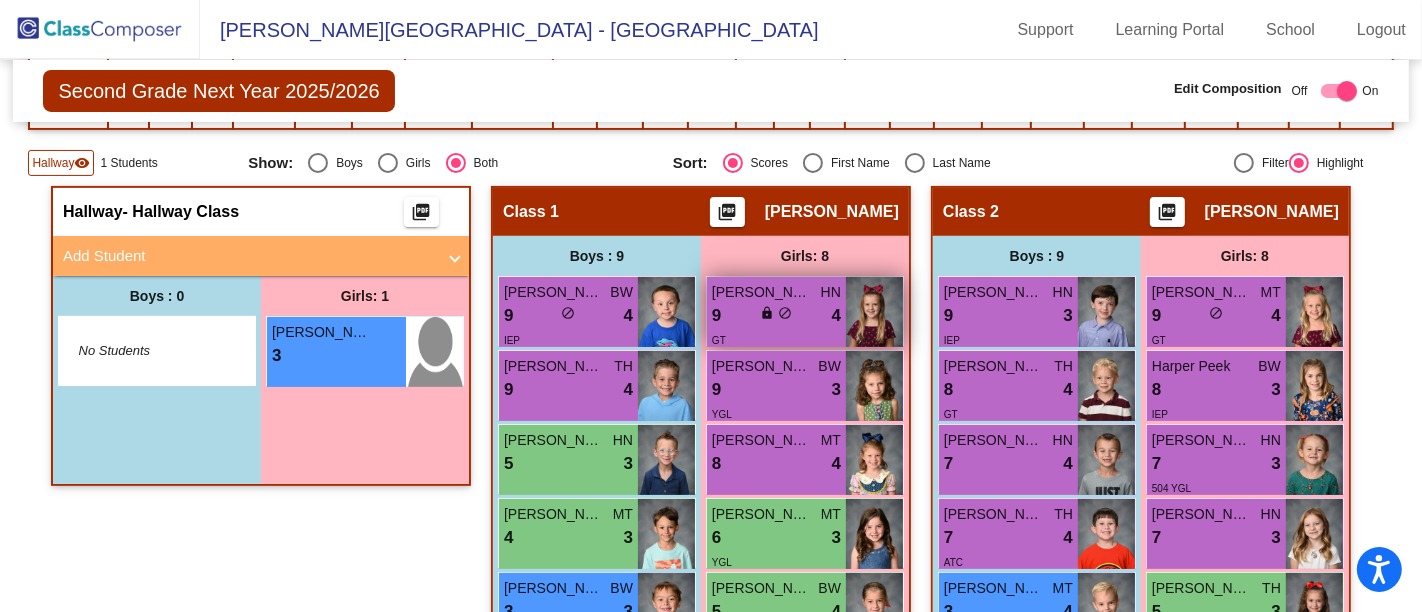 click on "GT" at bounding box center (776, 339) 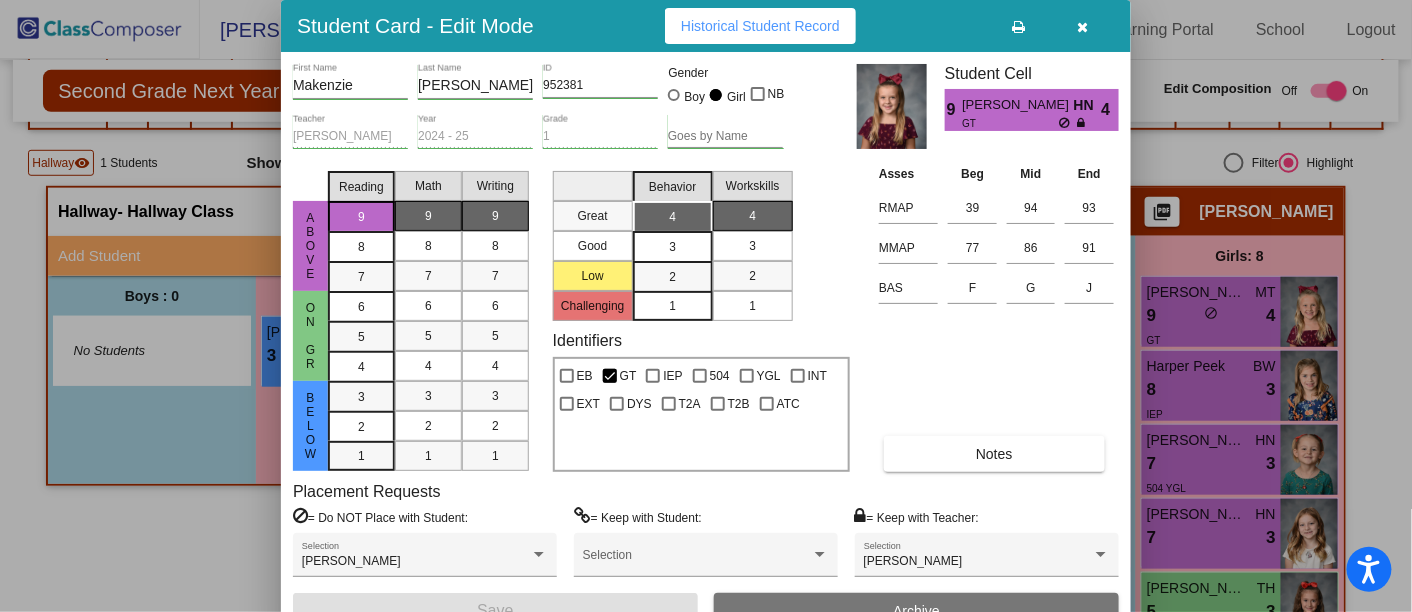 click at bounding box center (706, 306) 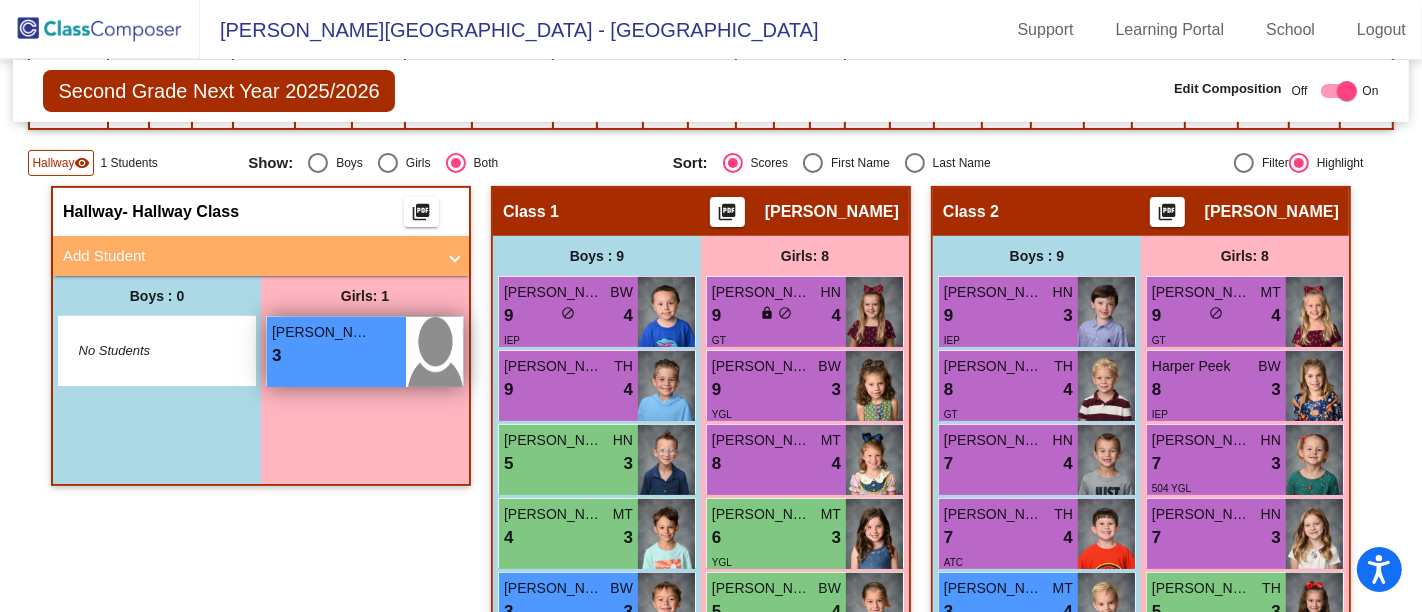 click on "3 lock do_not_disturb_alt" at bounding box center [336, 356] 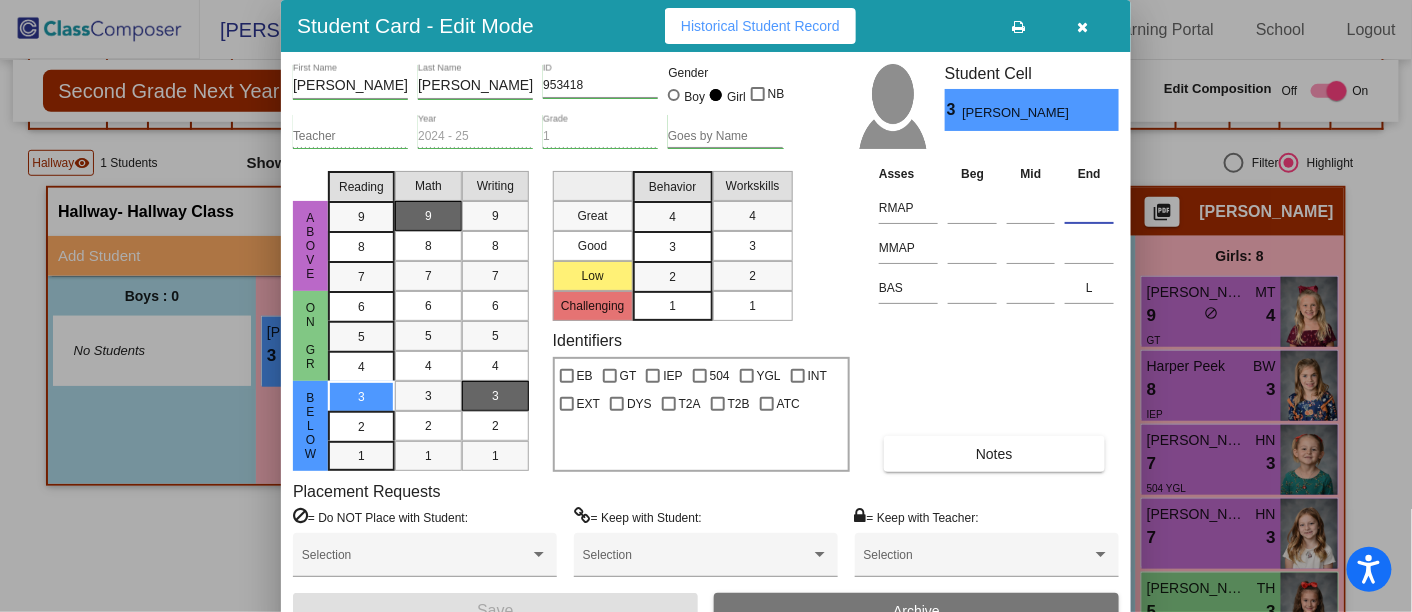 click at bounding box center [1089, 208] 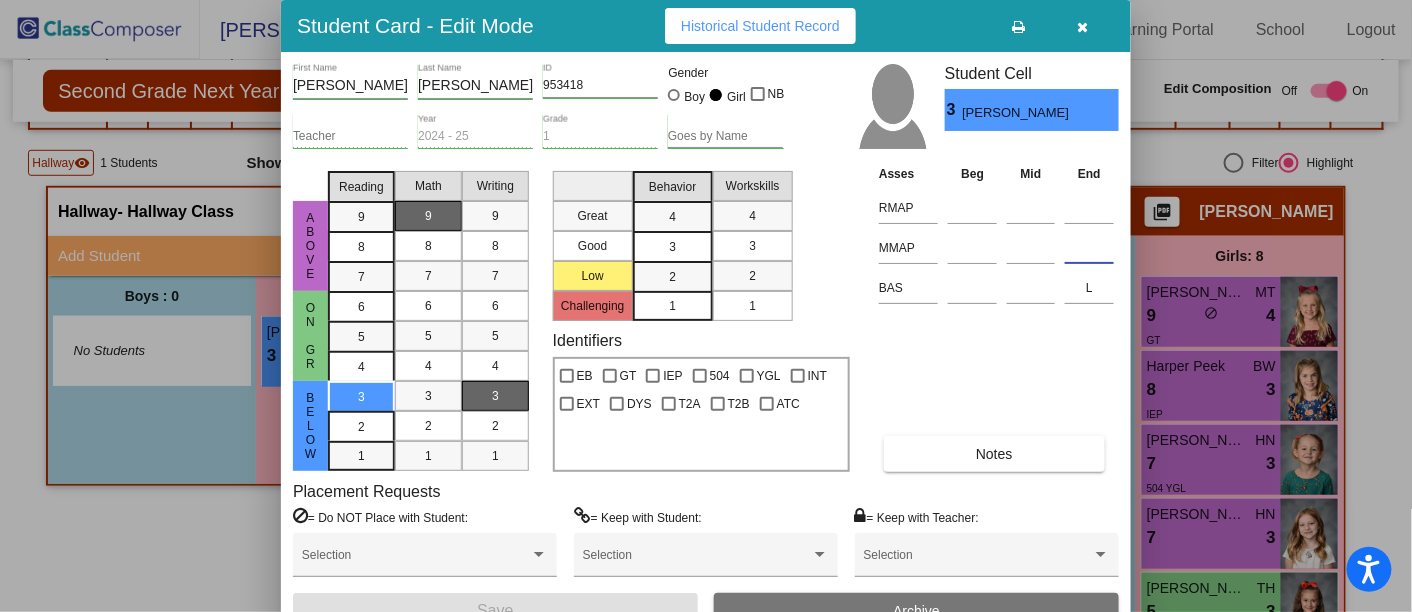 drag, startPoint x: 1080, startPoint y: 252, endPoint x: 998, endPoint y: 192, distance: 101.607086 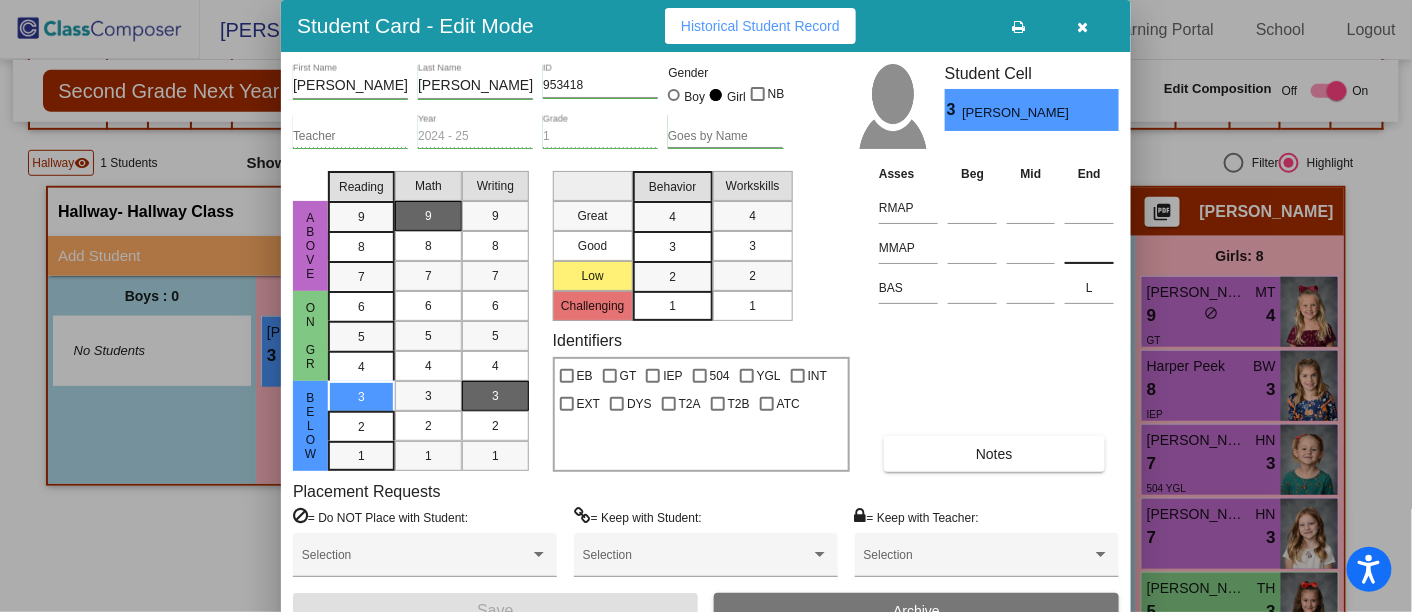 click at bounding box center (1089, 248) 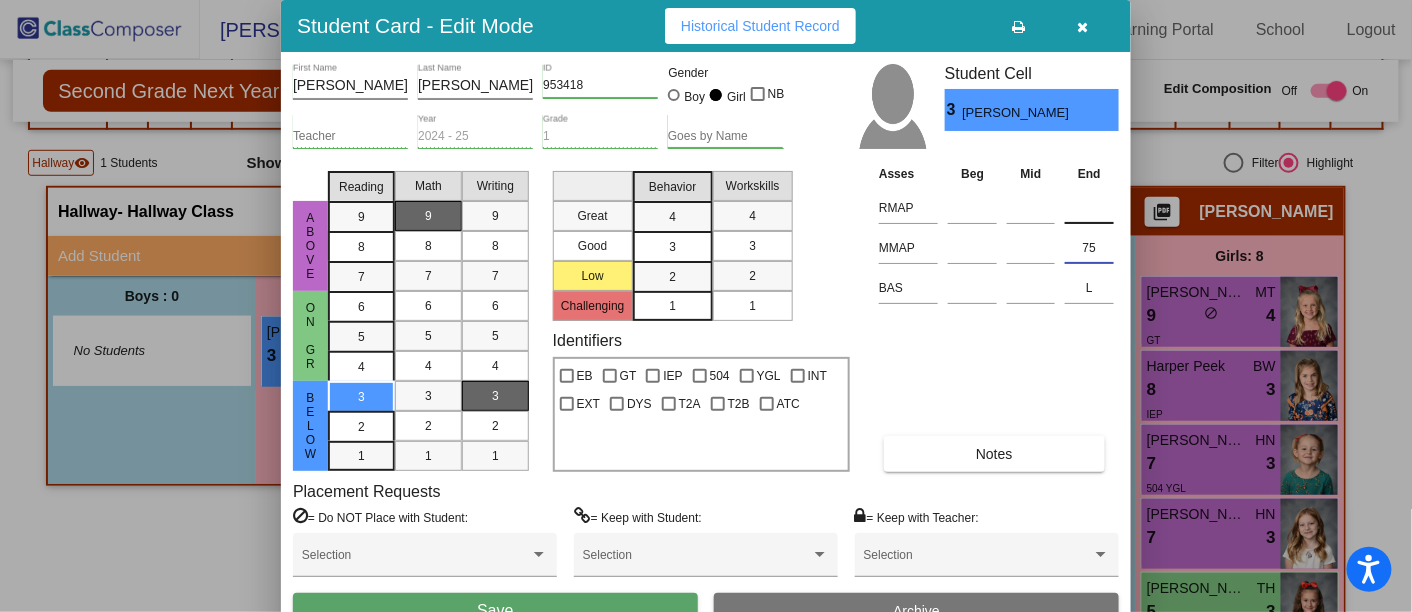 type on "75" 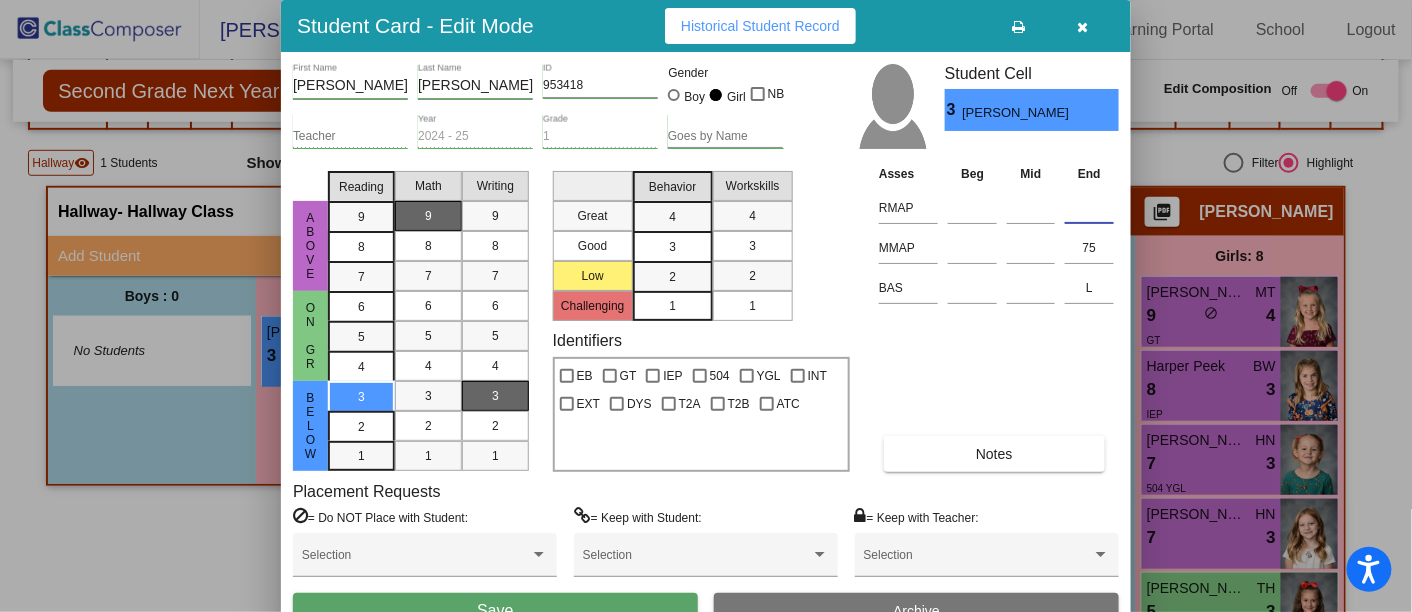 click at bounding box center (1089, 208) 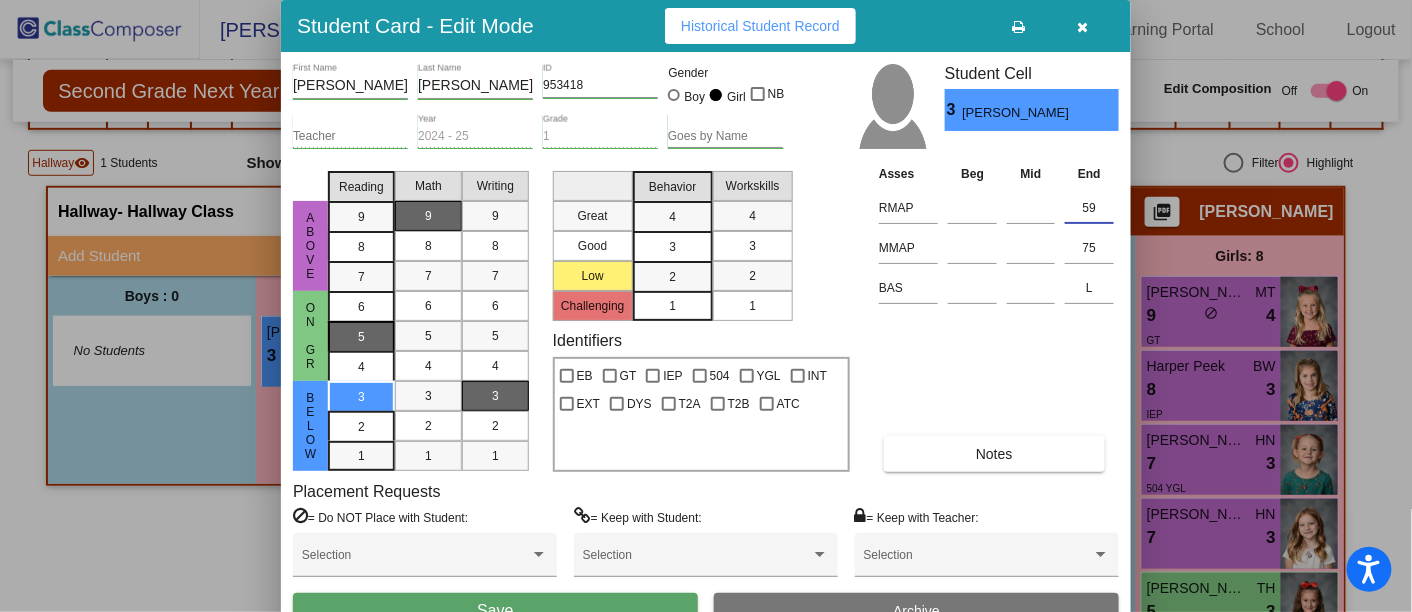 type on "59" 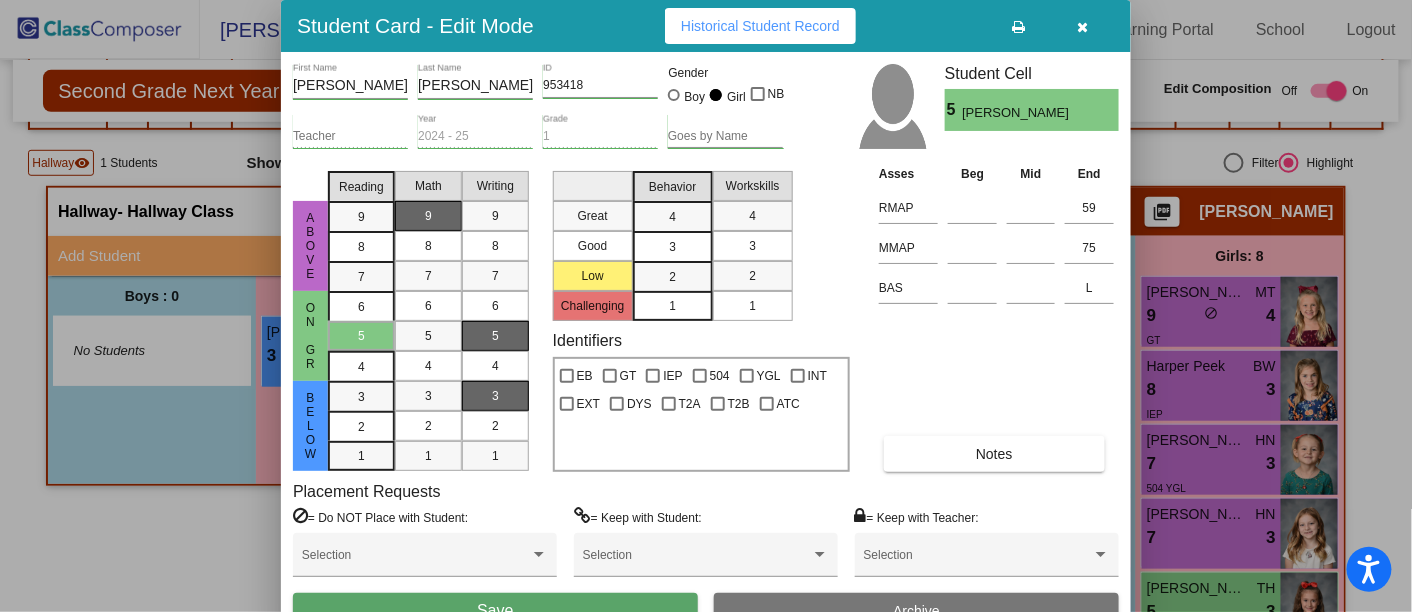 click on "5" at bounding box center (495, 336) 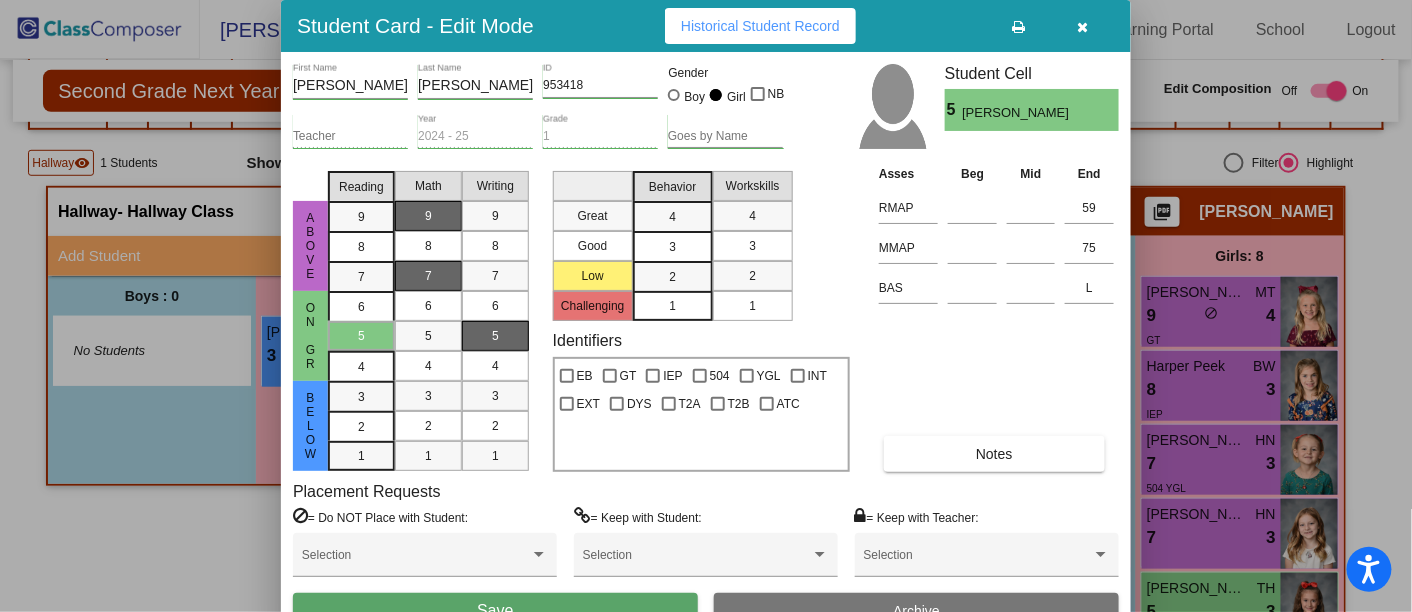 click on "7" at bounding box center (428, 276) 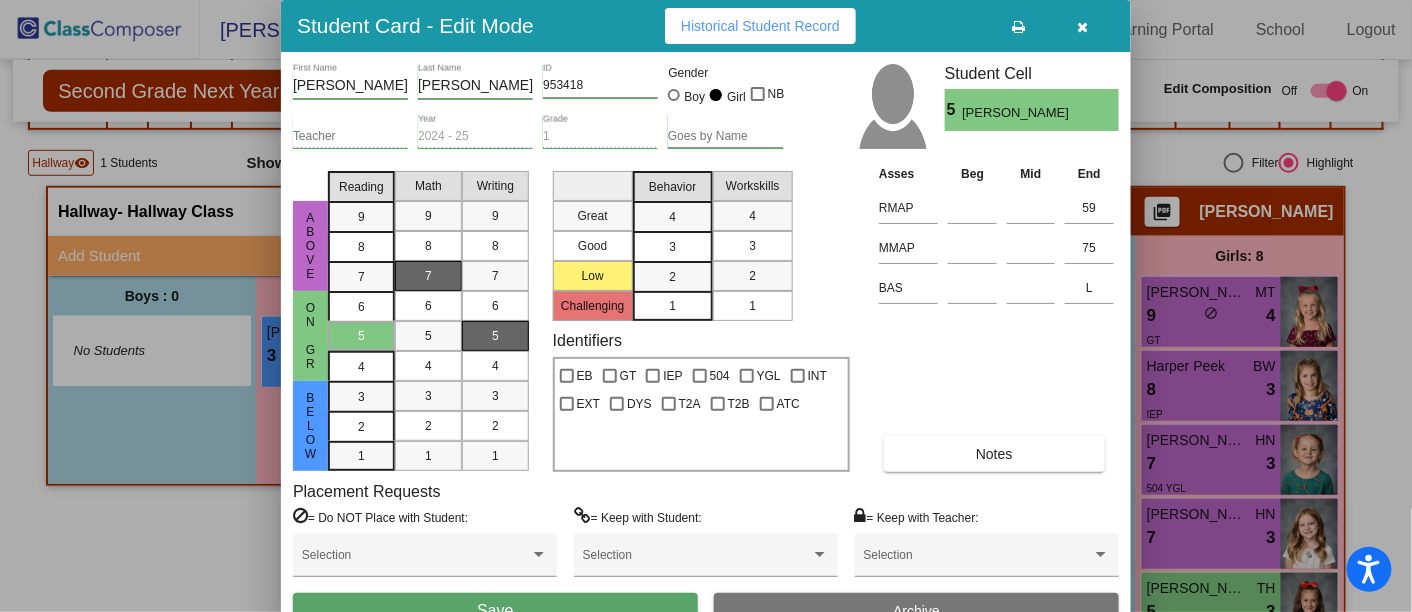 click on "Save" at bounding box center (495, 611) 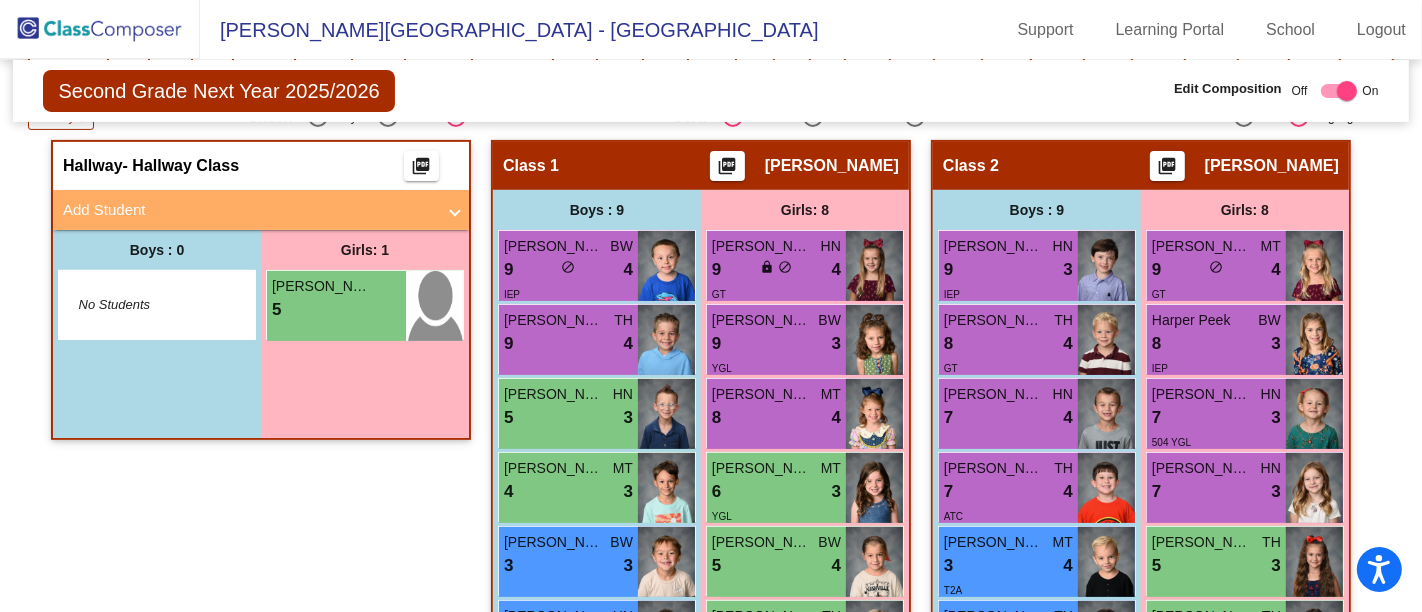 scroll, scrollTop: 341, scrollLeft: 0, axis: vertical 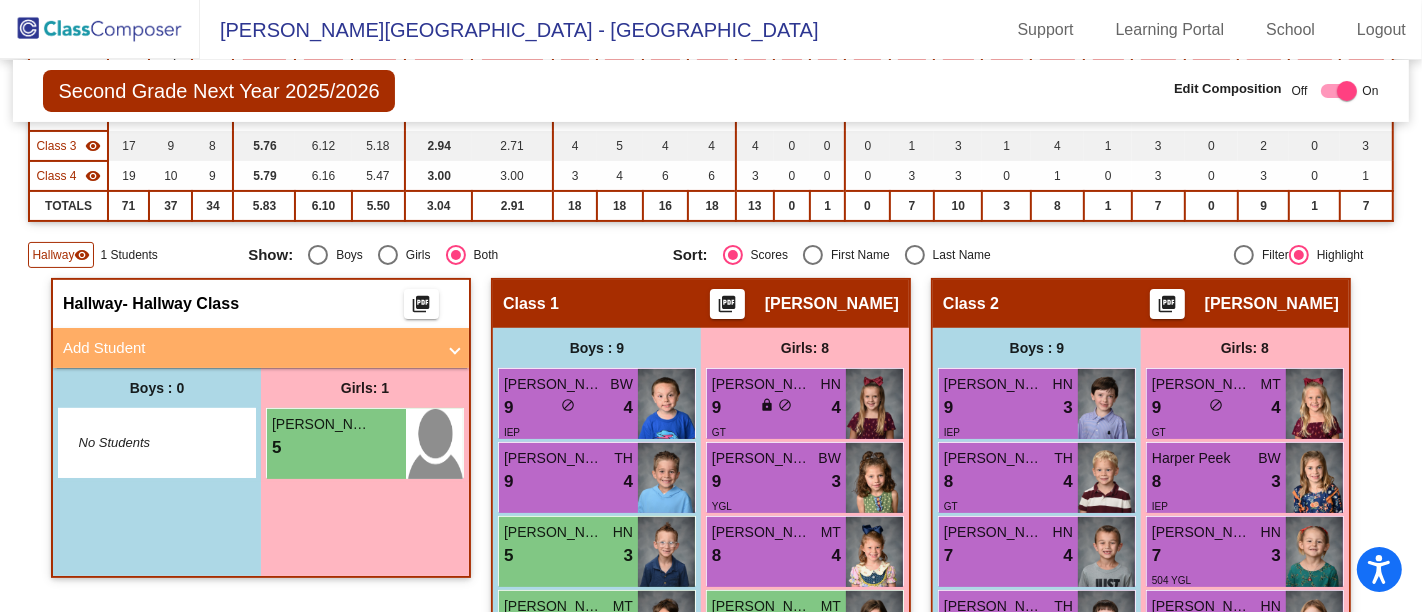 click at bounding box center [455, 348] 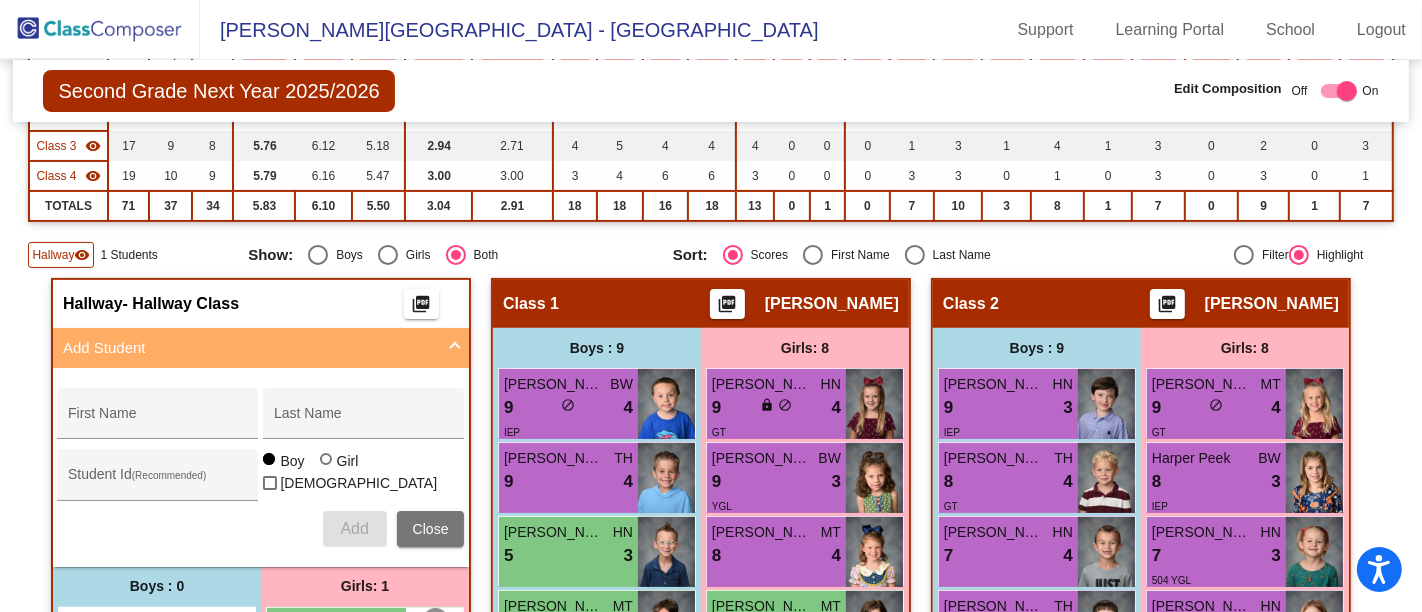 click at bounding box center [455, 348] 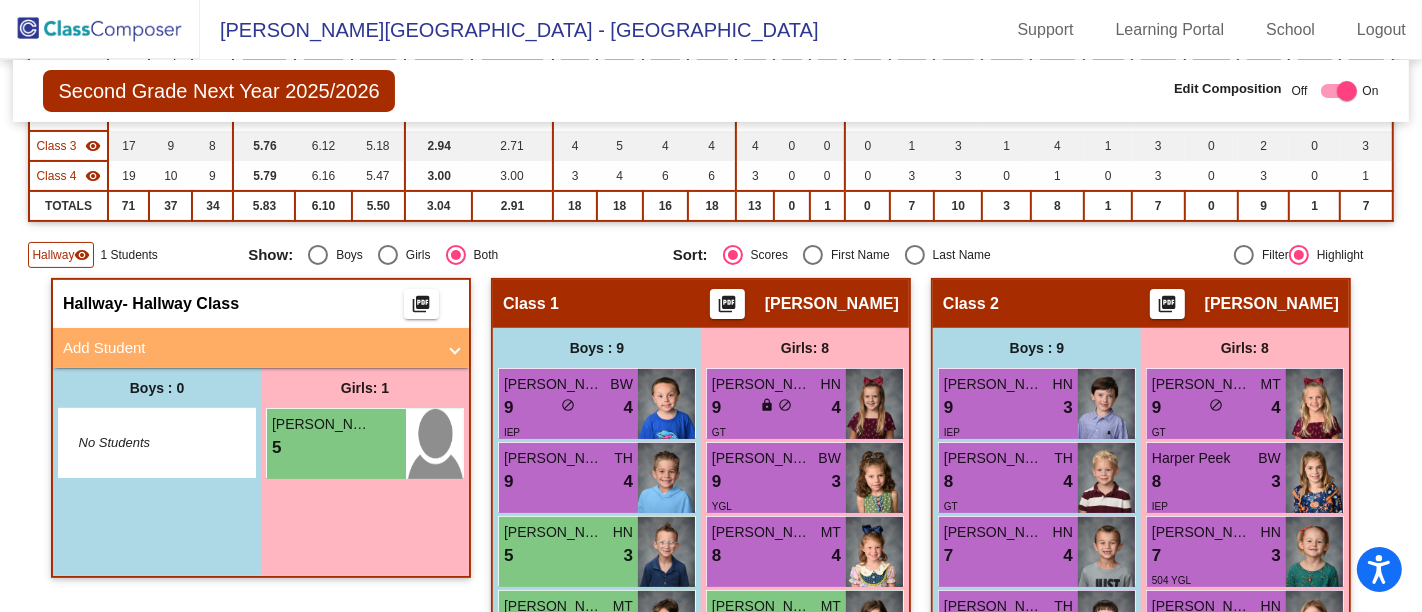 click on "Add Student" at bounding box center (249, 348) 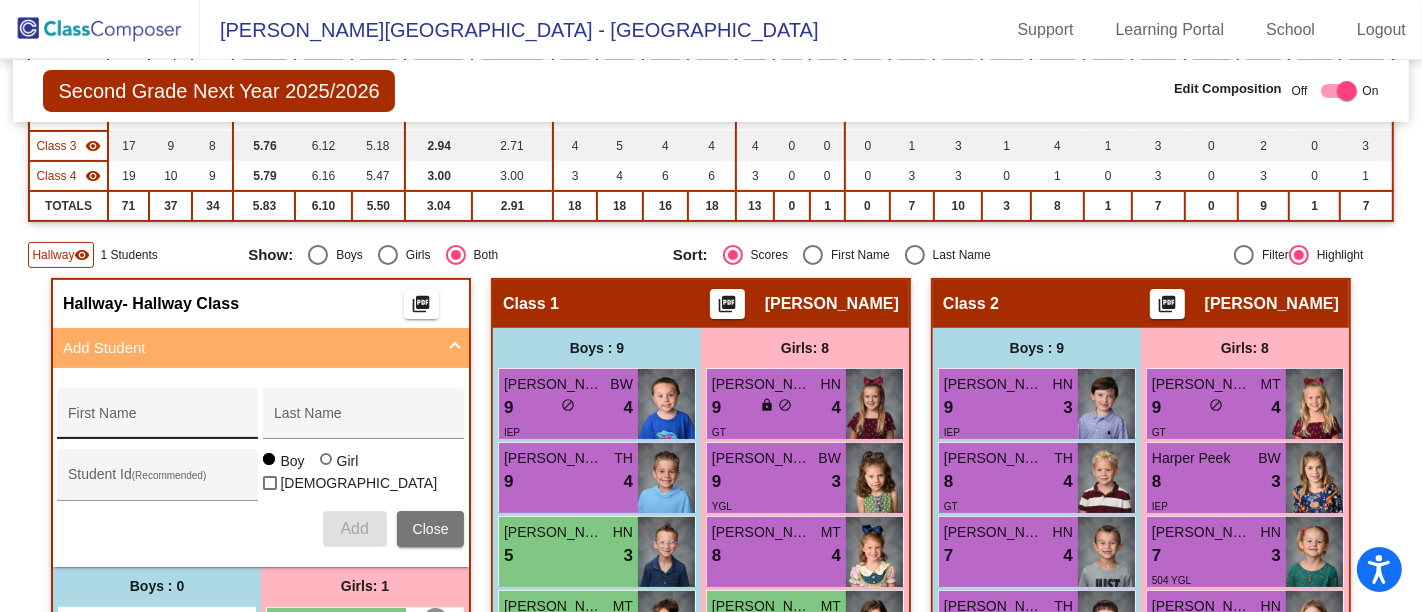 click on "First Name" at bounding box center [158, 421] 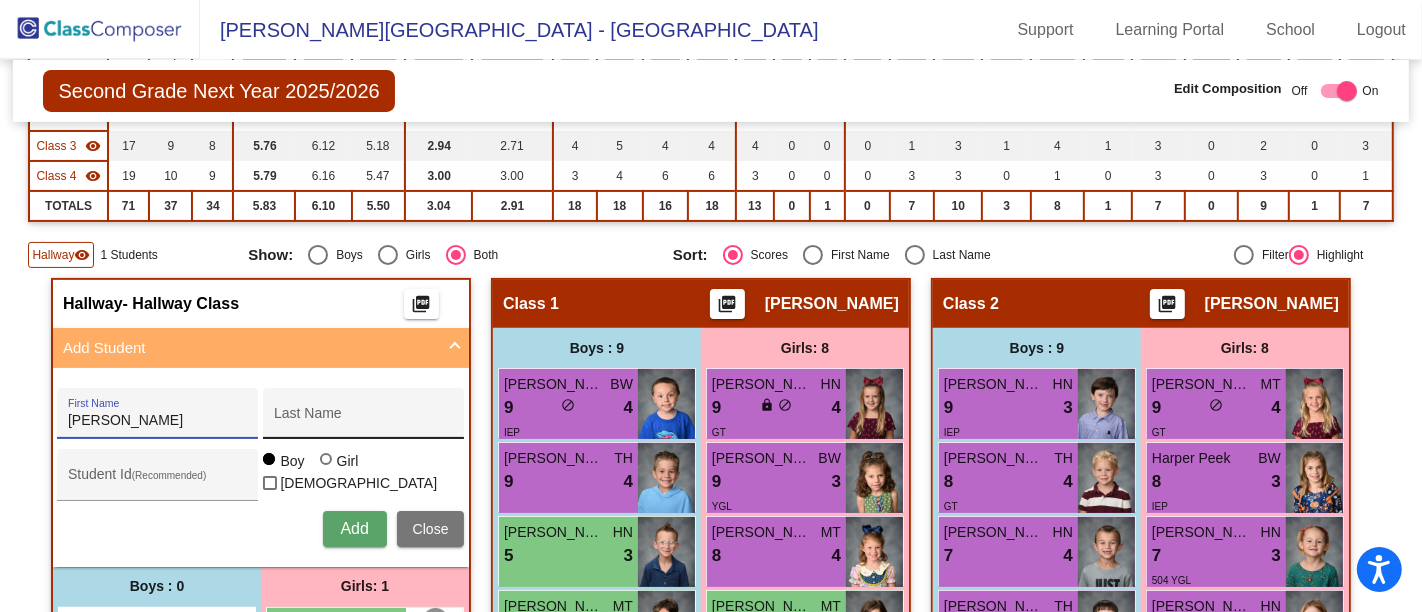 type on "[PERSON_NAME]" 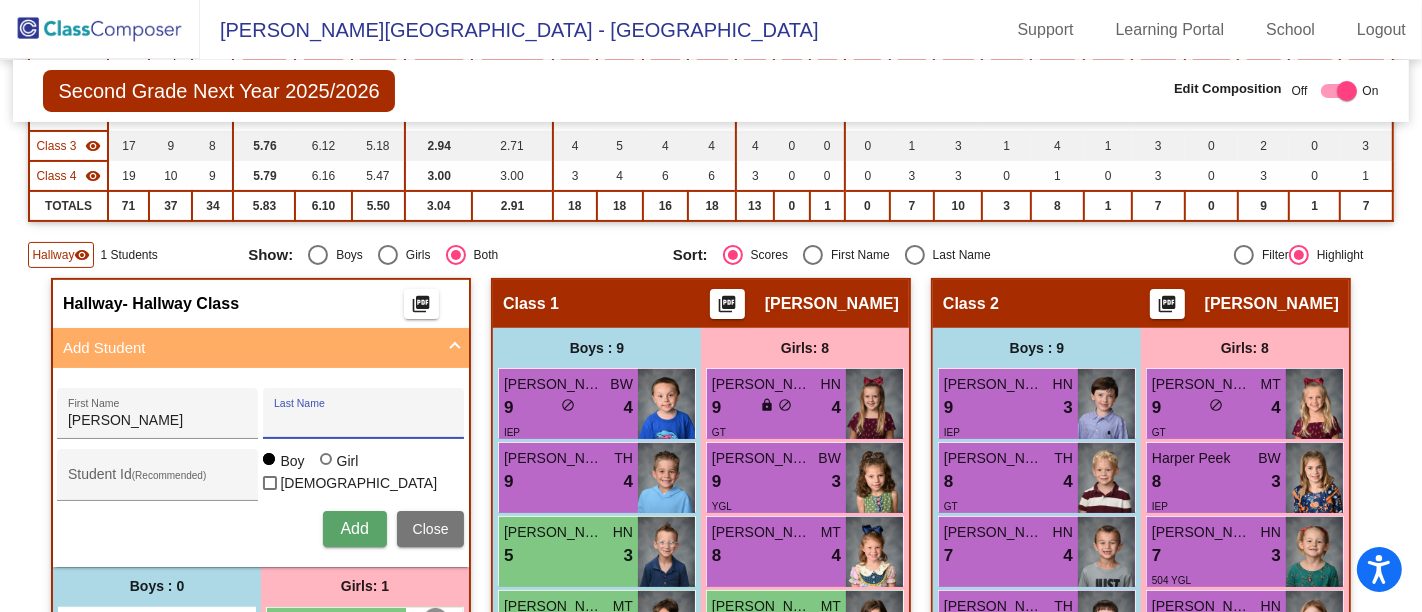 click on "Last Name" at bounding box center [364, 421] 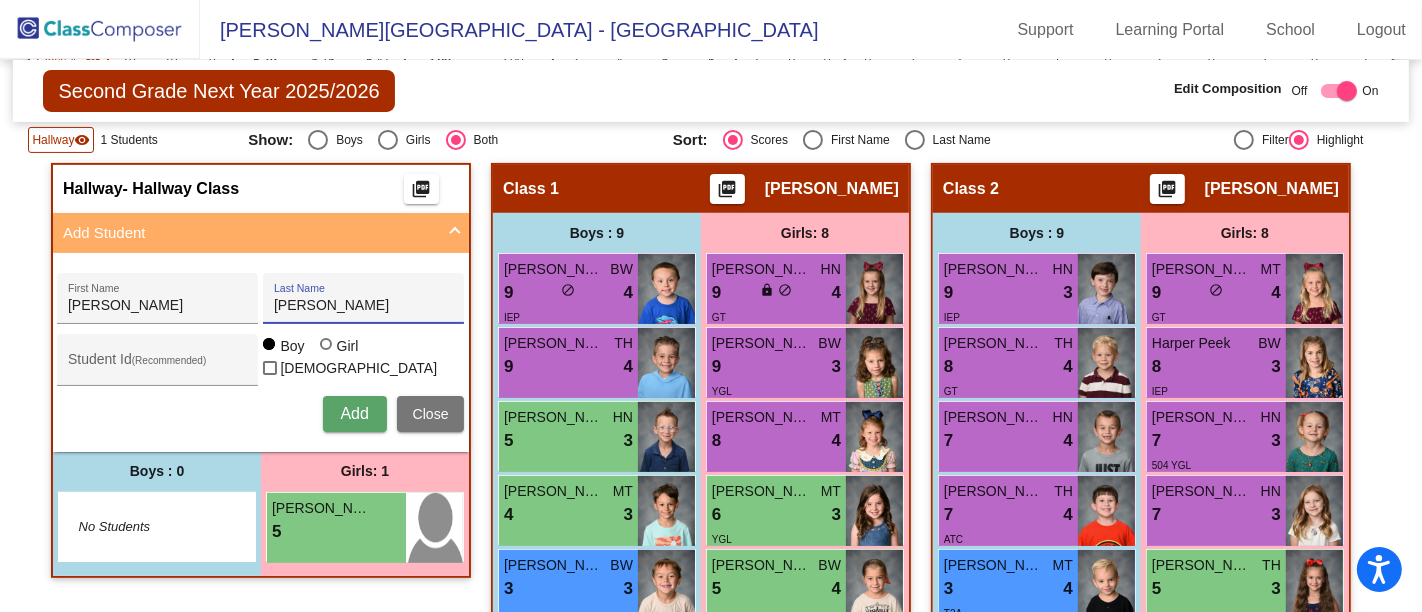 scroll, scrollTop: 402, scrollLeft: 0, axis: vertical 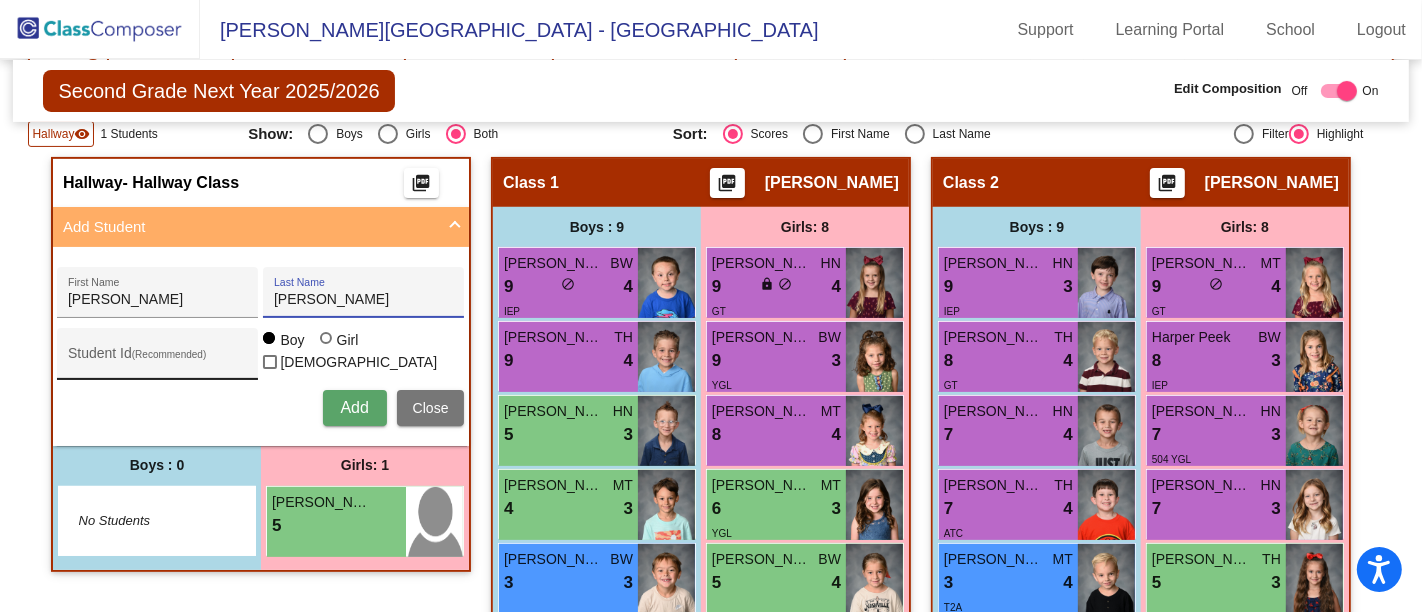 type on "[PERSON_NAME]" 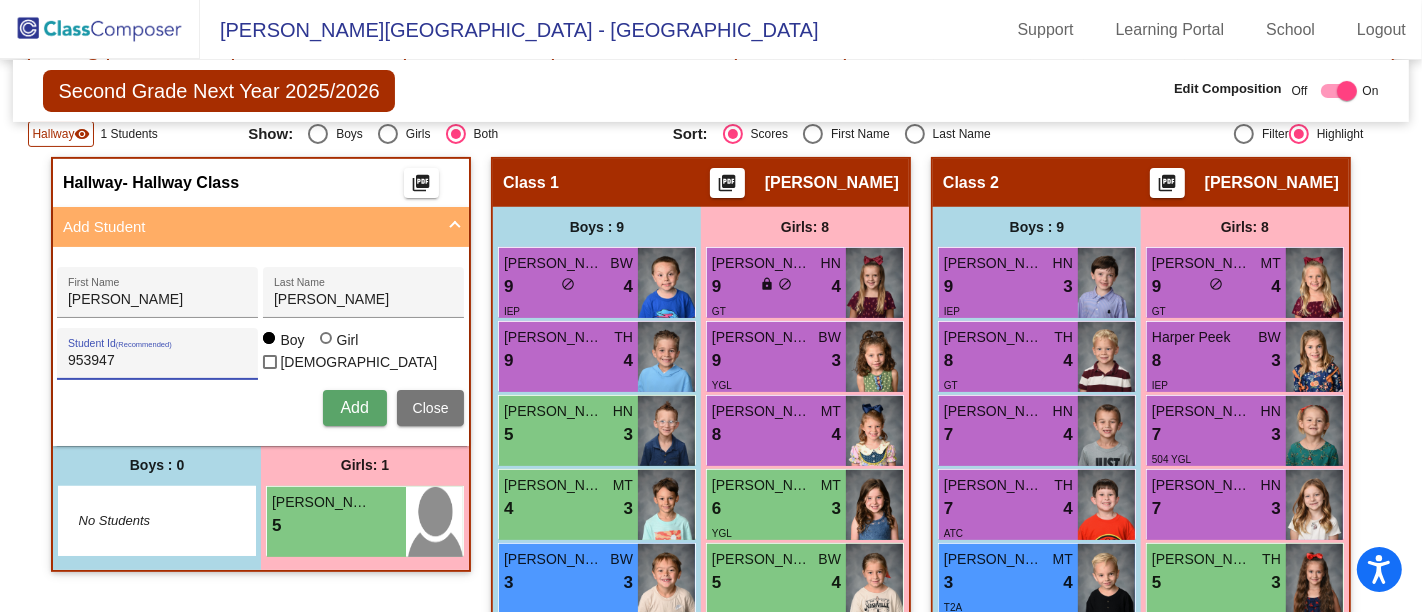type on "953947" 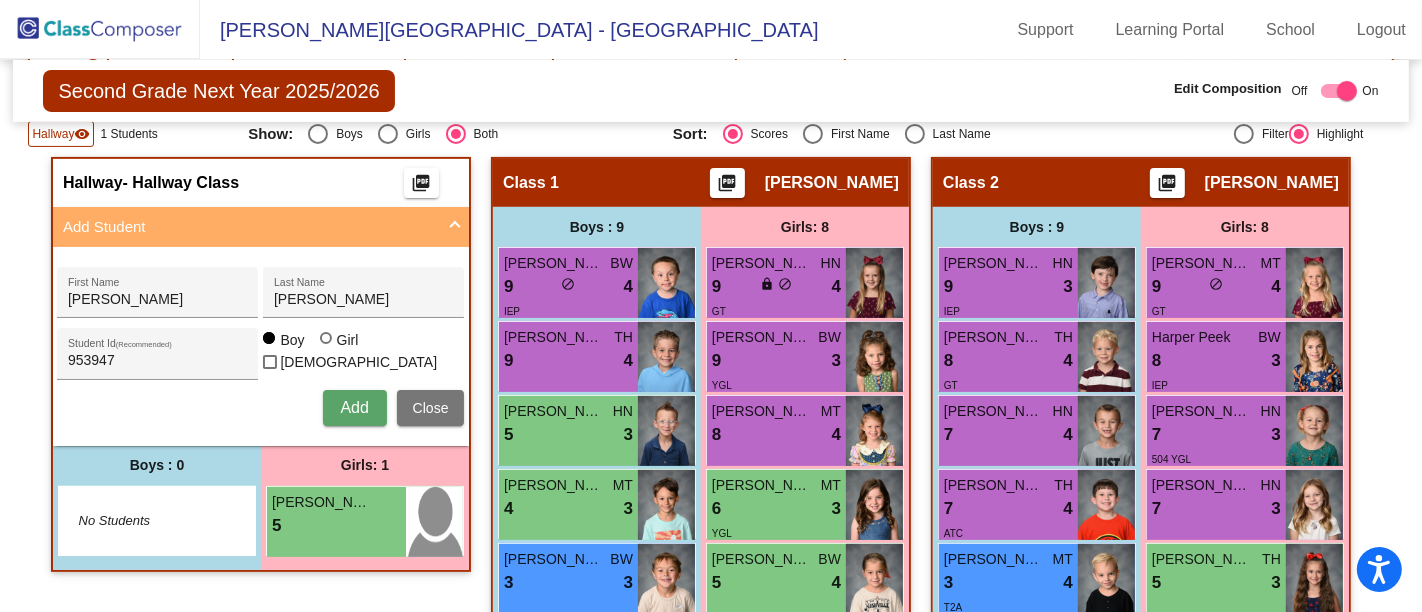 type 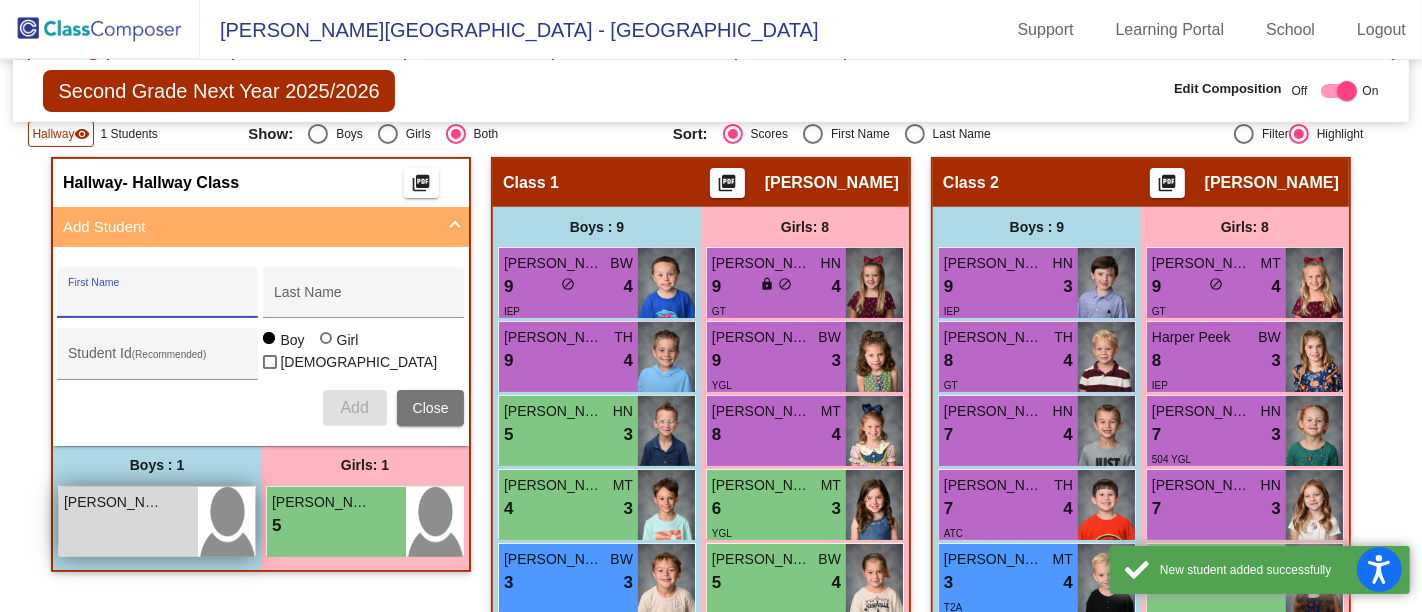 click on "[PERSON_NAME] lock do_not_disturb_alt" at bounding box center [128, 522] 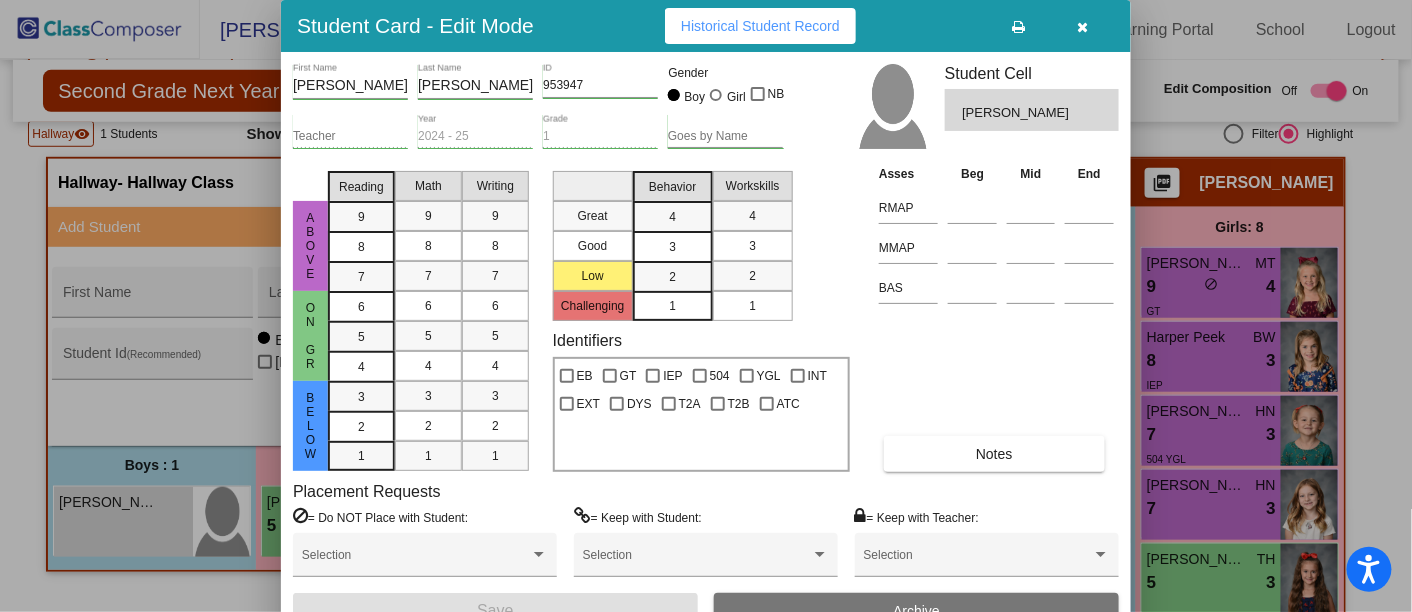 click on "Notes" at bounding box center [994, 454] 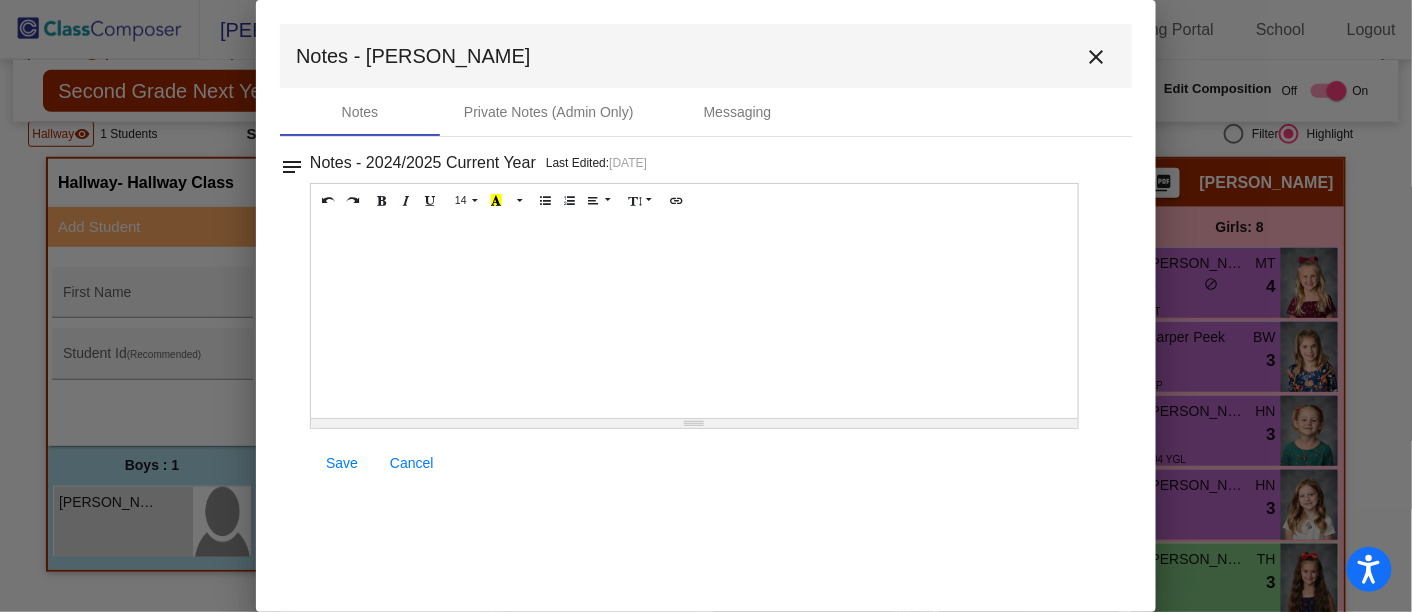 click at bounding box center (694, 318) 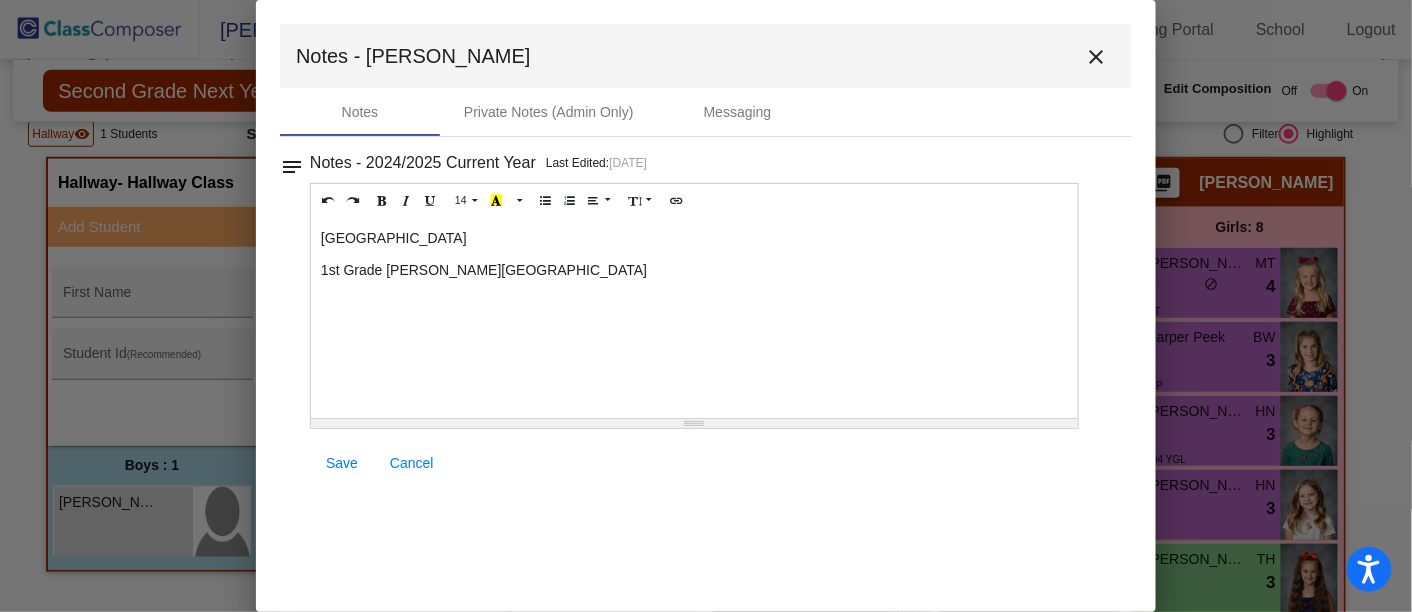 click on "Save" at bounding box center (342, 463) 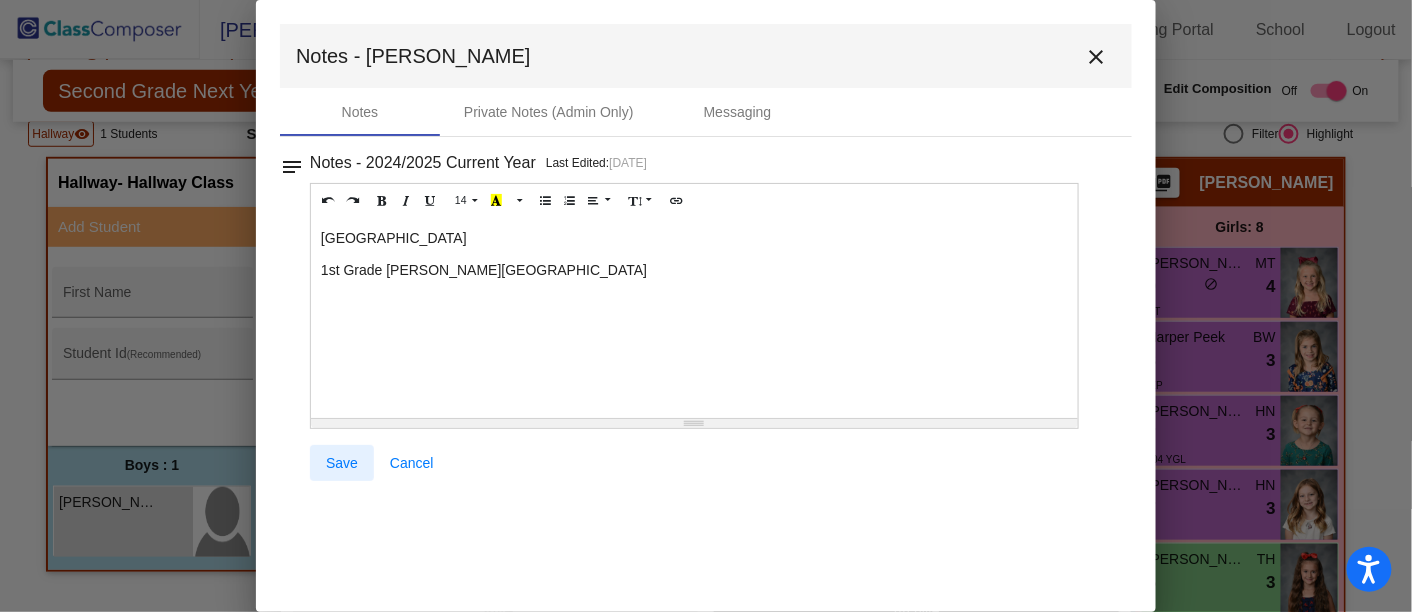 click on "Save" at bounding box center (342, 463) 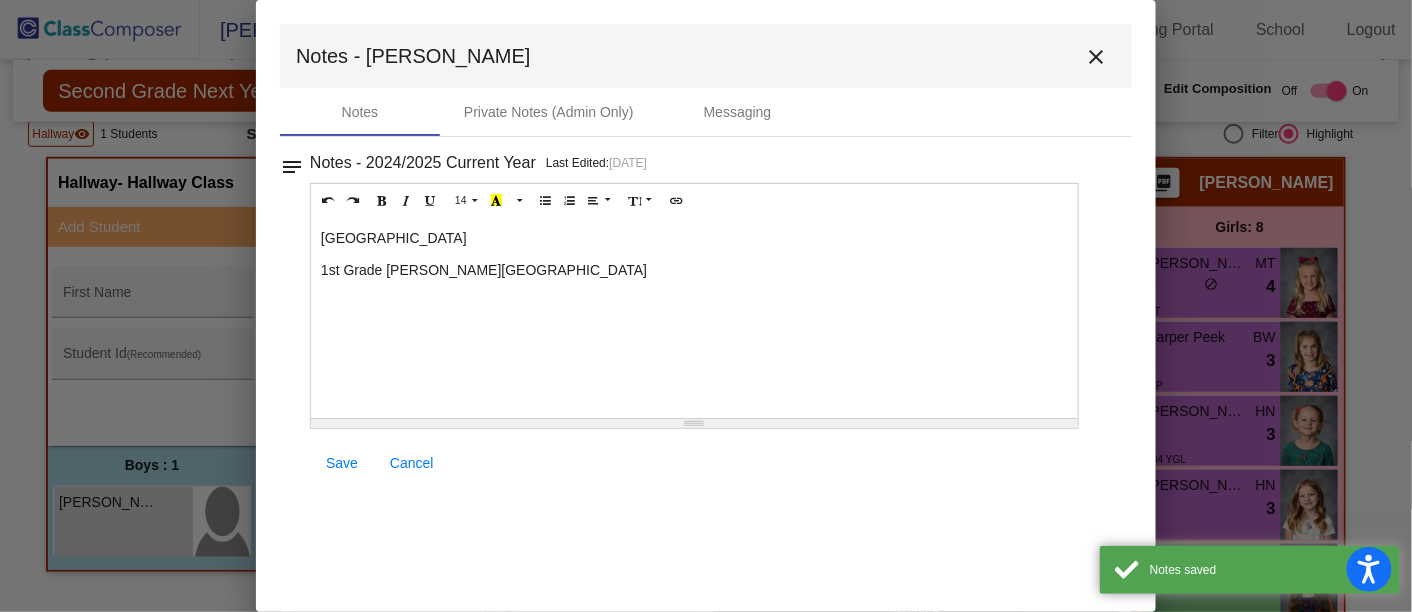 click on "Save" at bounding box center (342, 463) 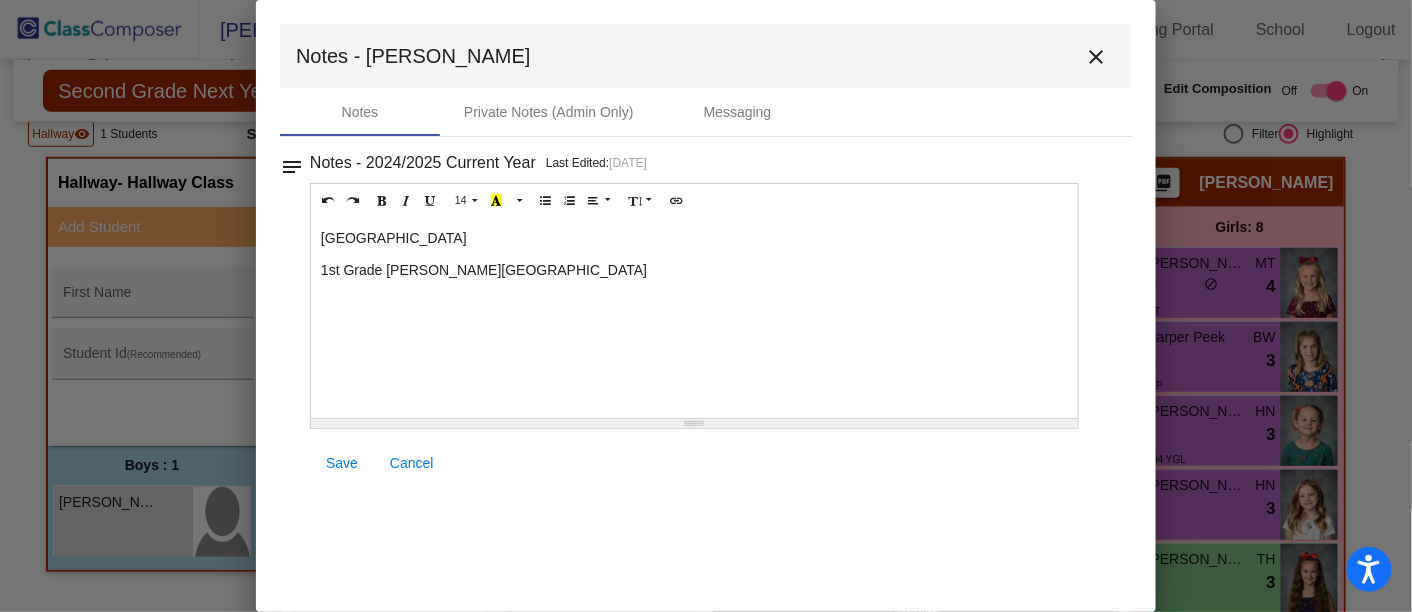click on "Save" at bounding box center [342, 463] 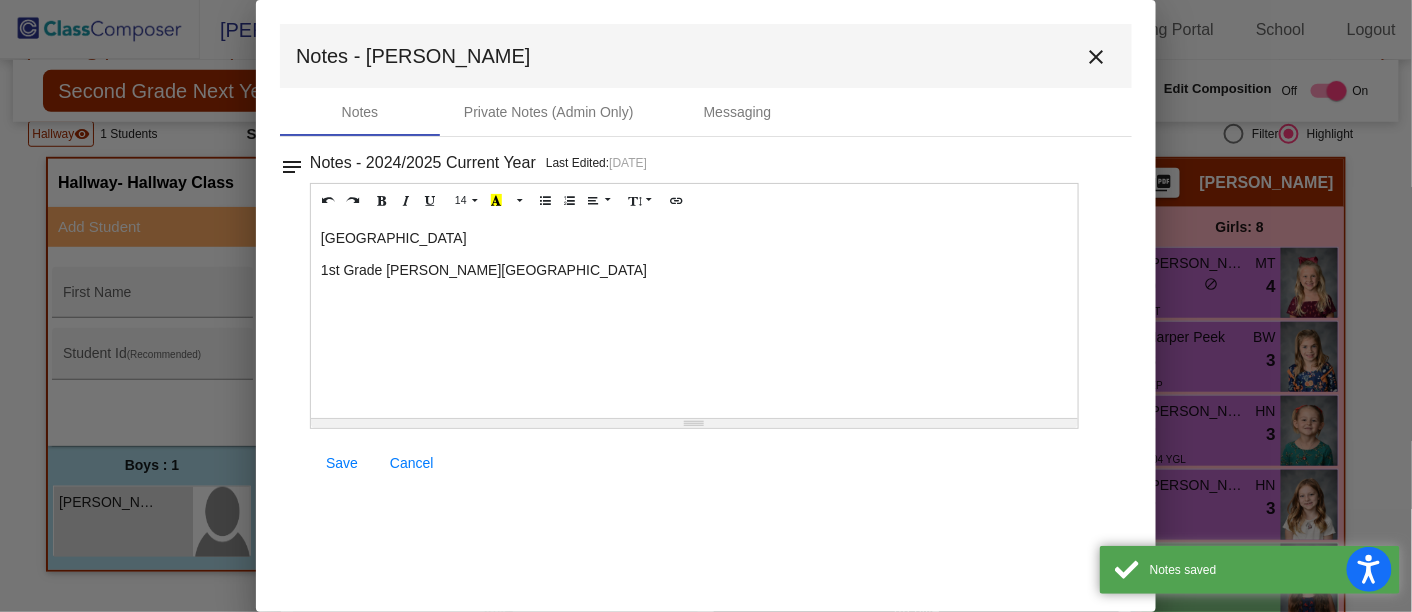 click on "close" at bounding box center [1096, 57] 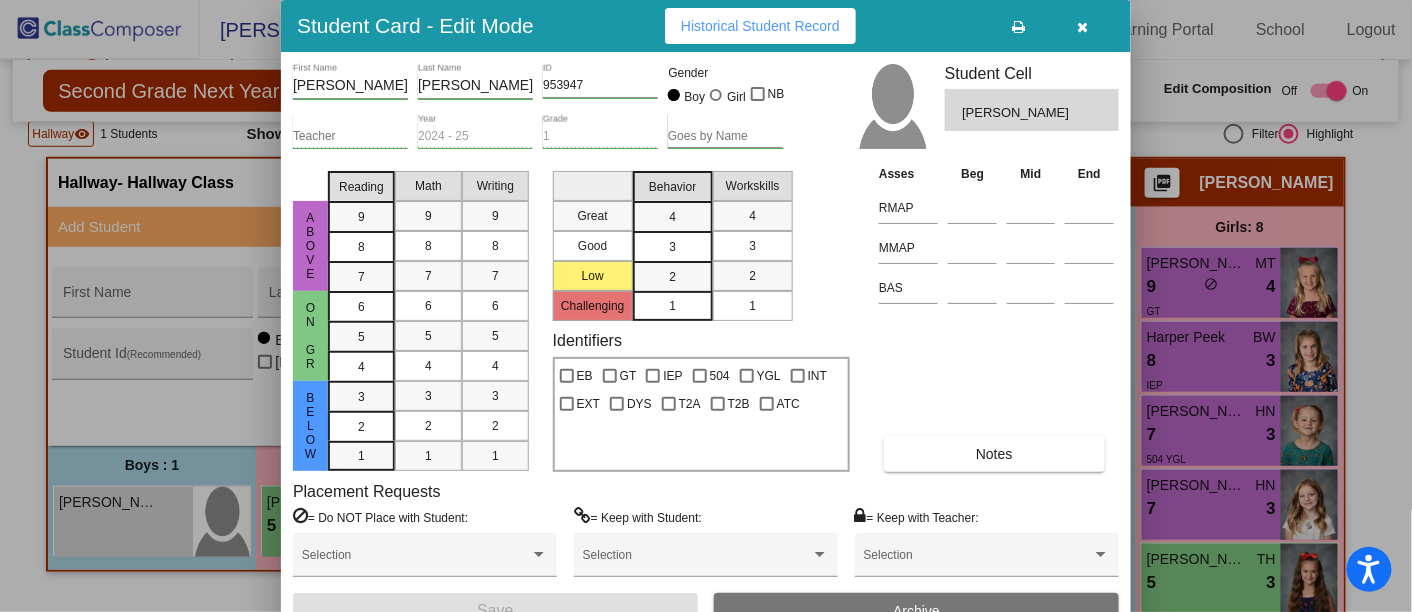 click on "Notes" at bounding box center [994, 454] 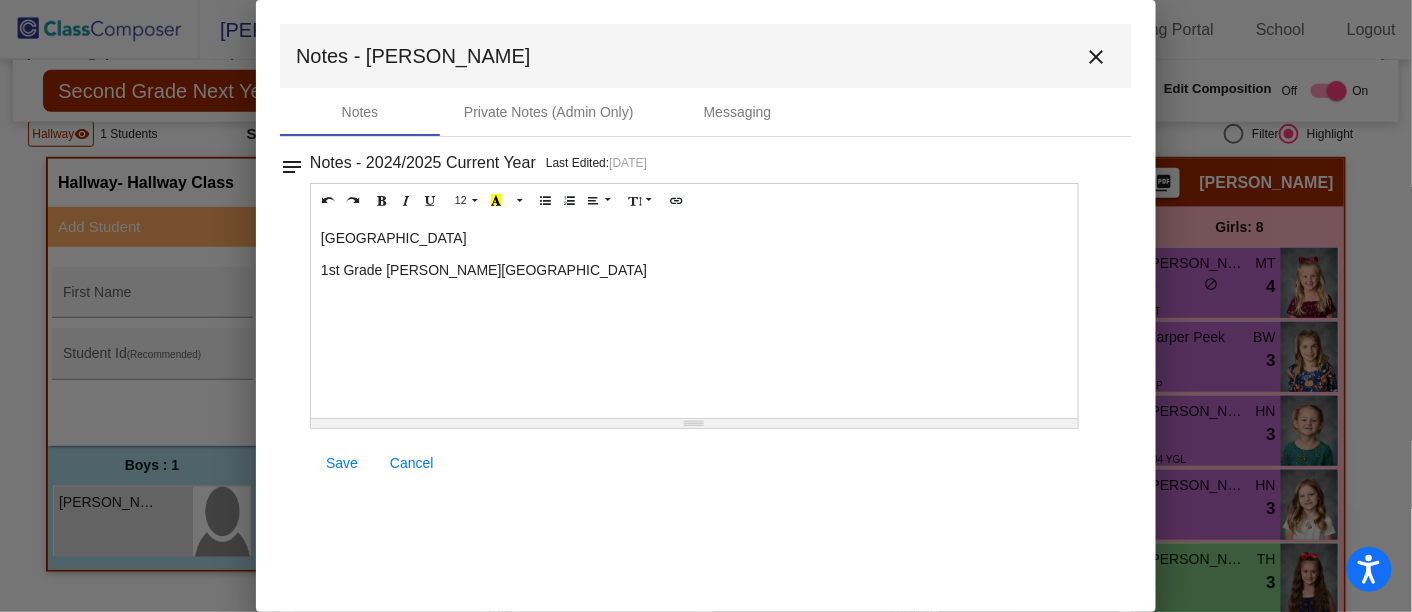 click on "1st Grade [PERSON_NAME][GEOGRAPHIC_DATA]" at bounding box center (694, 270) 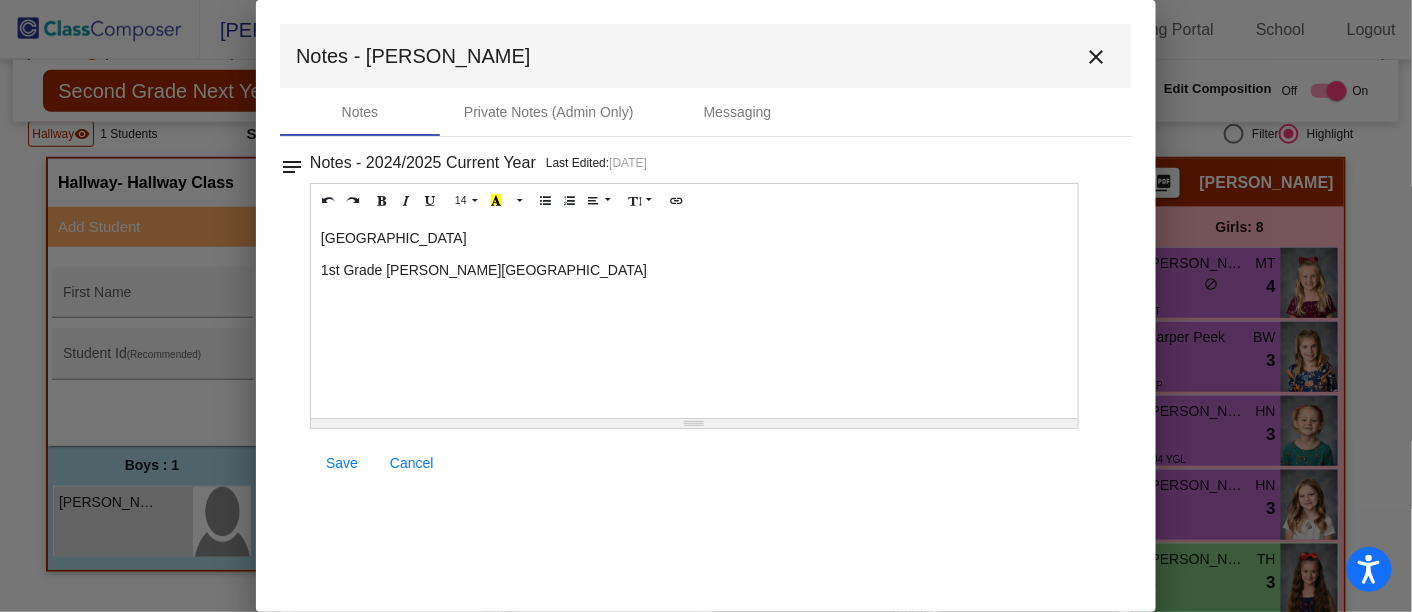 type 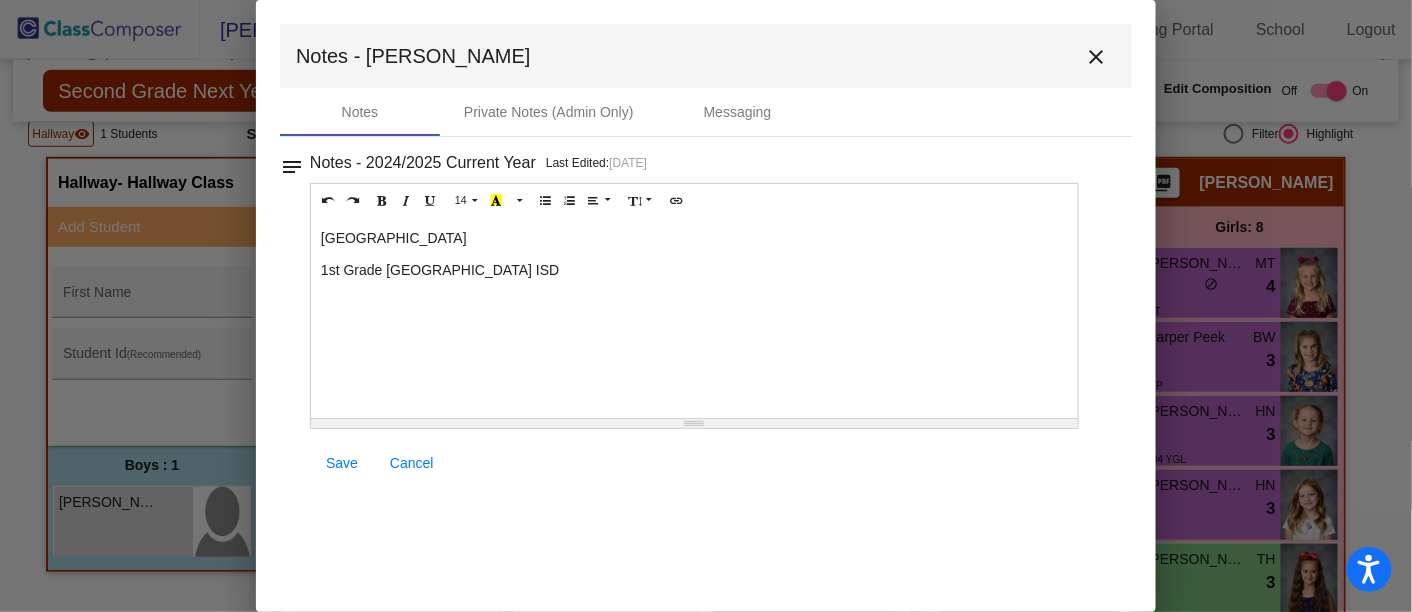 click on "Save" at bounding box center [342, 463] 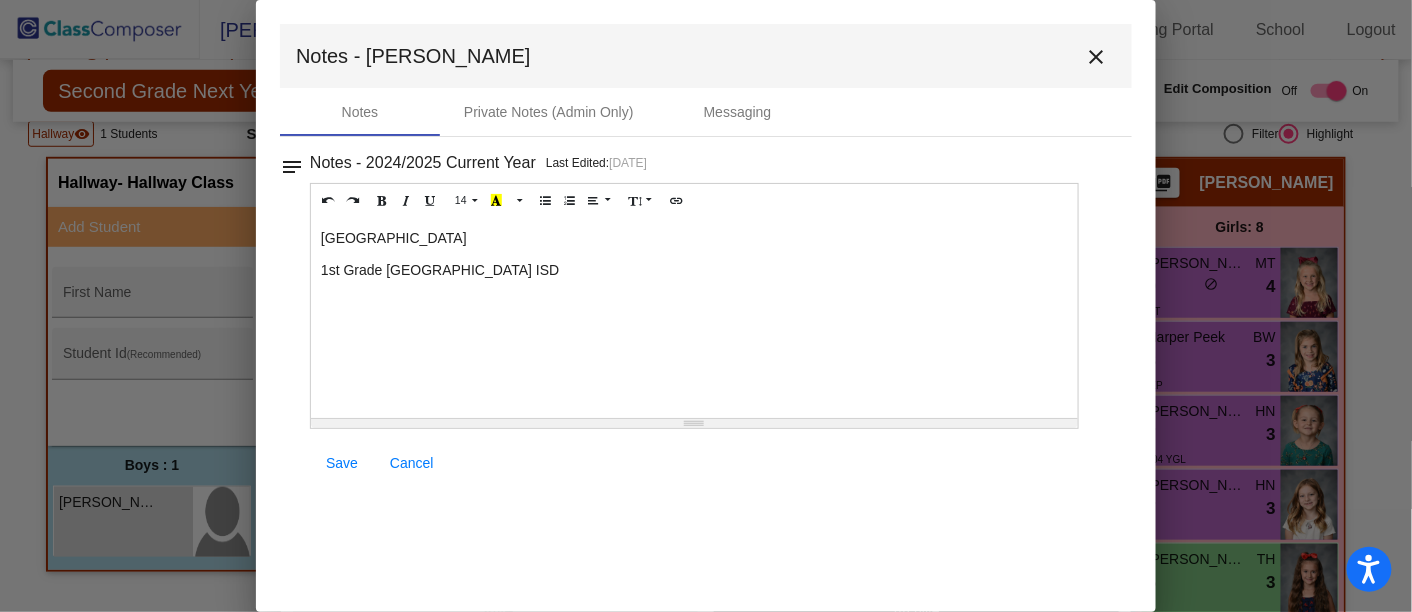 click on "close" at bounding box center [1096, 57] 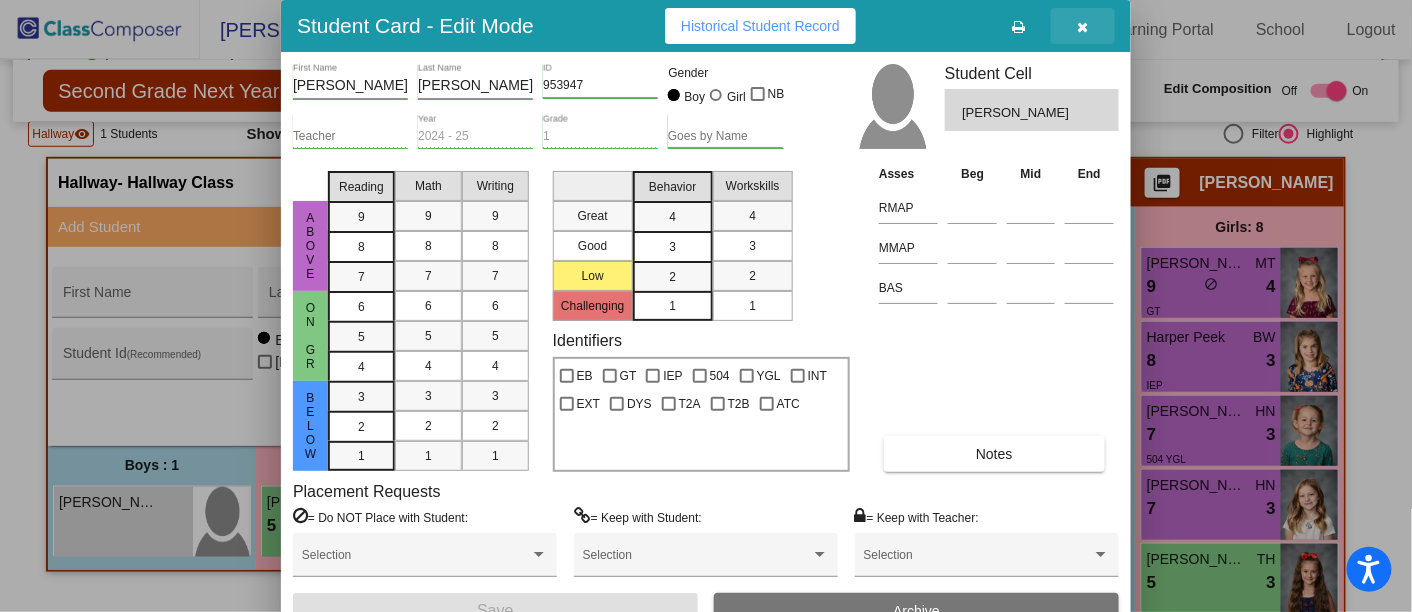 click at bounding box center [1083, 26] 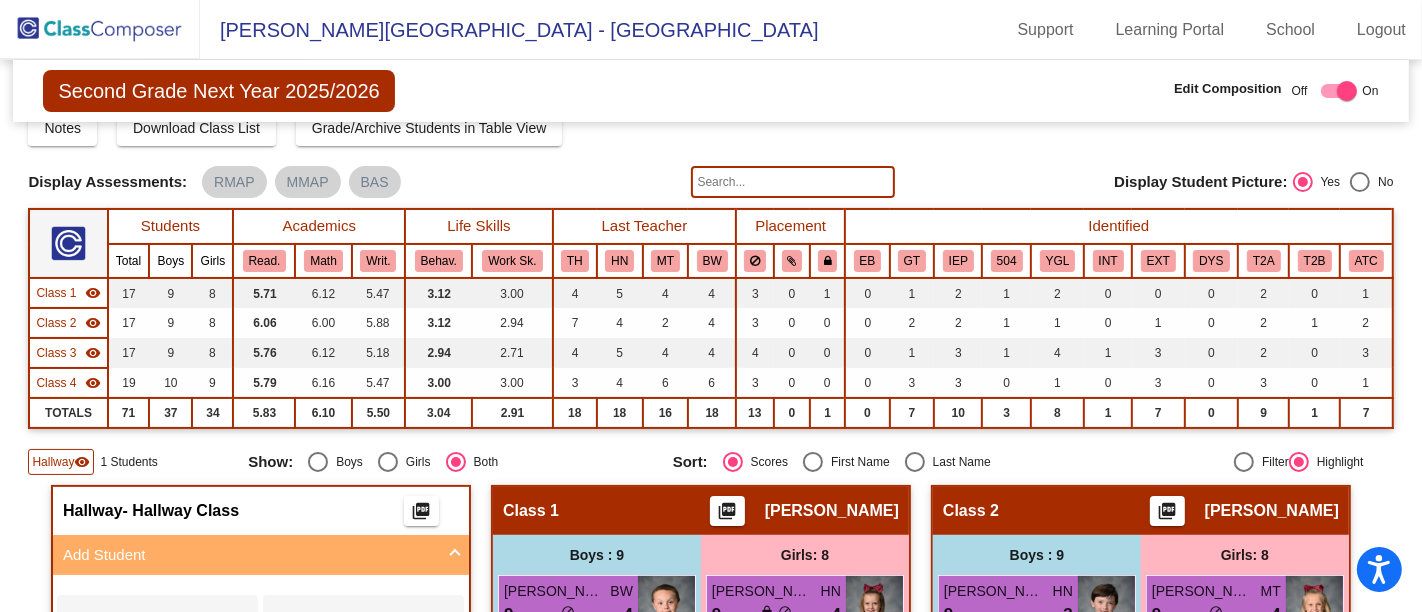 scroll, scrollTop: 0, scrollLeft: 0, axis: both 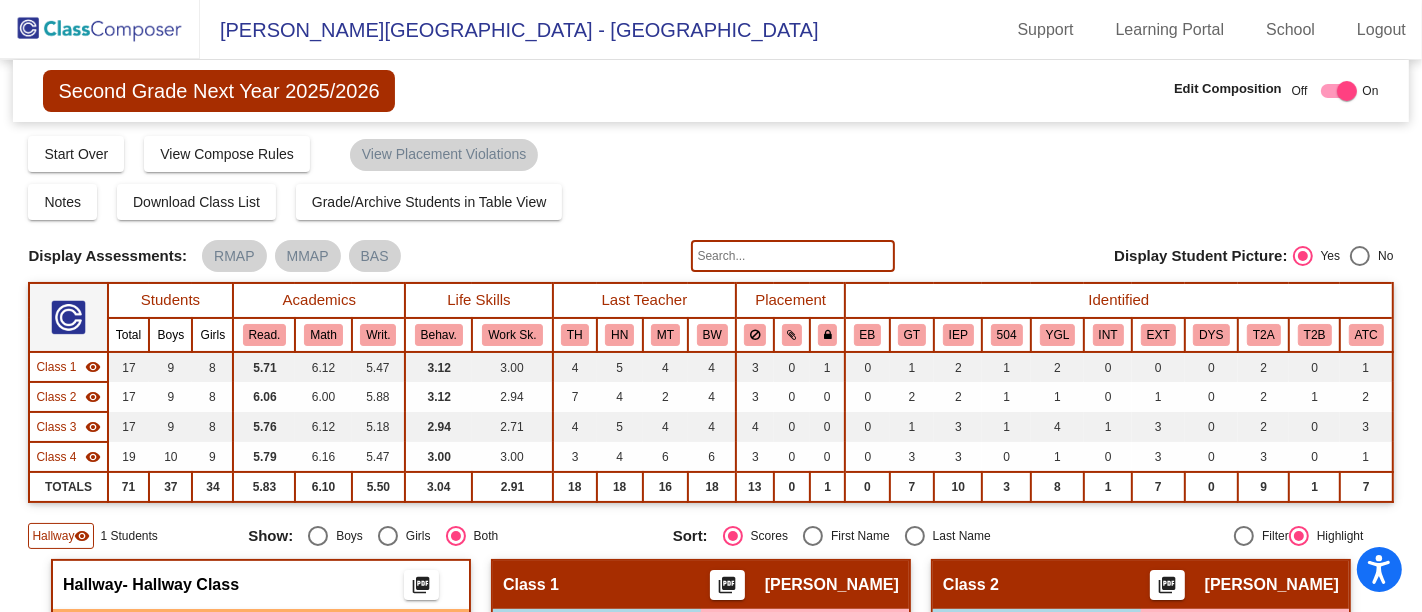 click 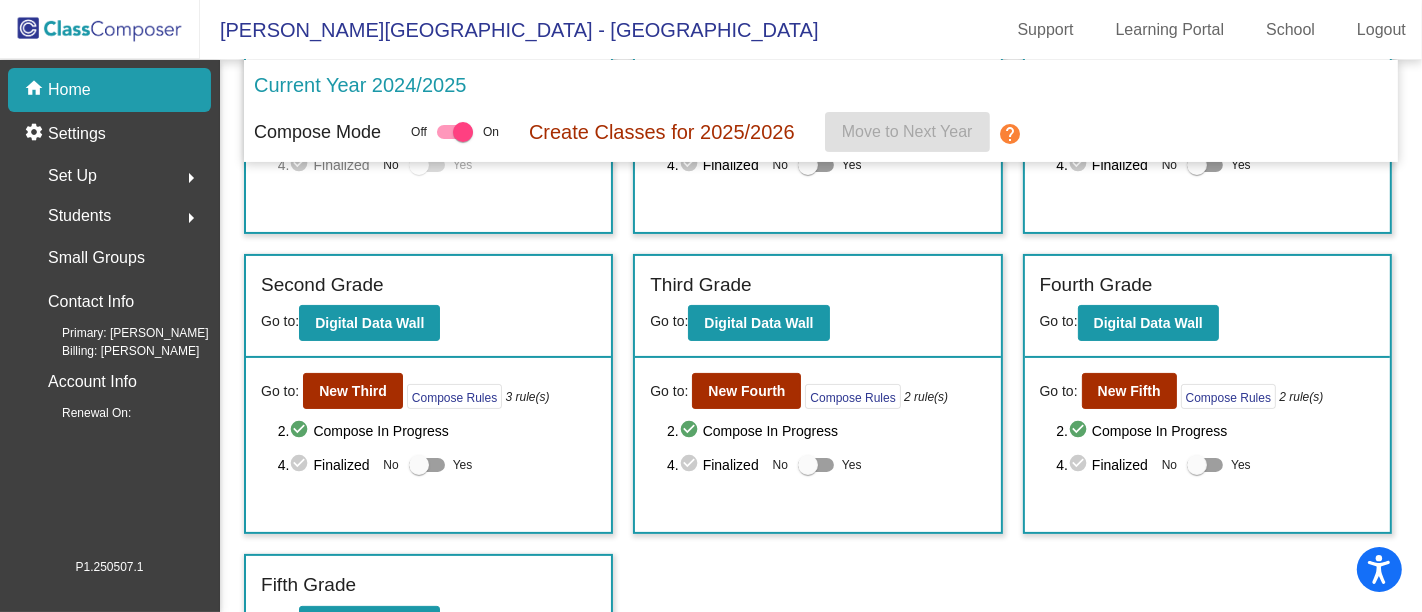 scroll, scrollTop: 261, scrollLeft: 0, axis: vertical 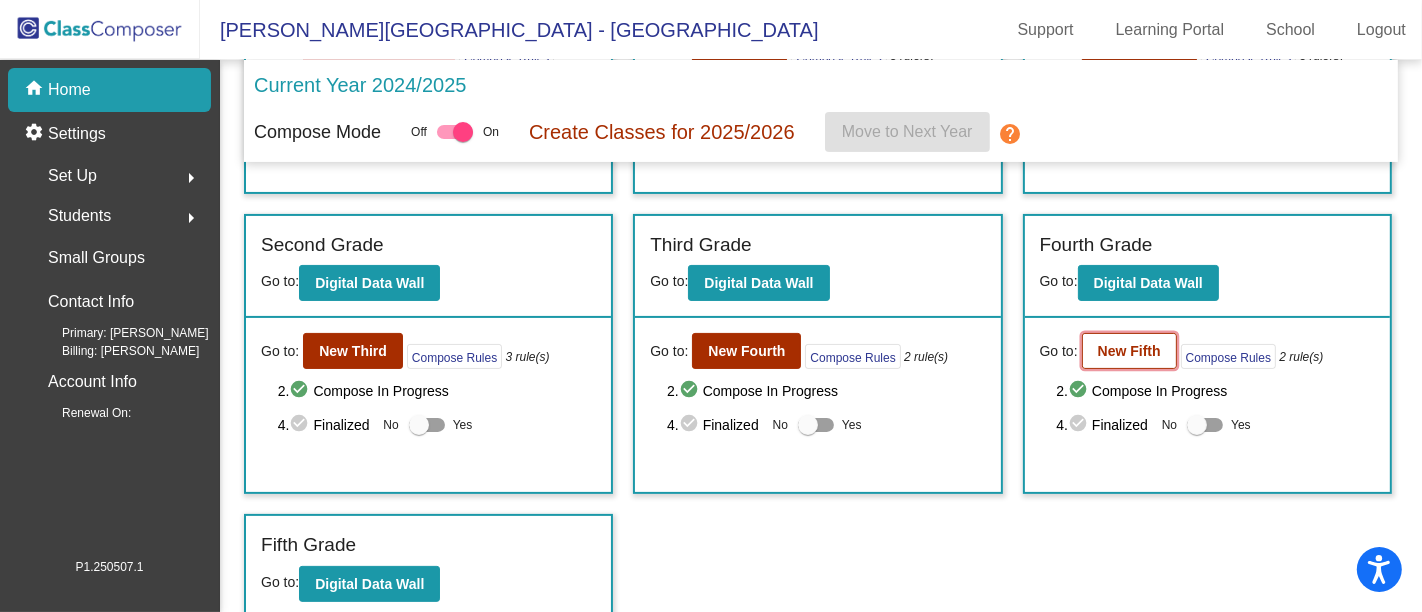 click on "New Fifth" 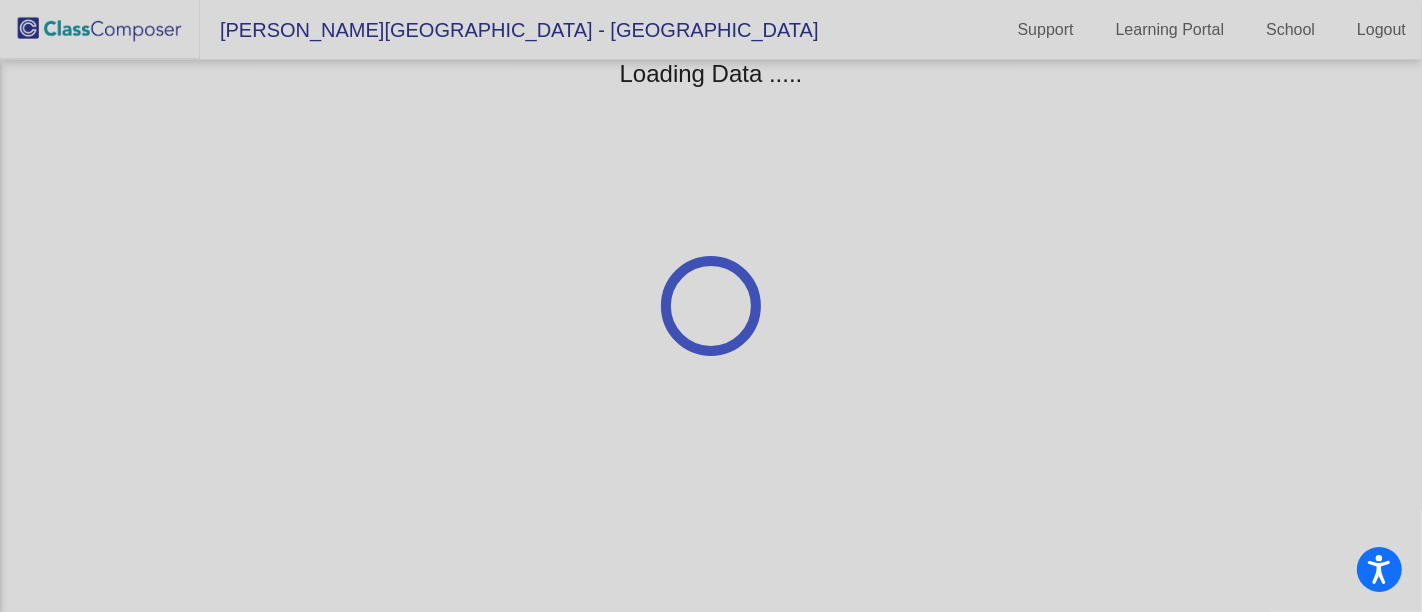 scroll, scrollTop: 0, scrollLeft: 0, axis: both 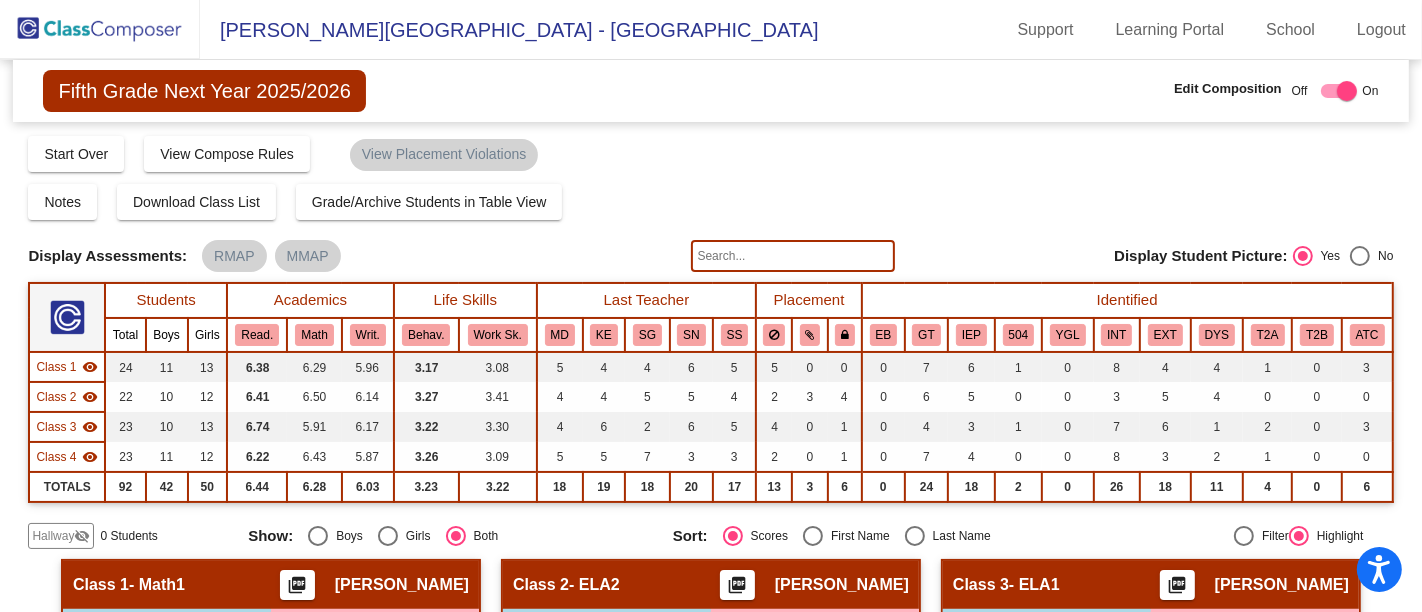 click on "Hallway" 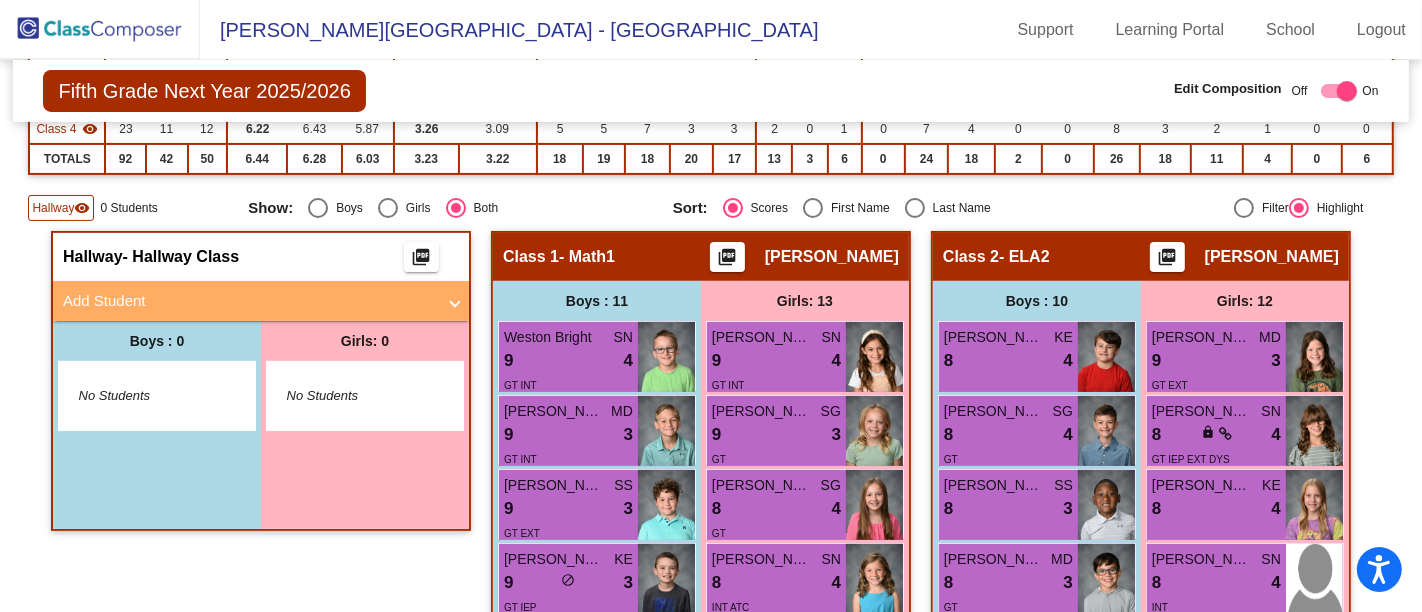 scroll, scrollTop: 335, scrollLeft: 0, axis: vertical 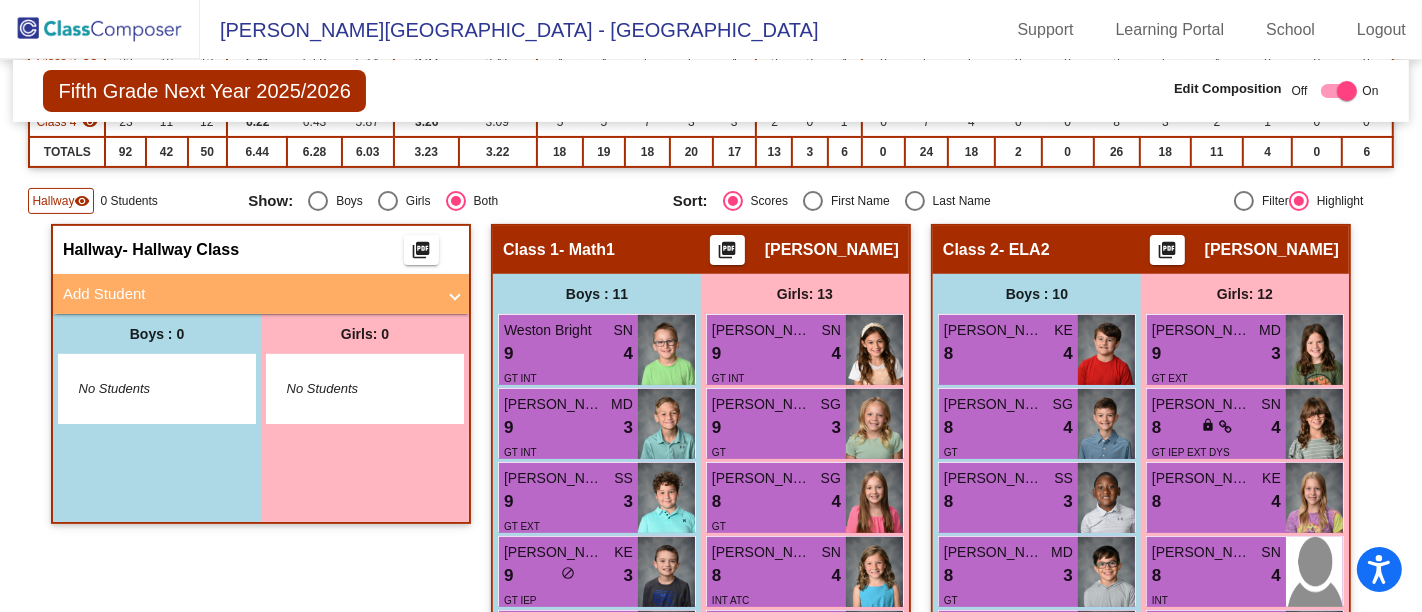 click on "No Students" at bounding box center [349, 389] 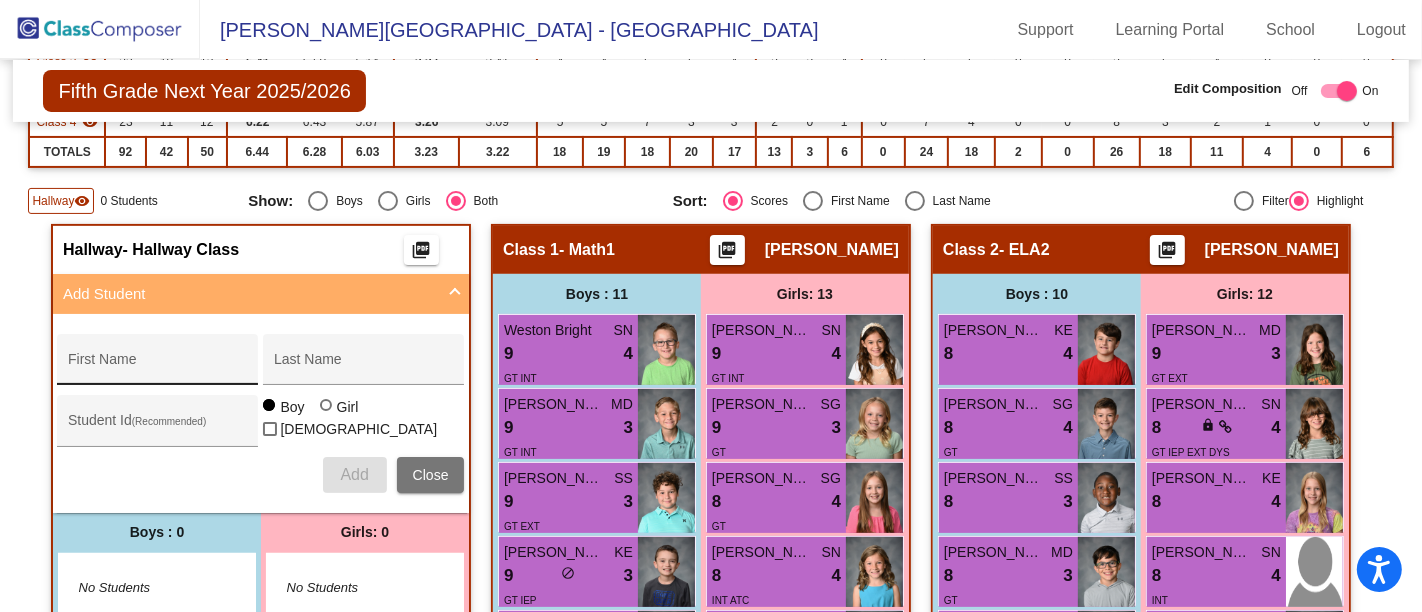 click on "First Name" at bounding box center (158, 367) 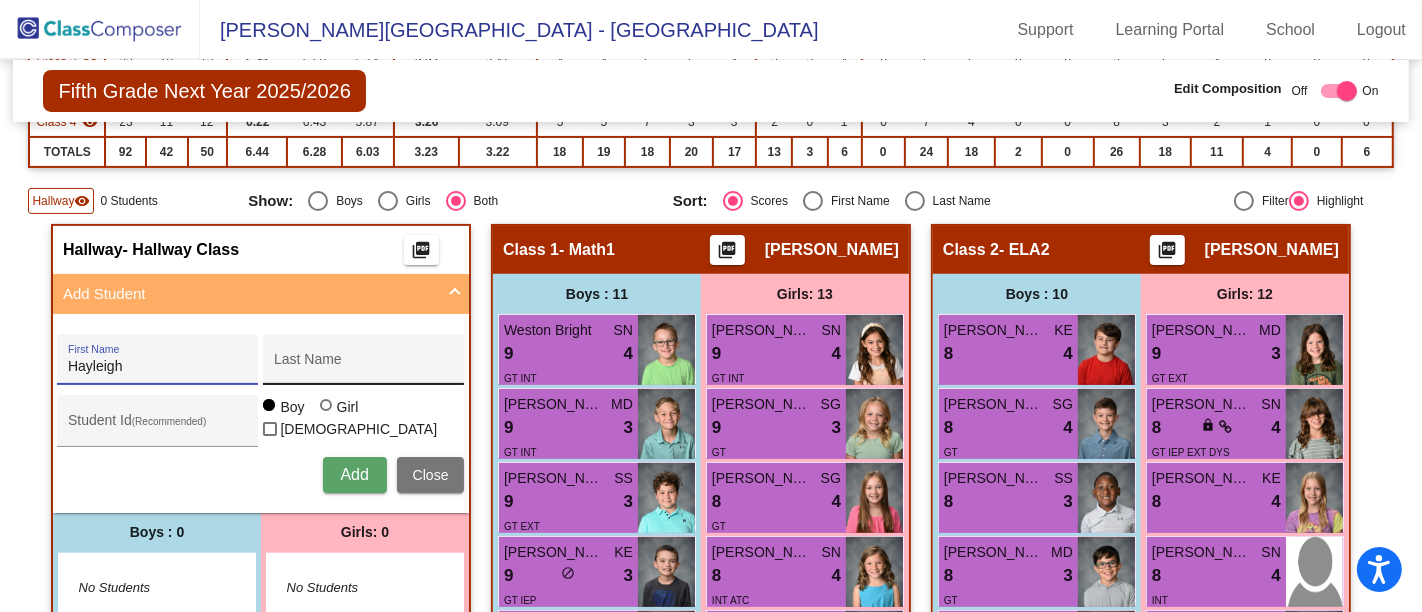 type on "Hayleigh" 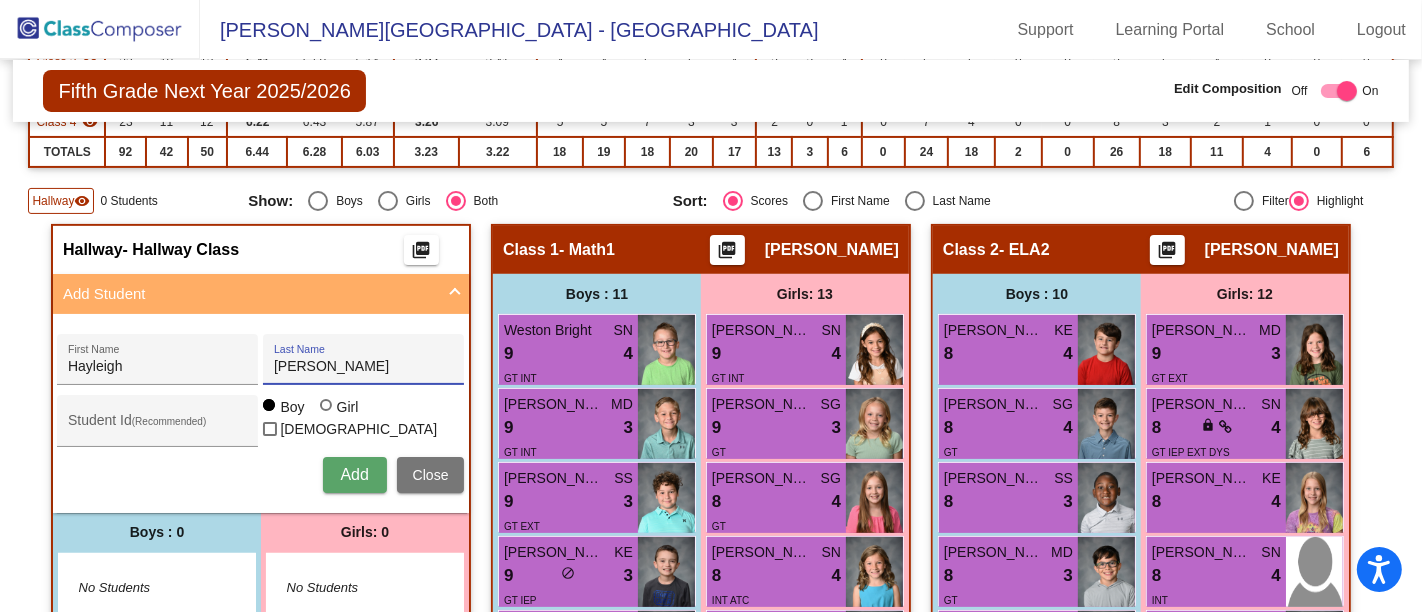 type on "[PERSON_NAME]" 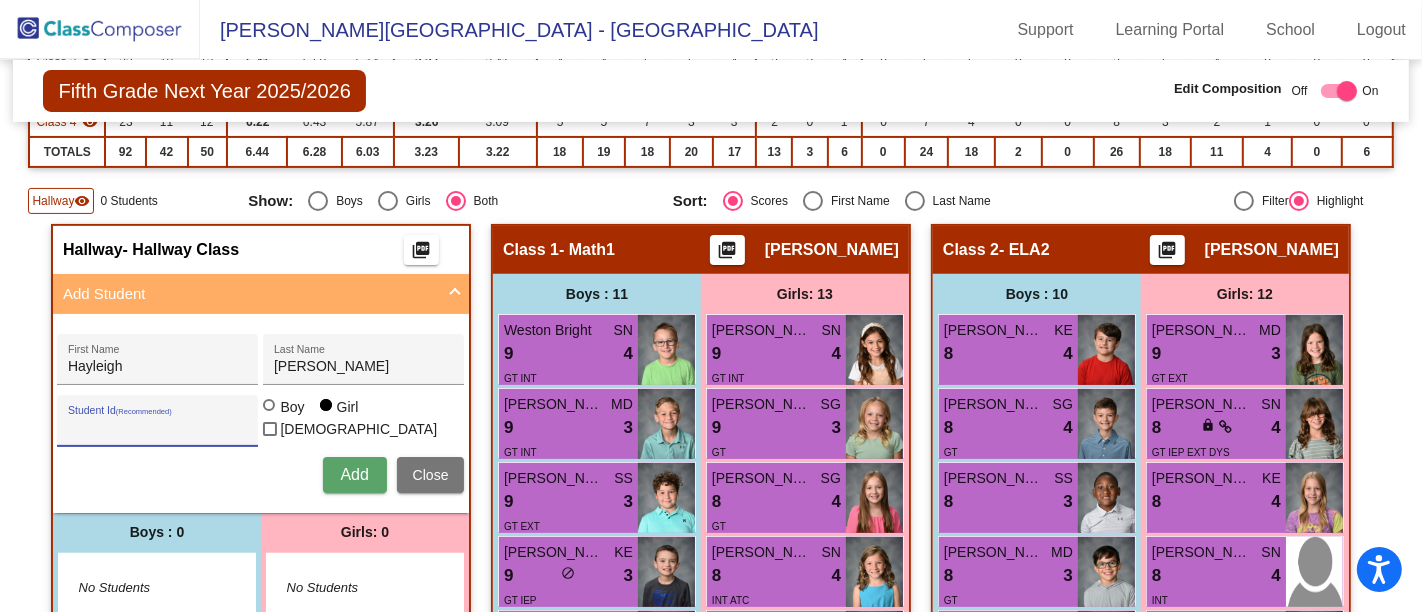 click on "Student Id  (Recommended)" at bounding box center [158, 428] 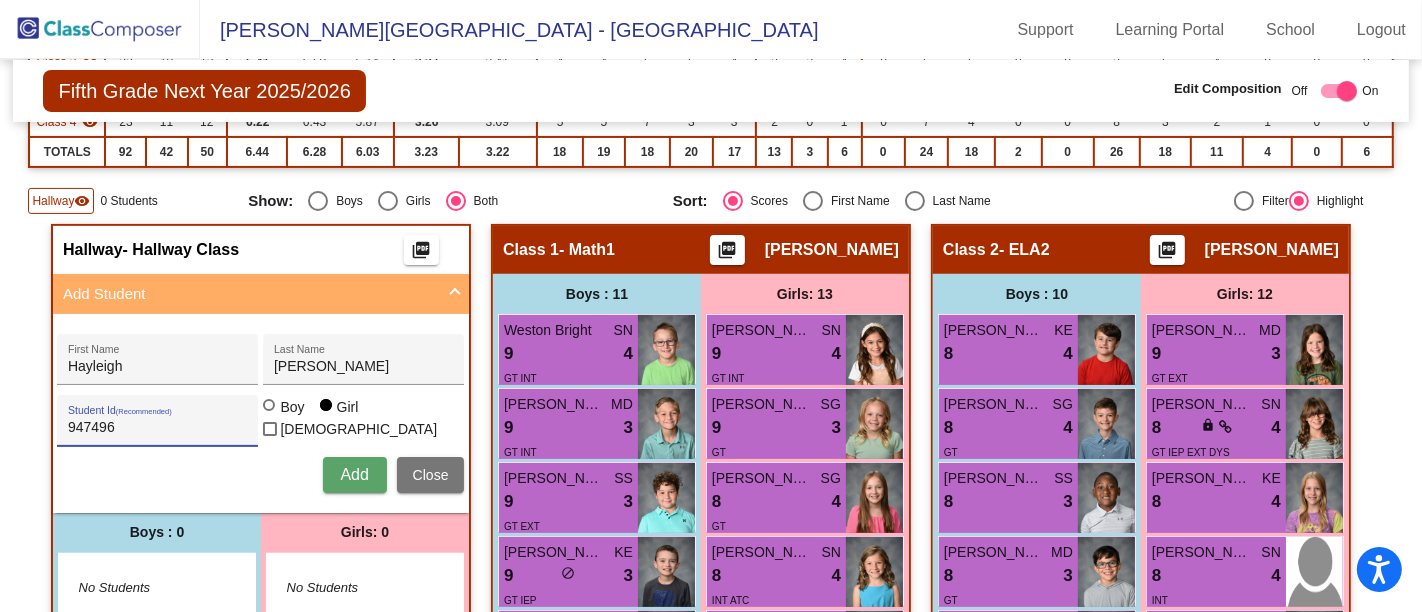 type on "947496" 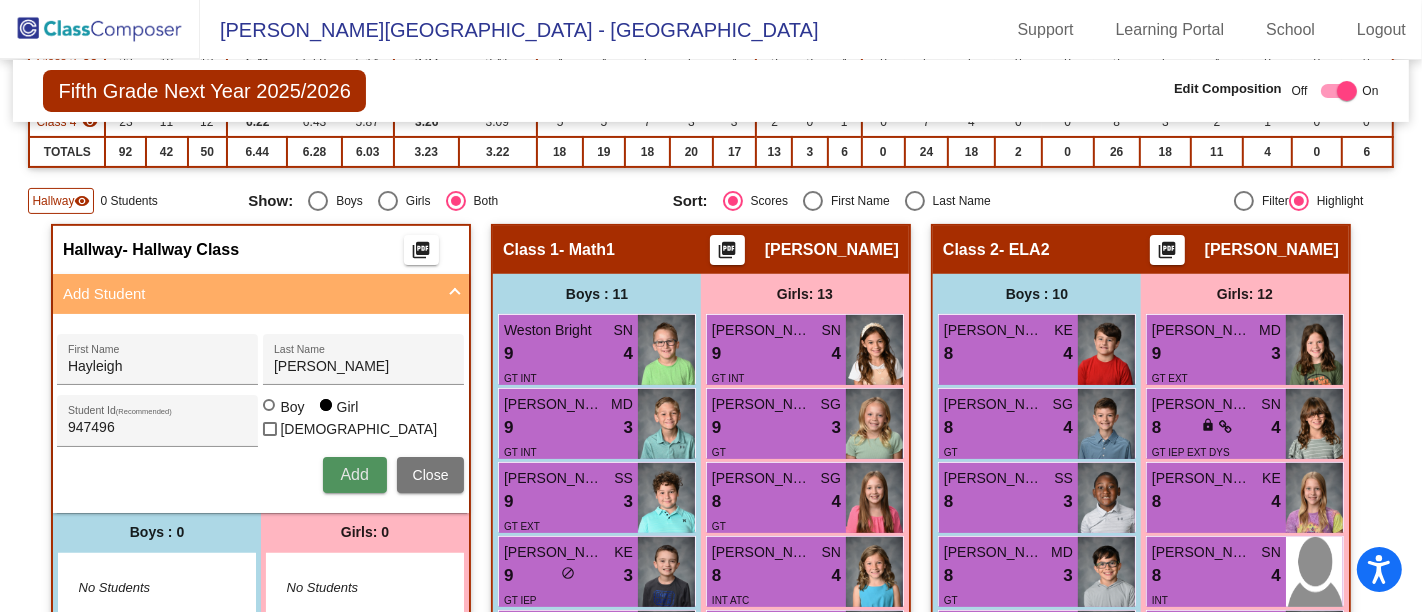 click on "Add" at bounding box center (354, 474) 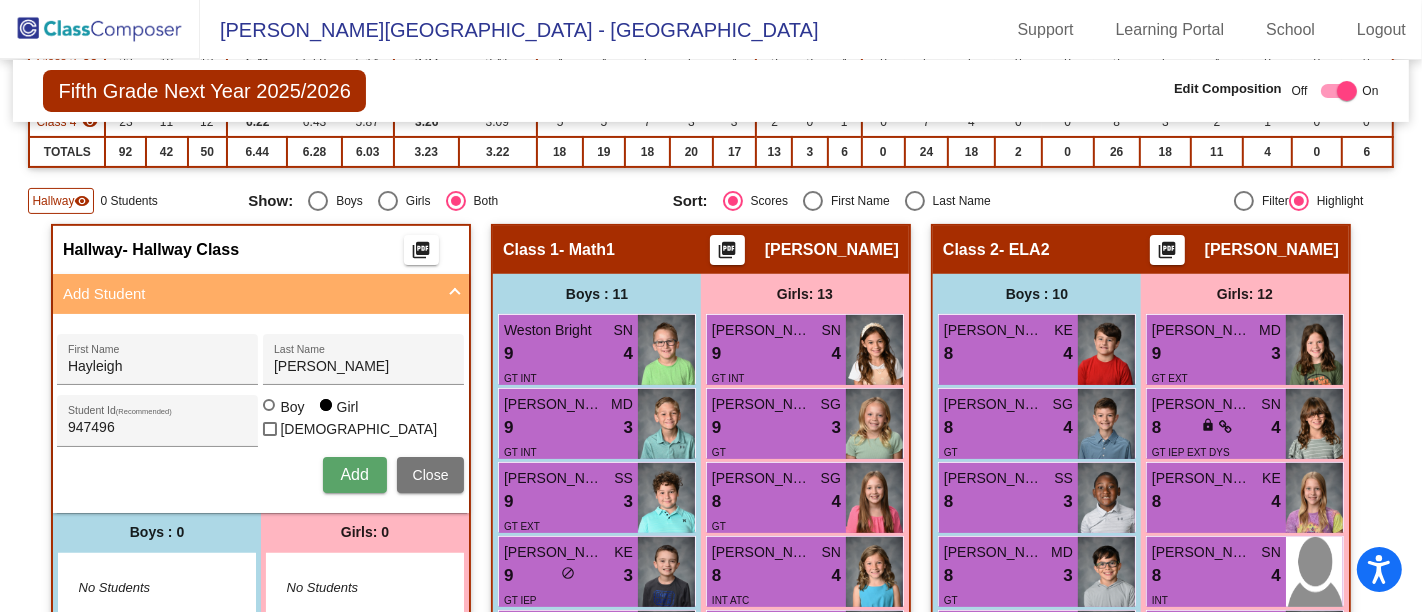 type 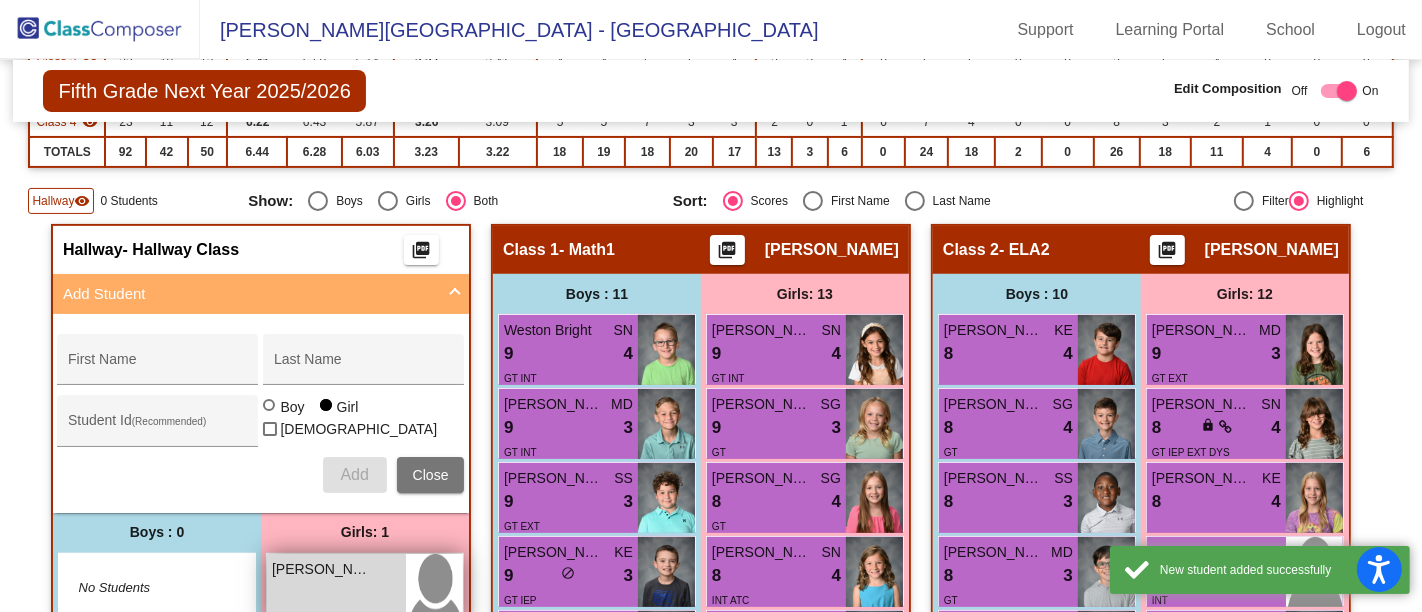 click on "[PERSON_NAME] lock do_not_disturb_alt" at bounding box center (336, 589) 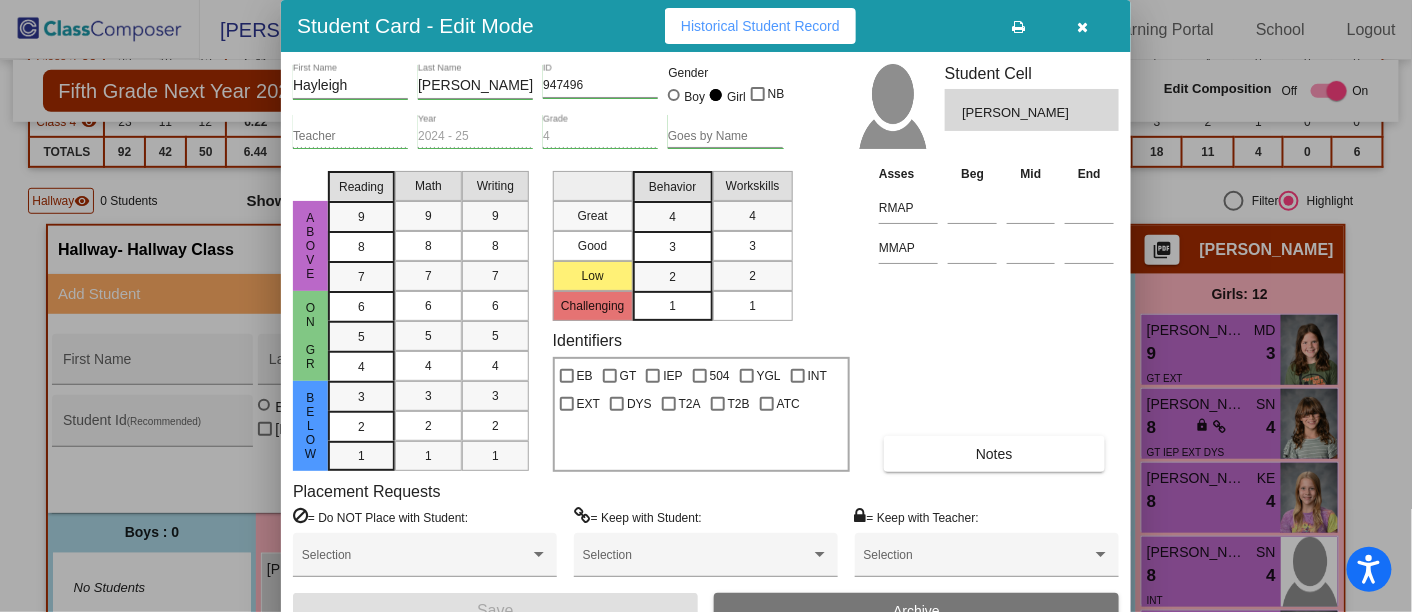 click on "Notes" at bounding box center (994, 454) 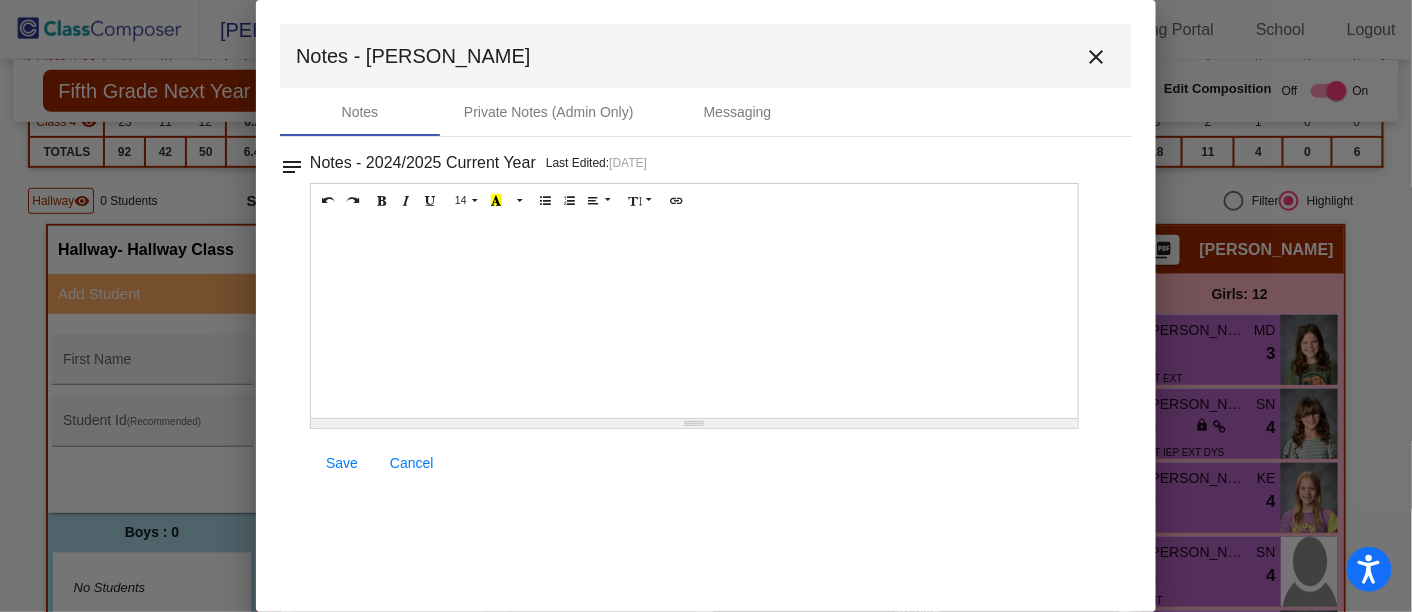 click at bounding box center (694, 318) 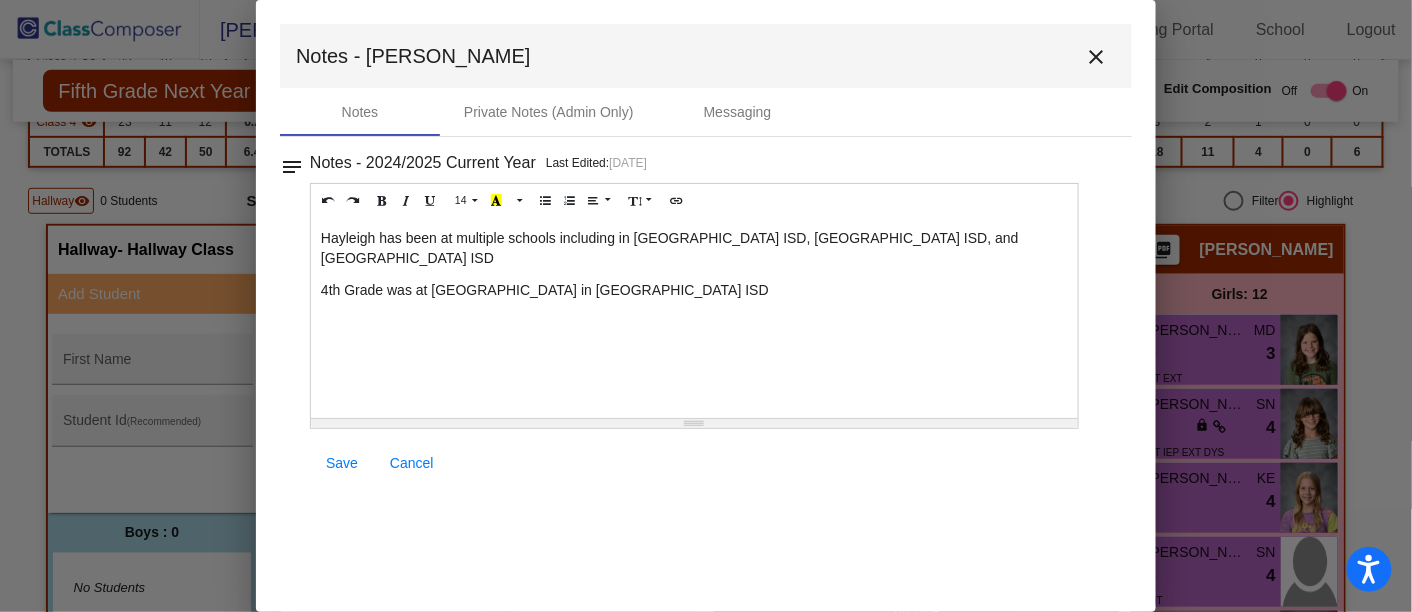 click on "Save" at bounding box center (342, 463) 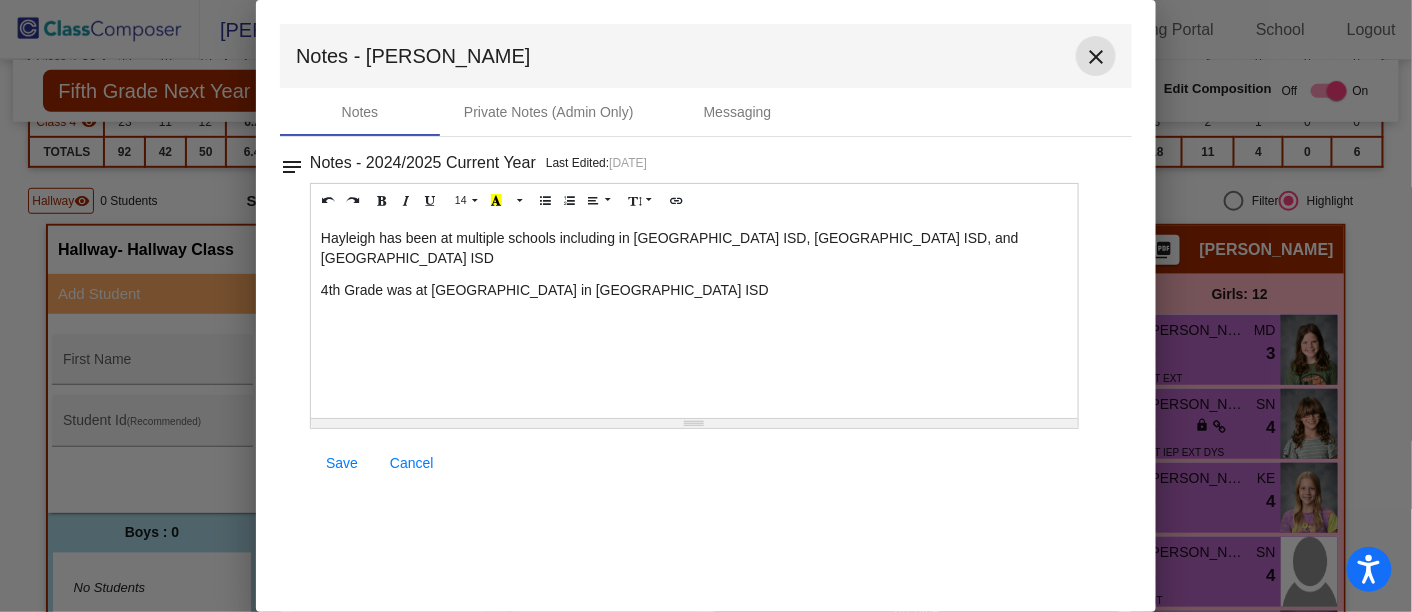 click on "close" at bounding box center (1096, 57) 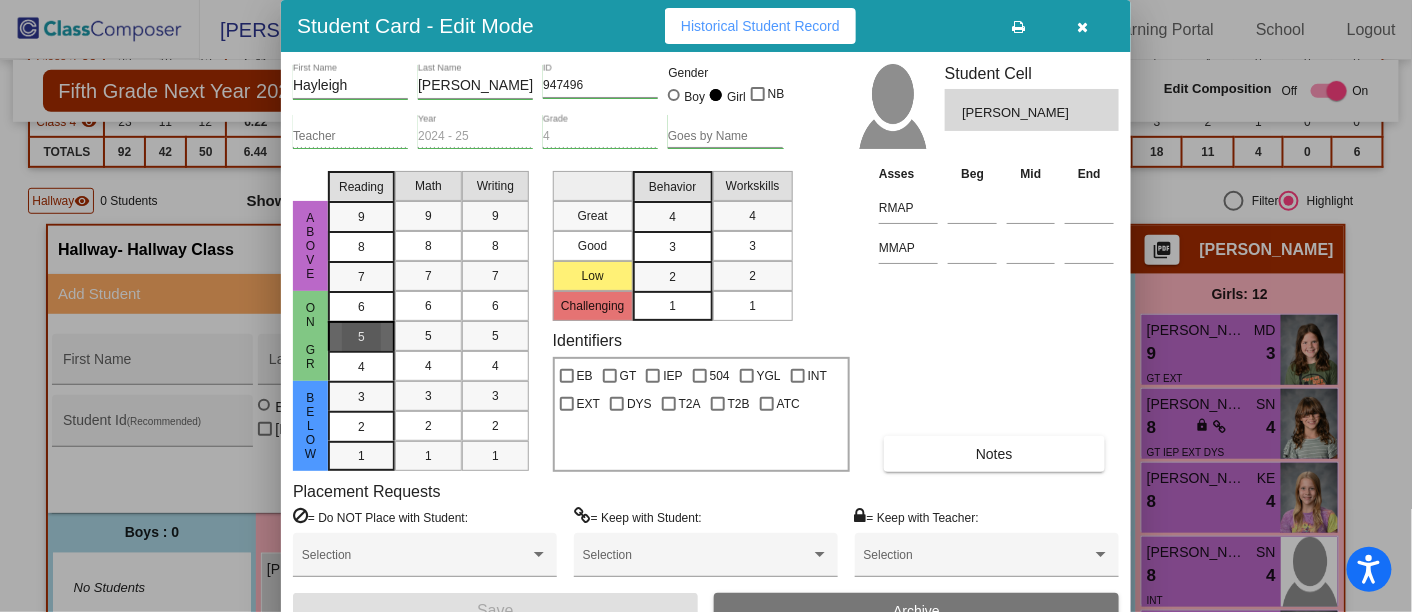 click on "5" at bounding box center (361, 336) 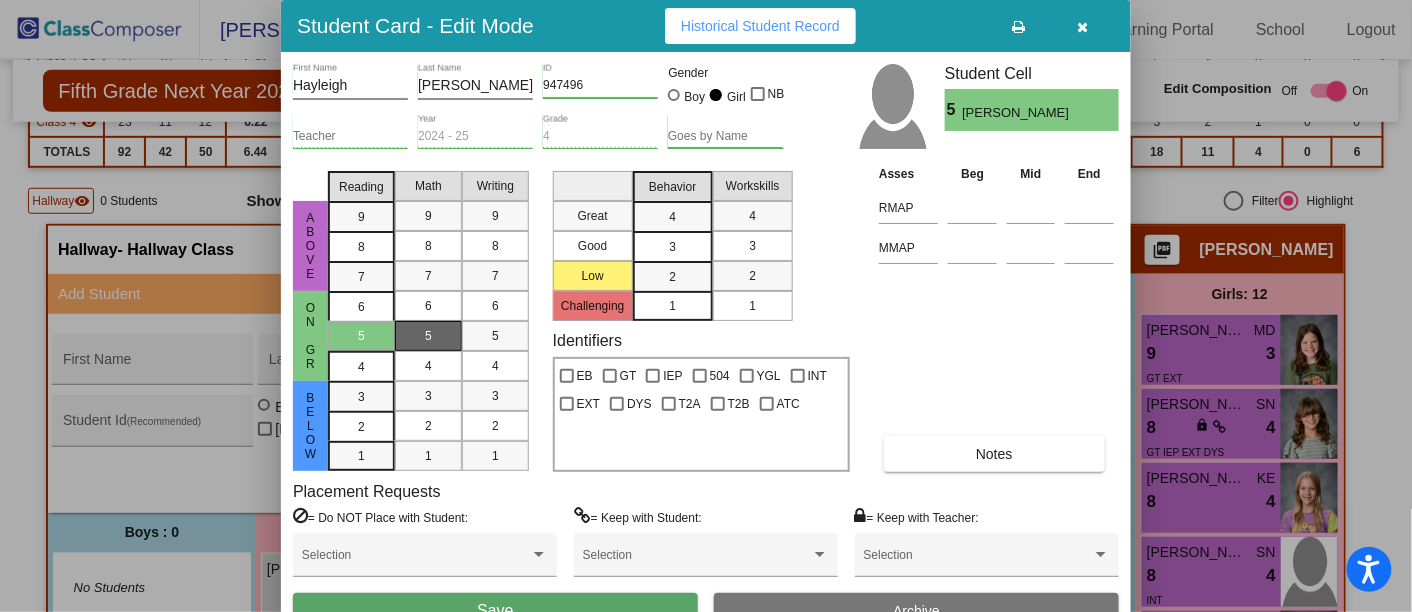 click on "5" at bounding box center [428, 336] 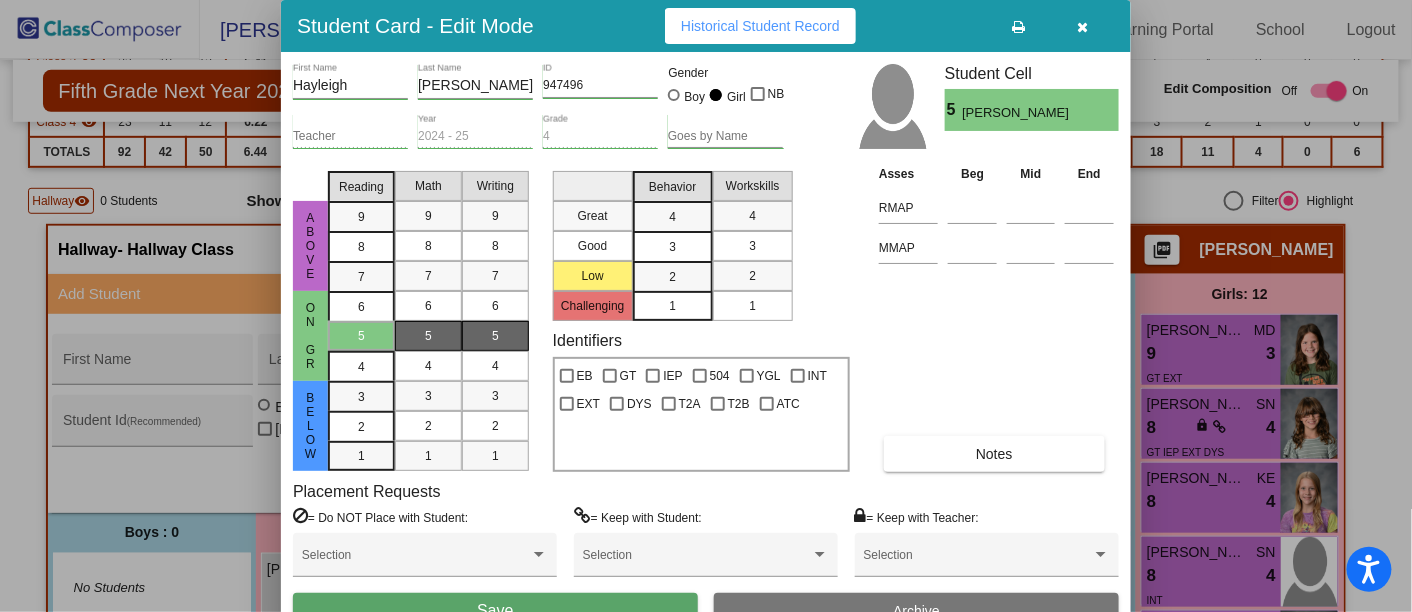 click on "5" at bounding box center [495, 336] 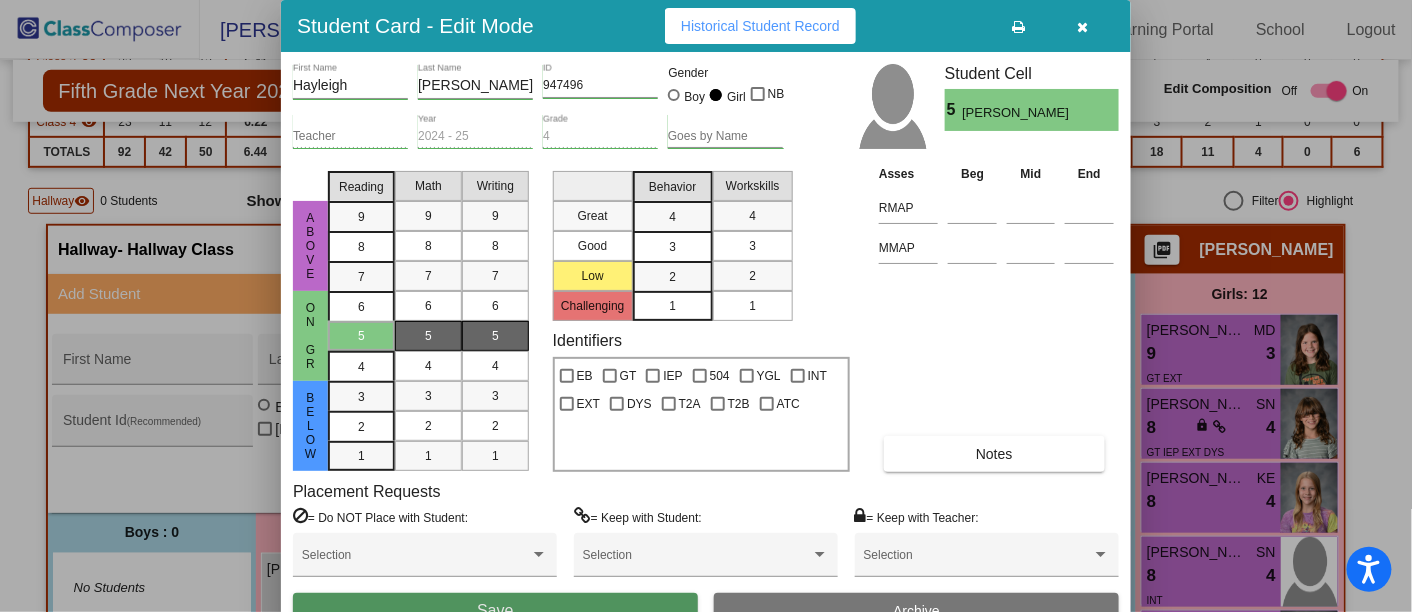 click on "Save" at bounding box center [495, 610] 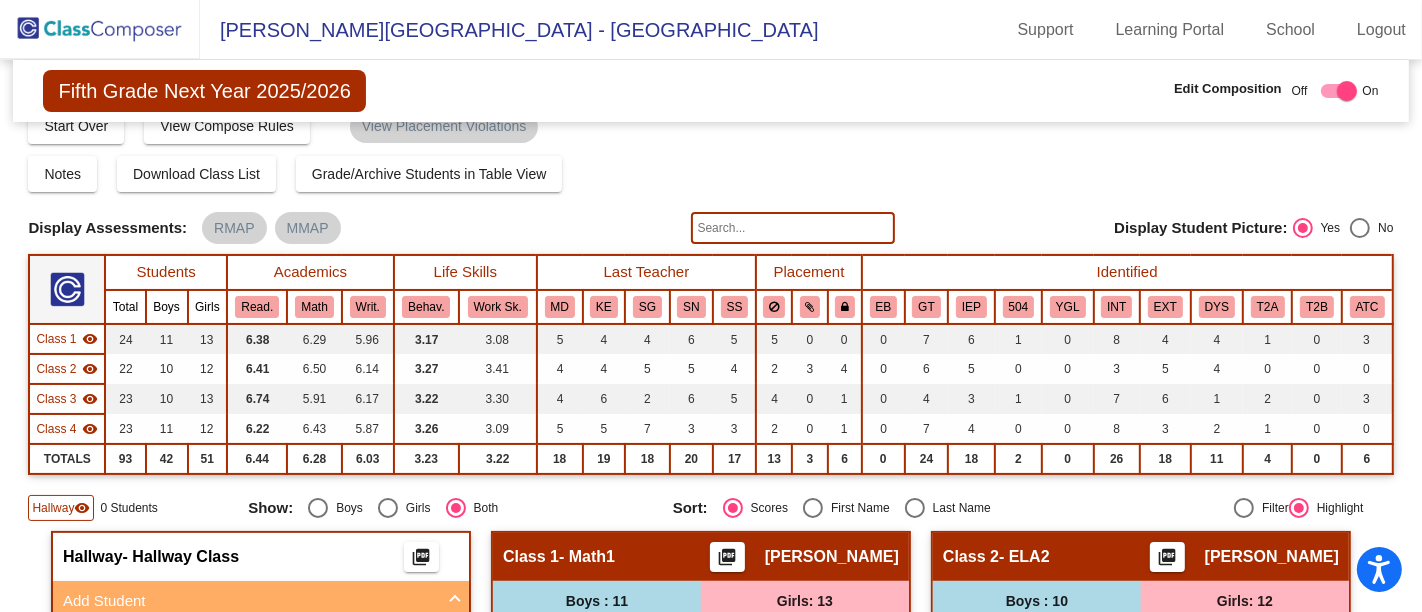 scroll, scrollTop: 0, scrollLeft: 0, axis: both 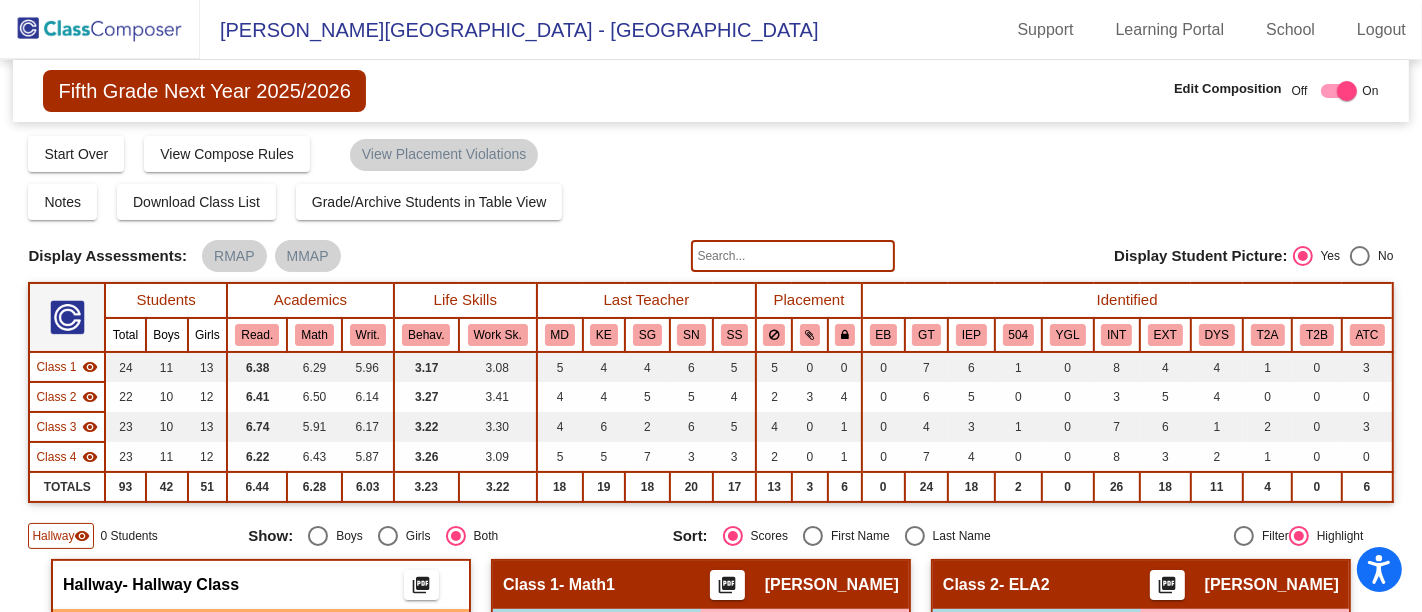click 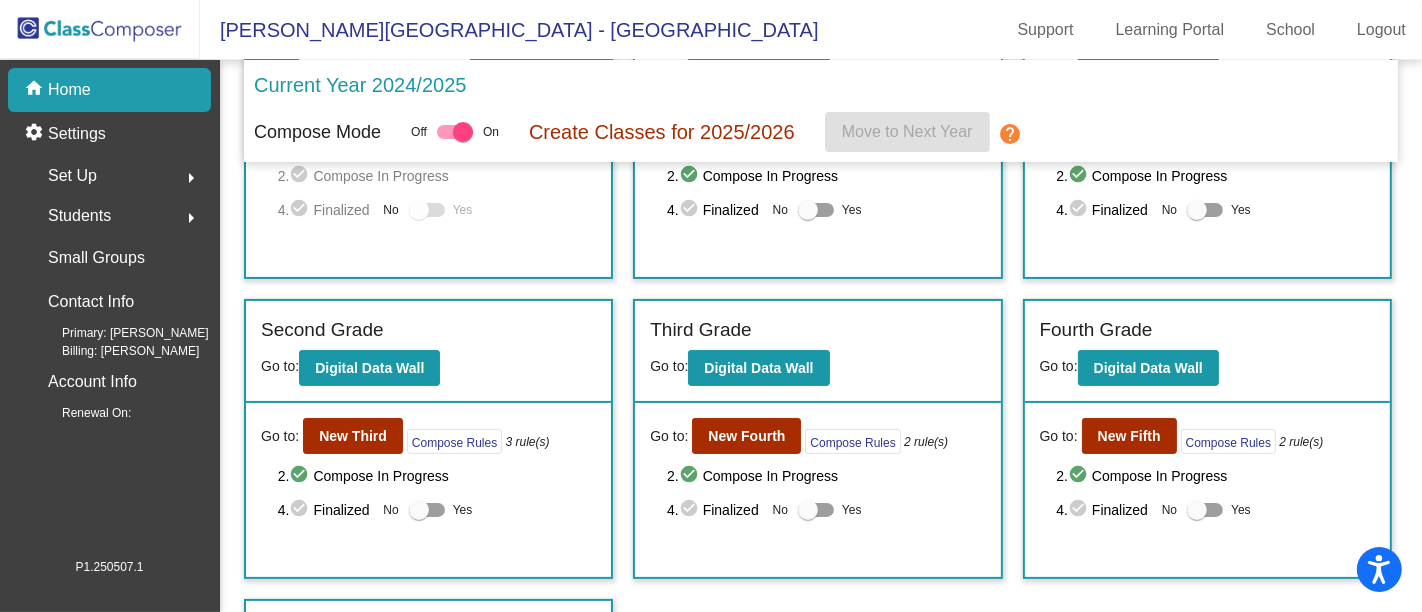 scroll, scrollTop: 193, scrollLeft: 0, axis: vertical 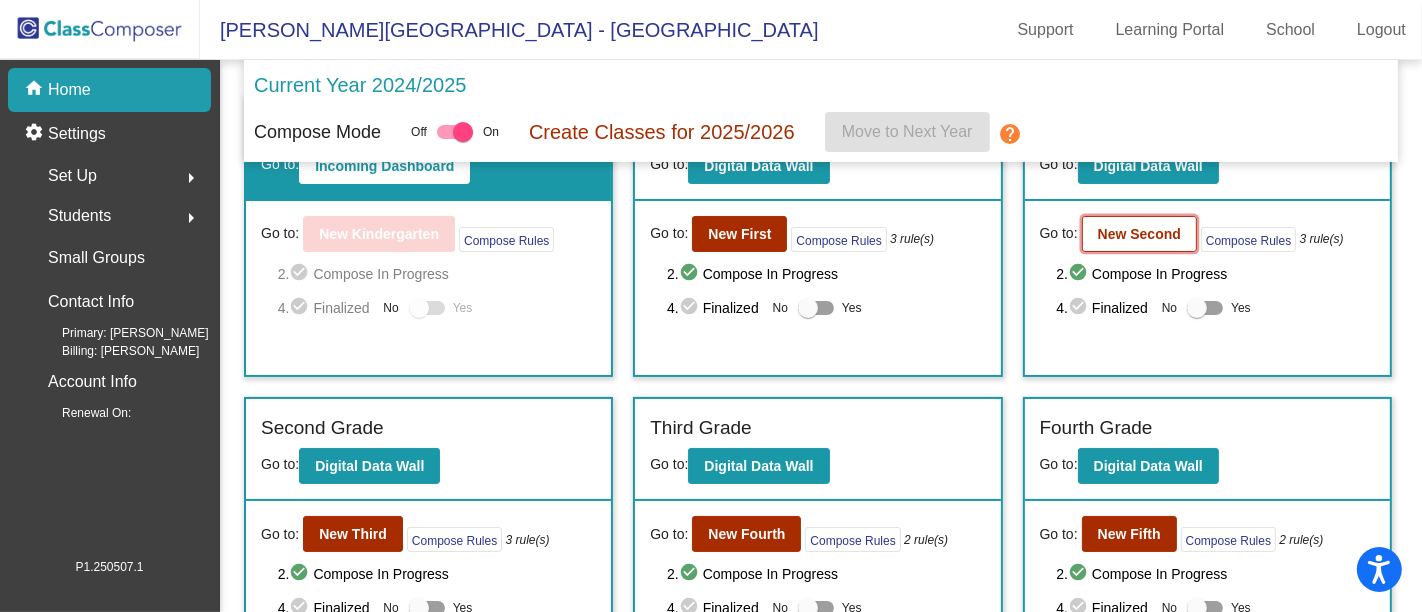 click on "New Second" 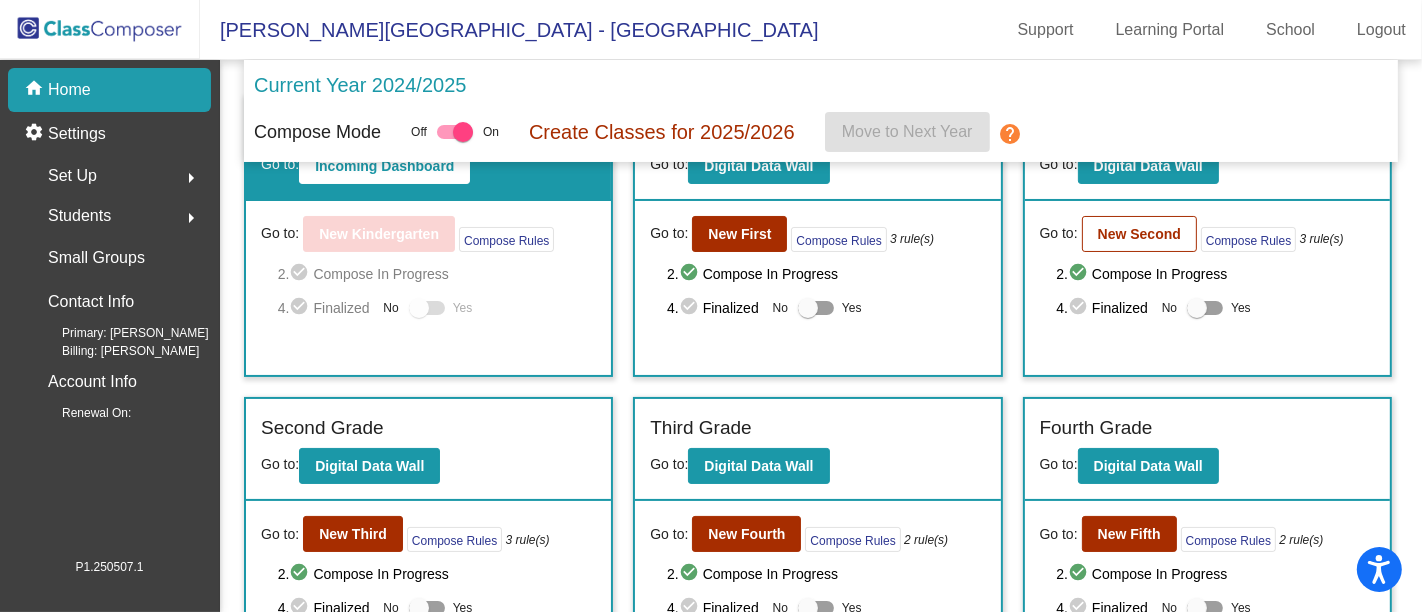 scroll, scrollTop: 0, scrollLeft: 0, axis: both 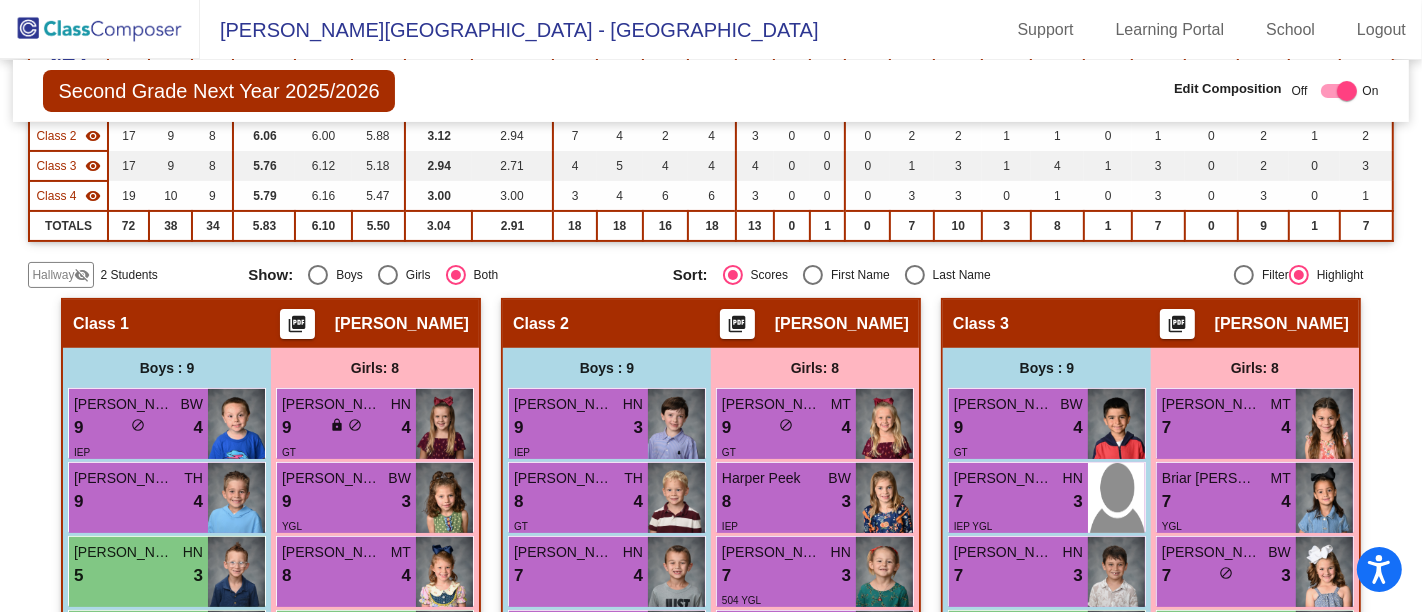 click on "Hallway" 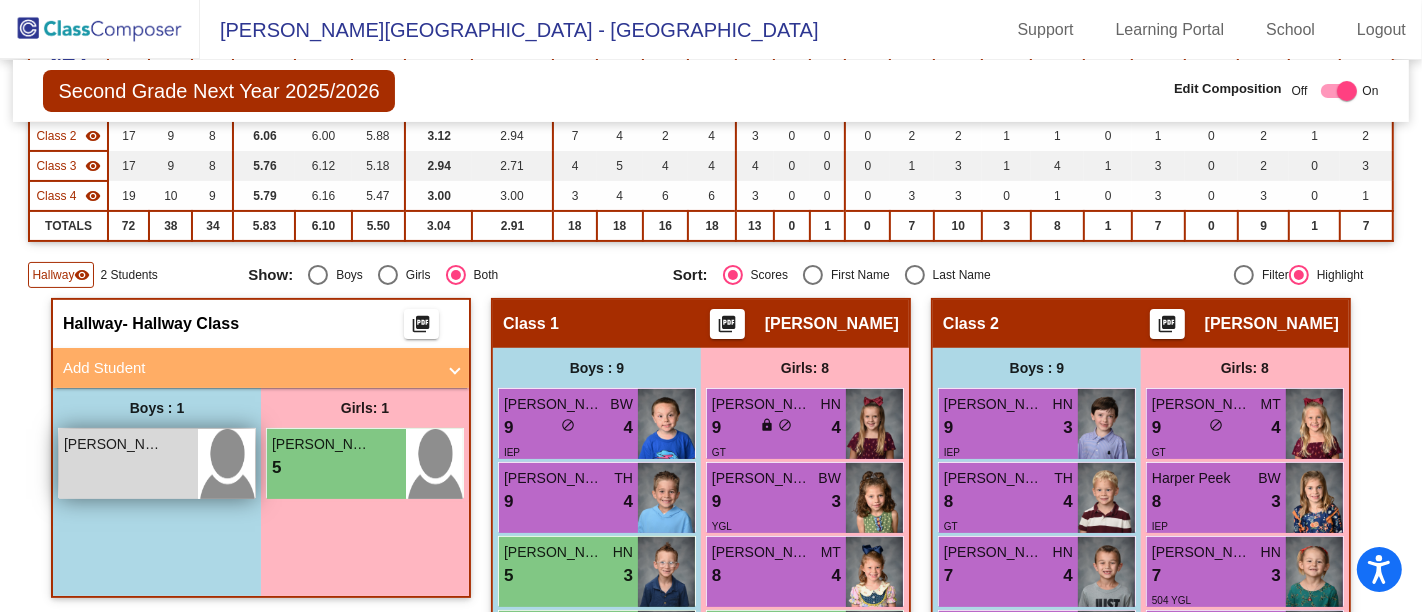 click on "[PERSON_NAME] lock do_not_disturb_alt" at bounding box center (128, 464) 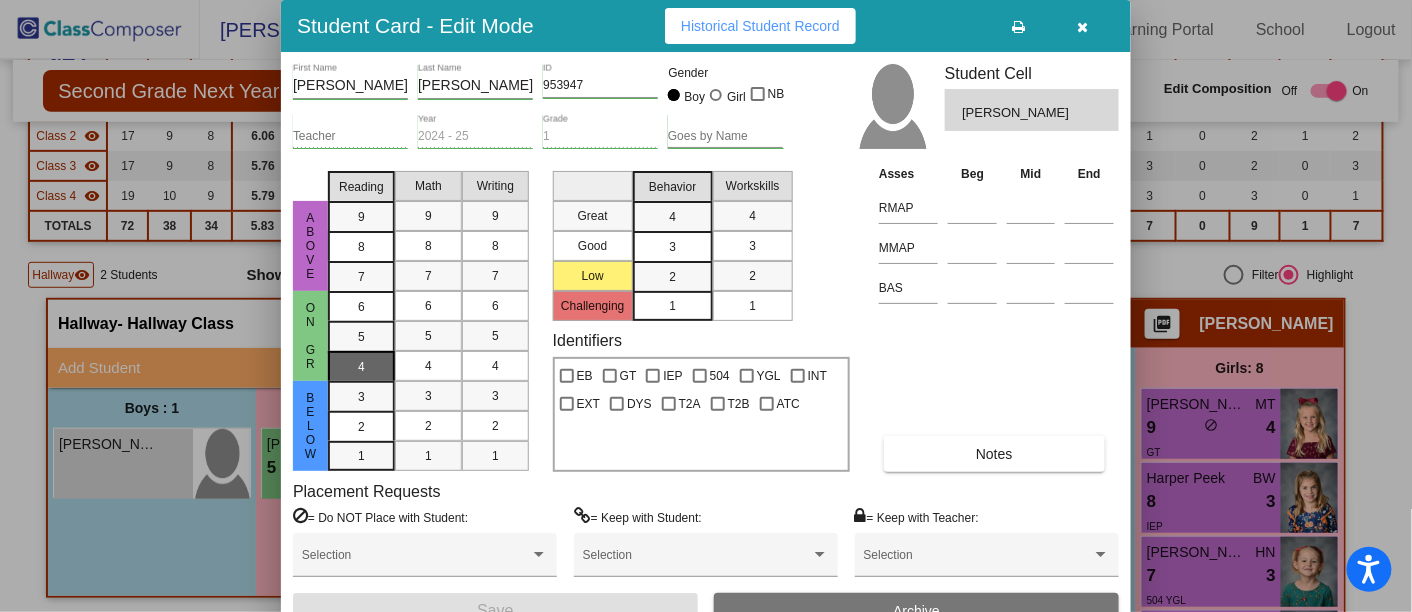 click on "4" at bounding box center [361, 307] 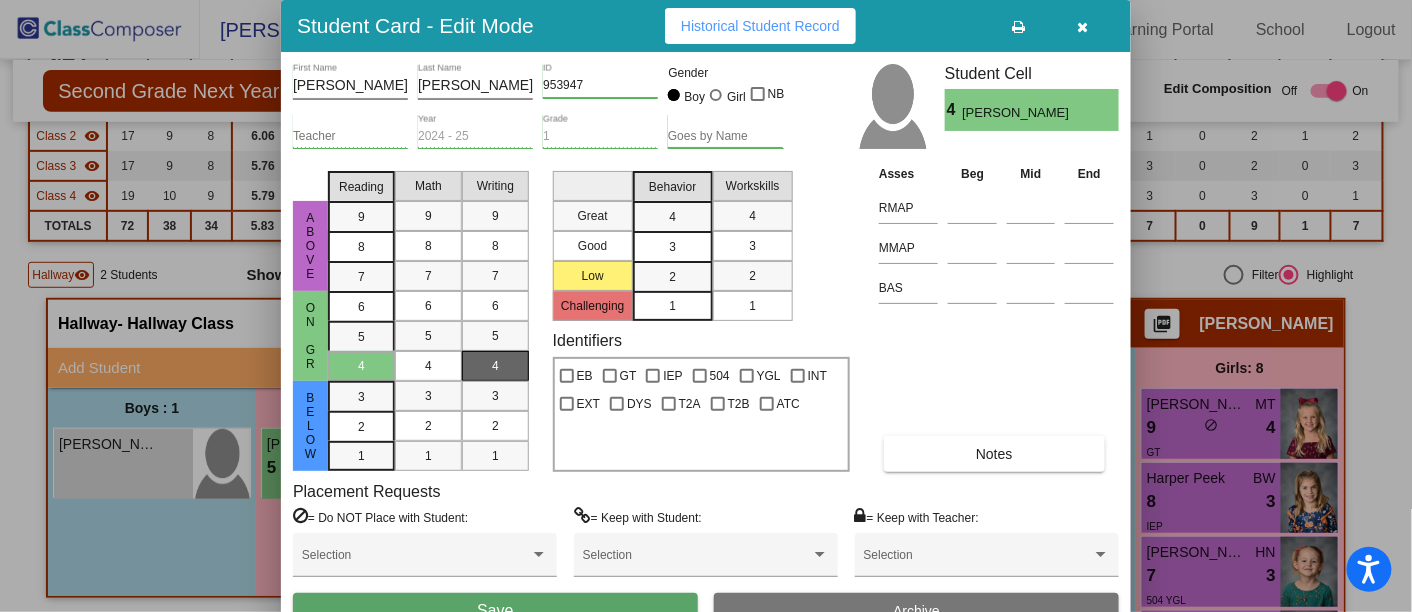 click on "4" at bounding box center [495, 366] 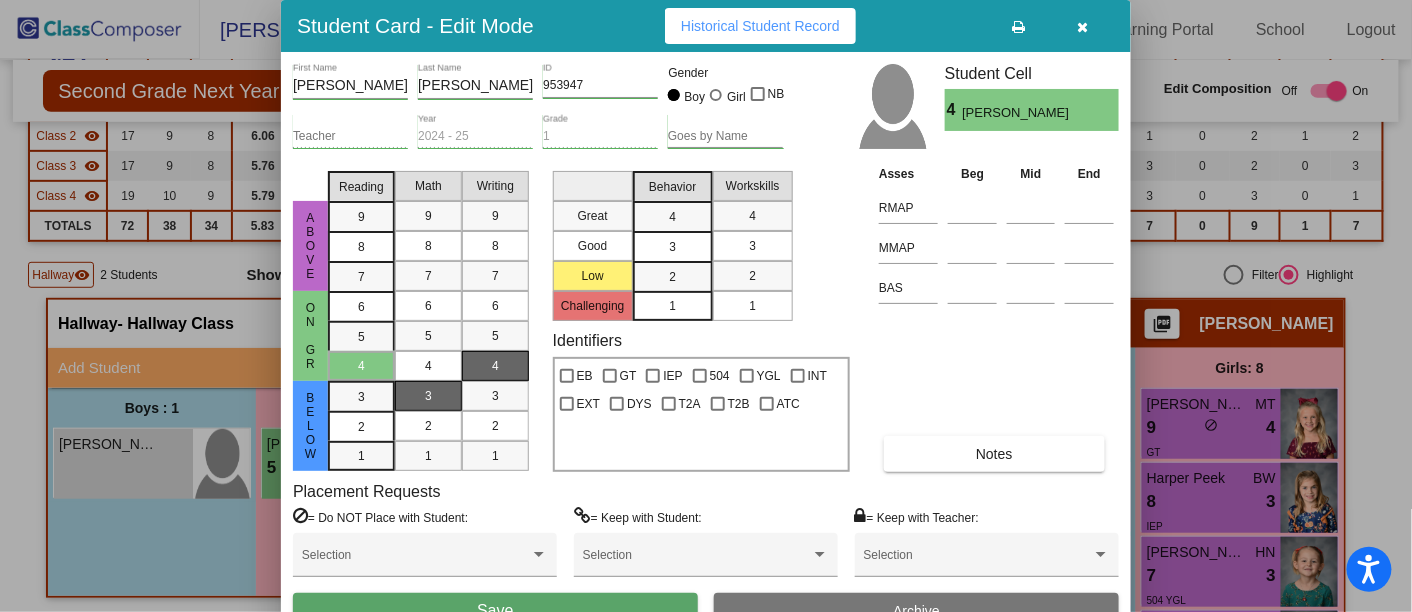 click on "3" at bounding box center (428, 396) 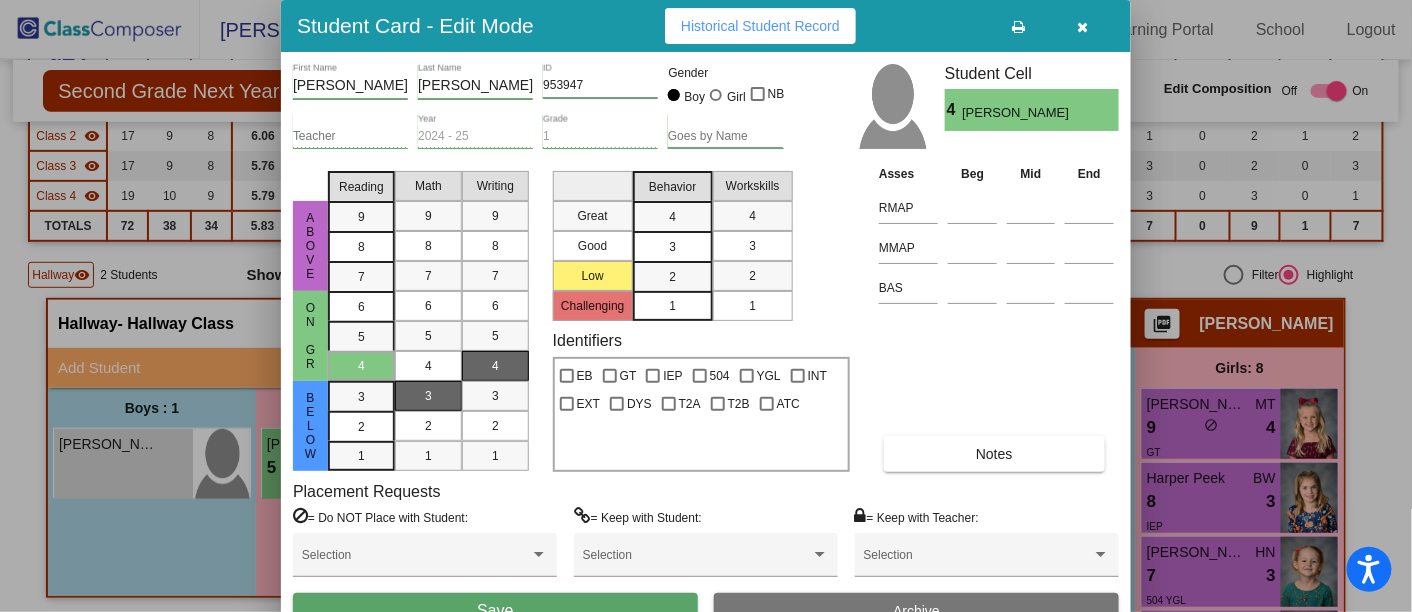 click on "Save" at bounding box center [495, 610] 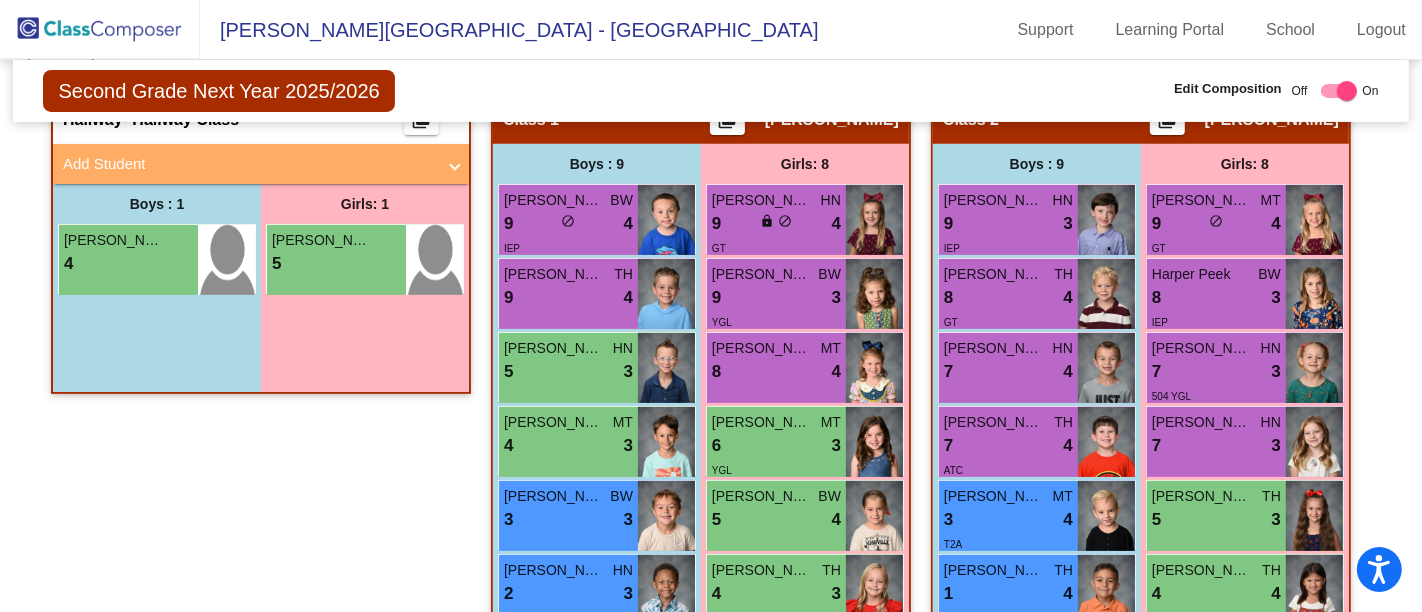 scroll, scrollTop: 0, scrollLeft: 0, axis: both 